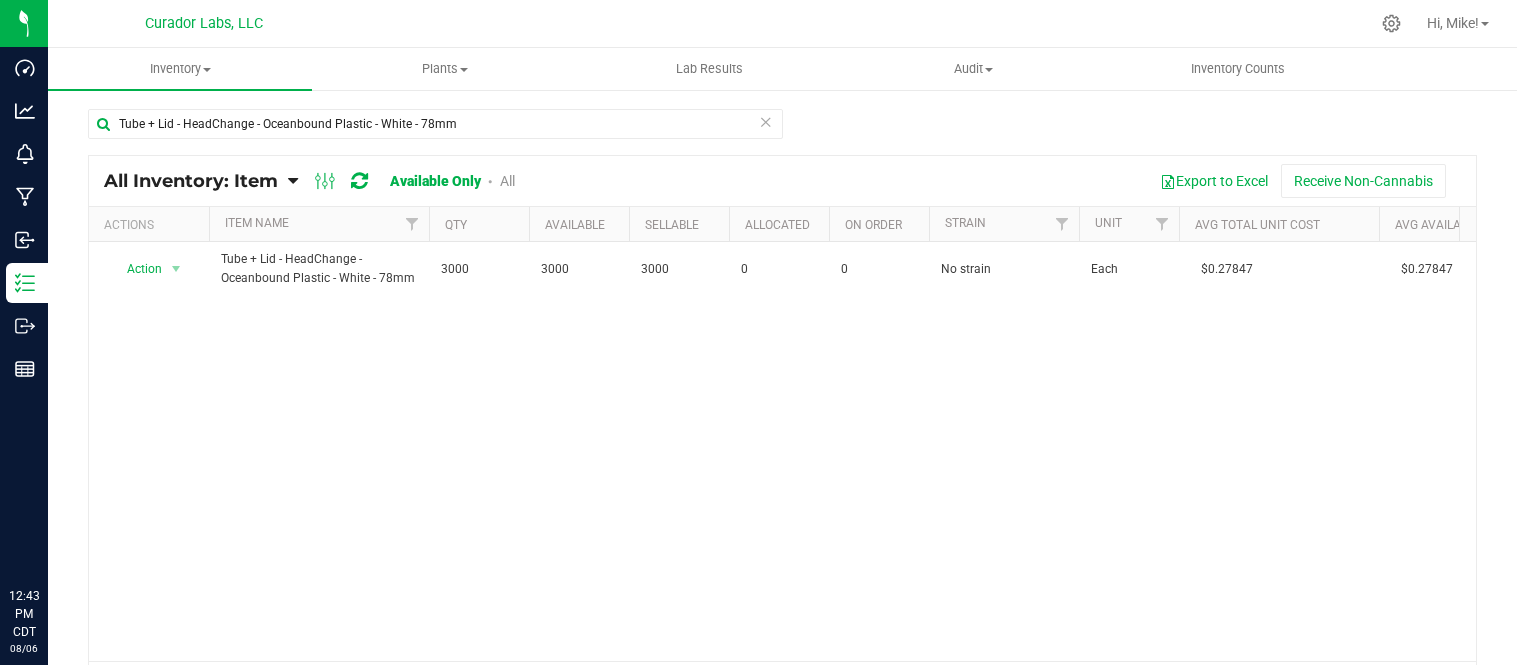scroll, scrollTop: 0, scrollLeft: 0, axis: both 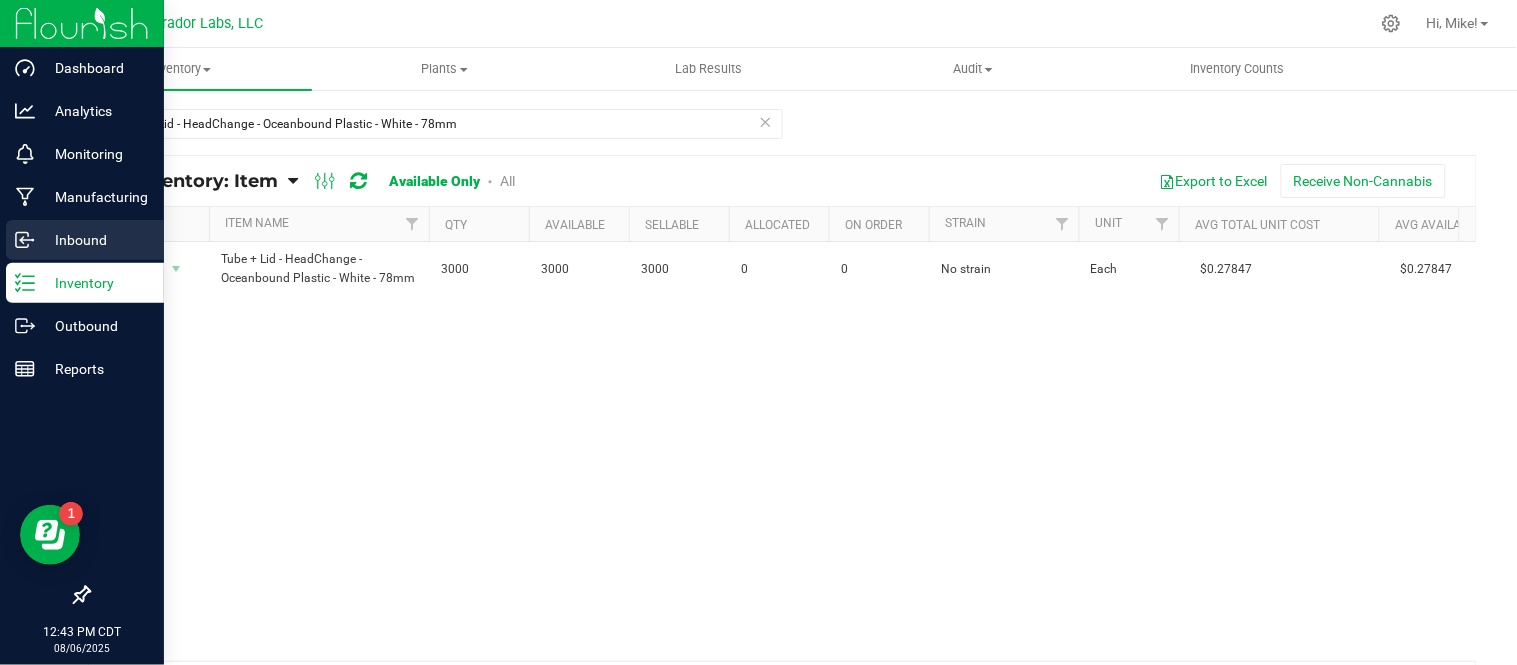 click on "Inbound" at bounding box center [95, 240] 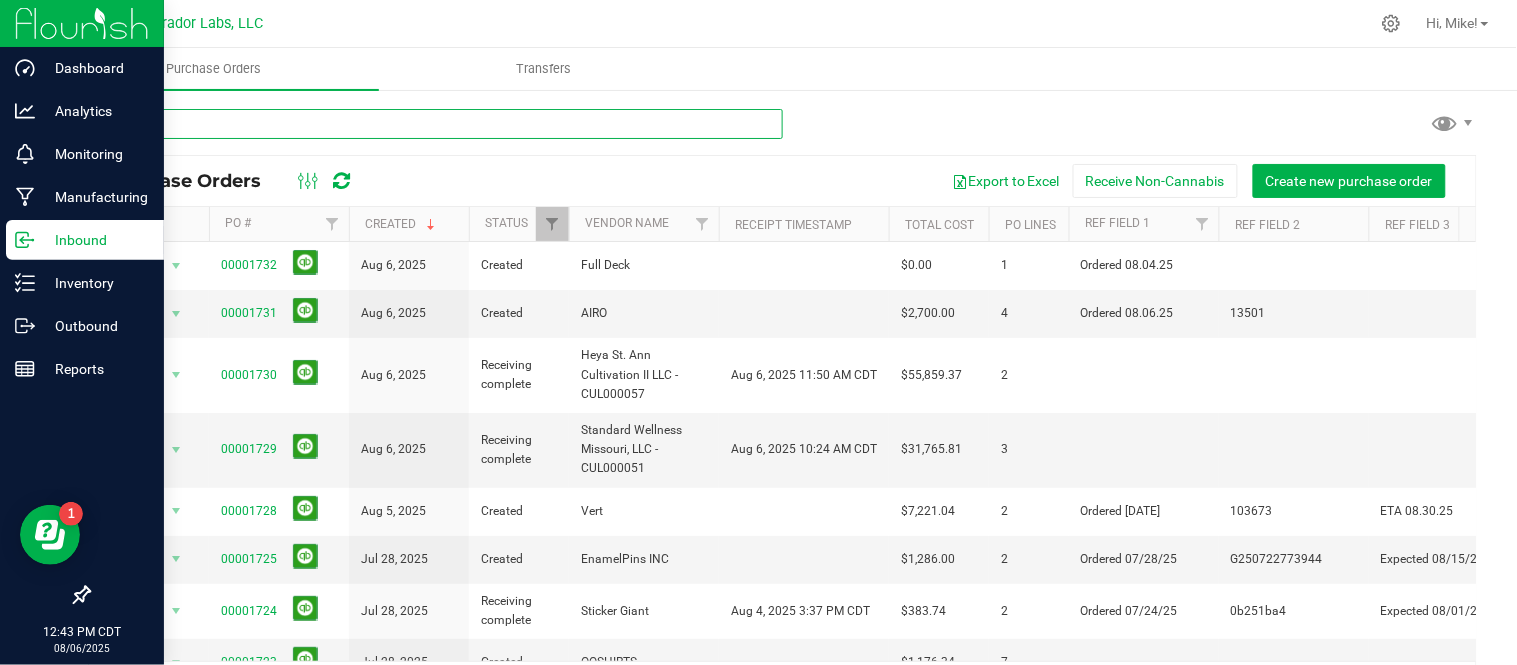 click at bounding box center [435, 124] 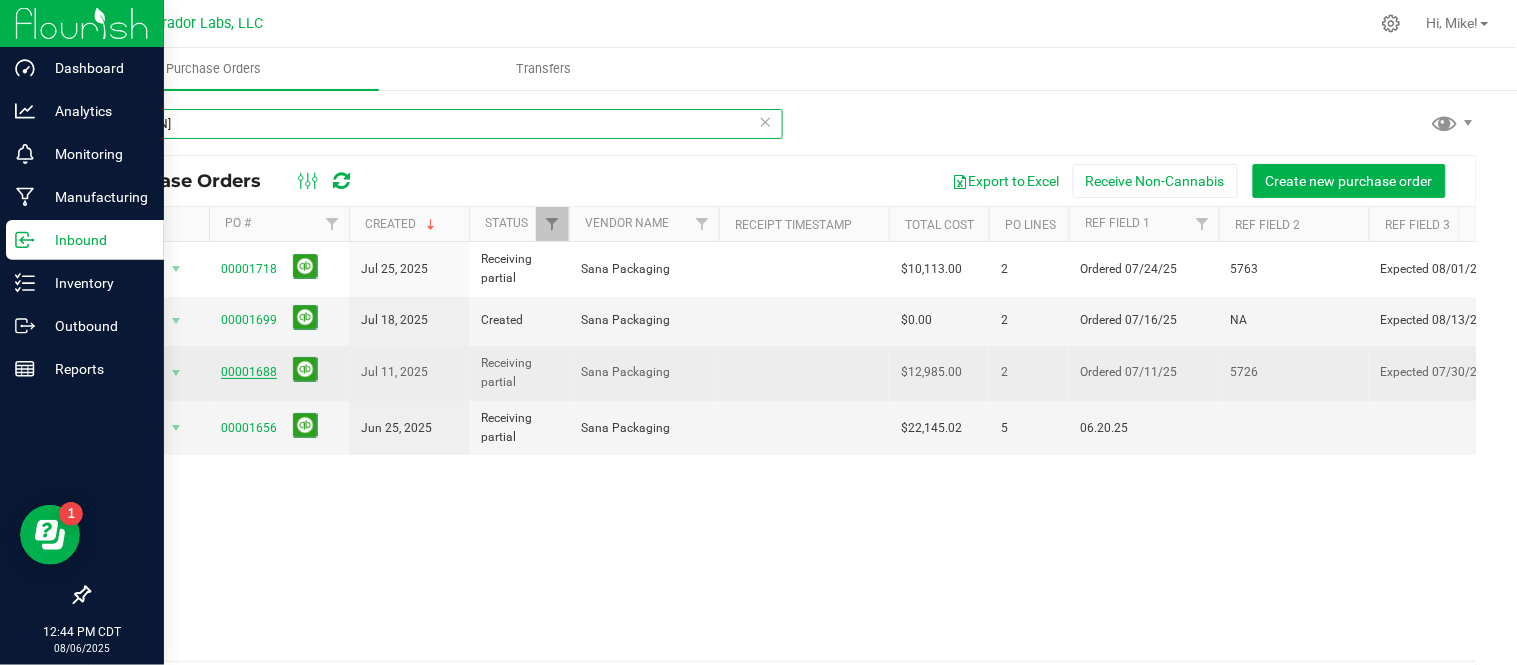 type on "[PERSON]" 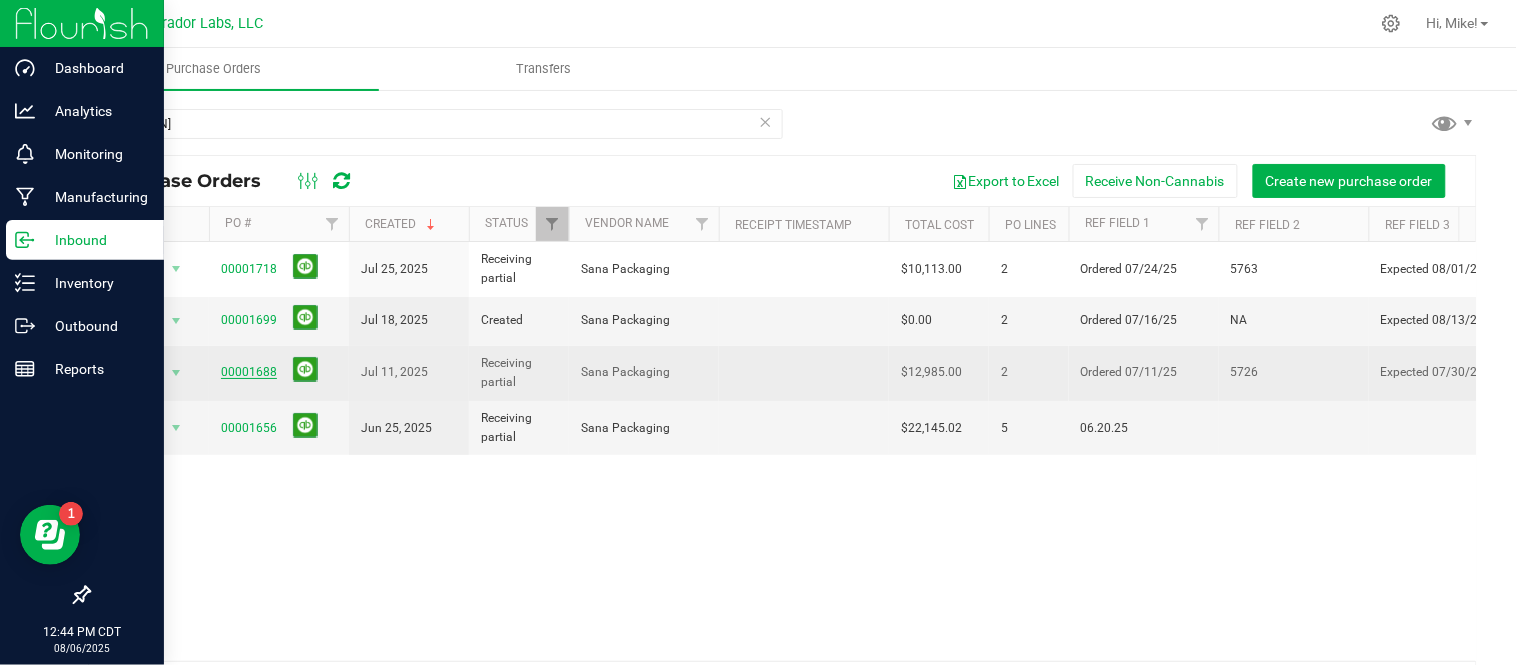 click on "00001688" at bounding box center (249, 372) 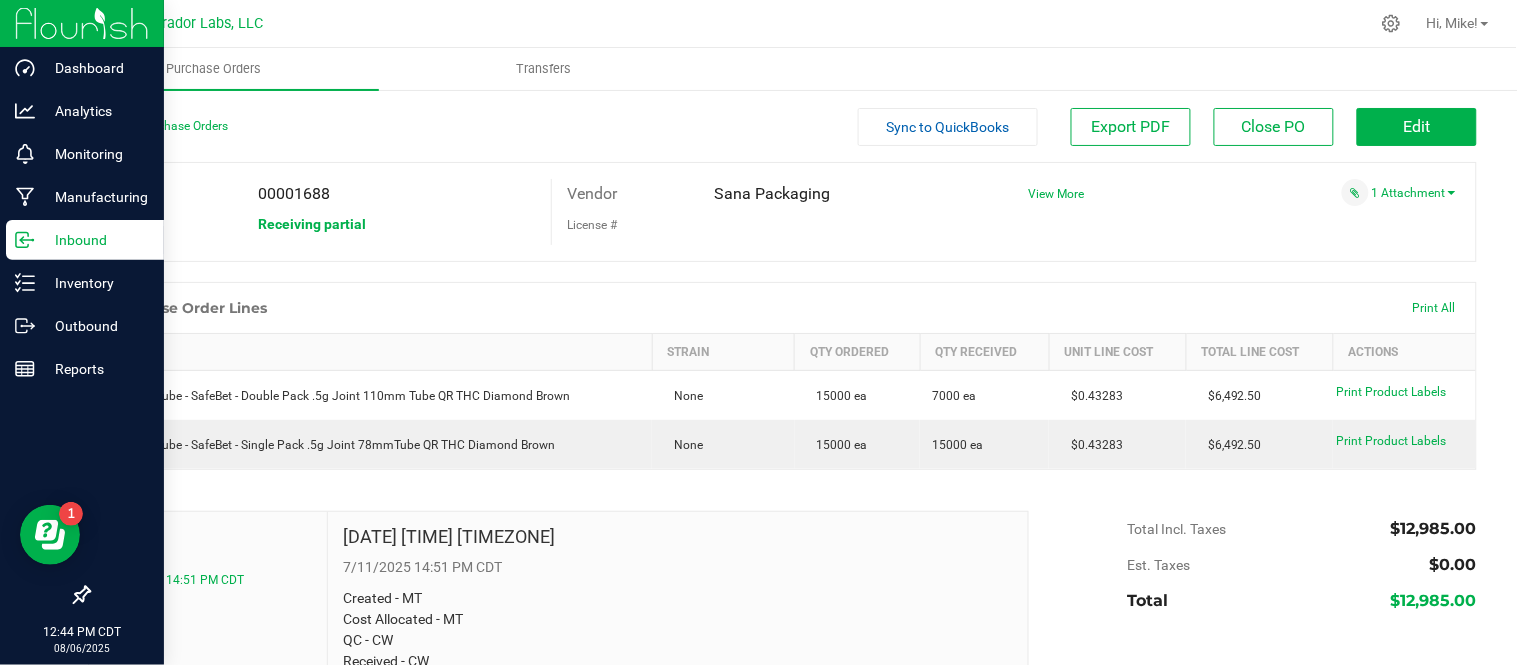 click on "Back to Purchase Orders" at bounding box center (261, 126) 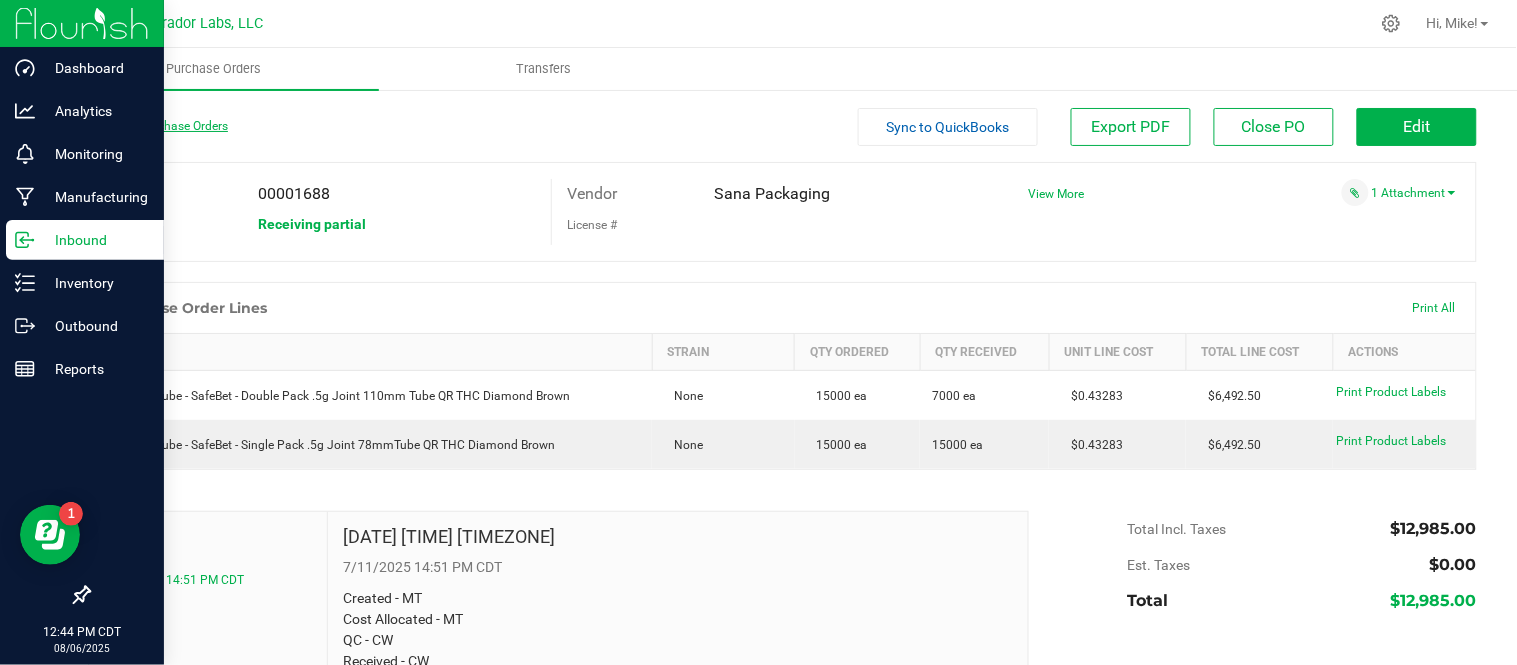 click on "Back to Purchase Orders" at bounding box center (158, 126) 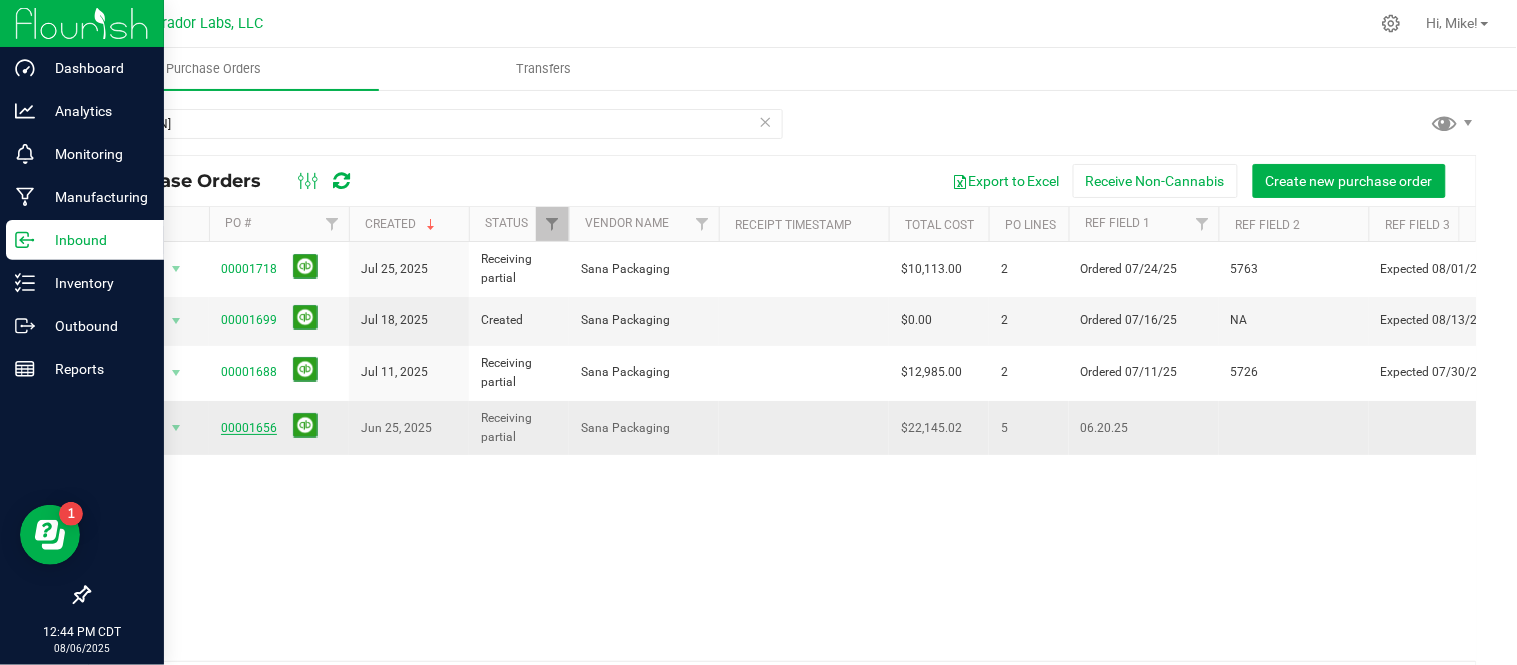 click on "00001656" at bounding box center [249, 428] 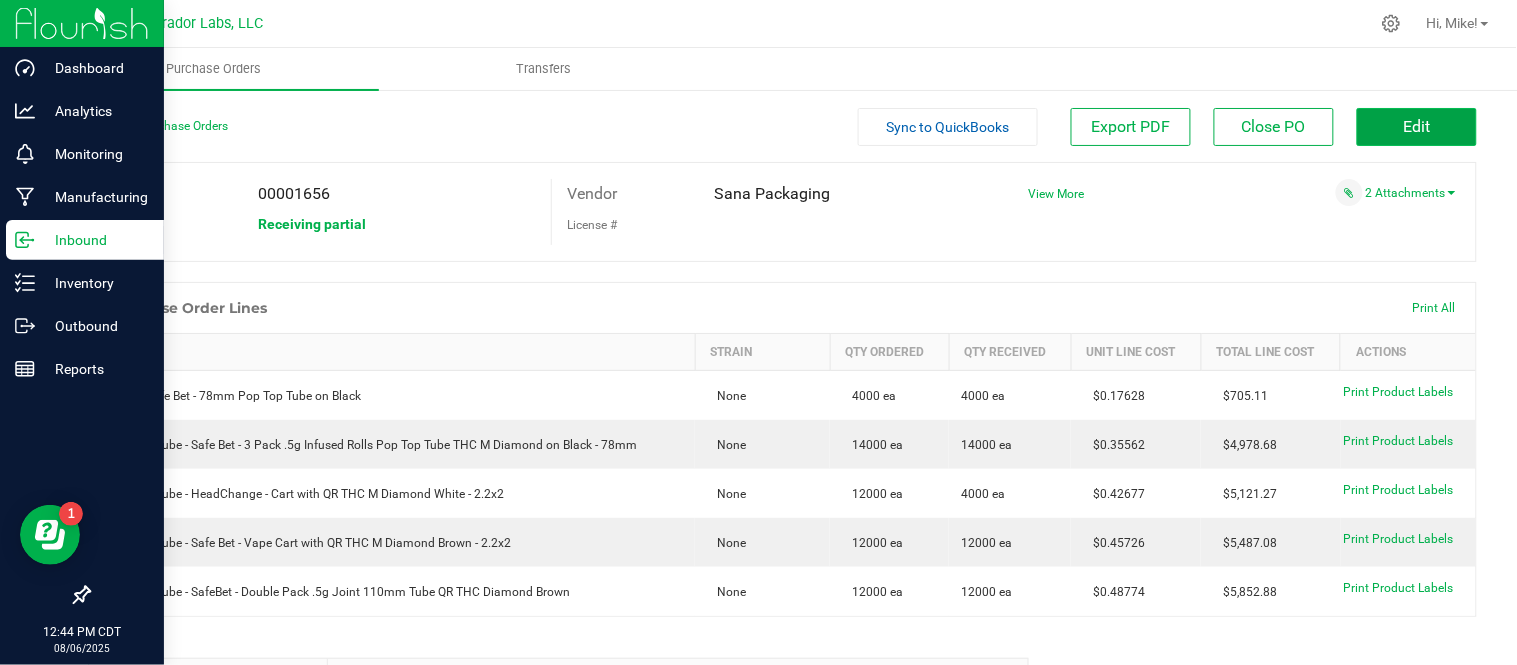 click on "Edit" at bounding box center [1417, 126] 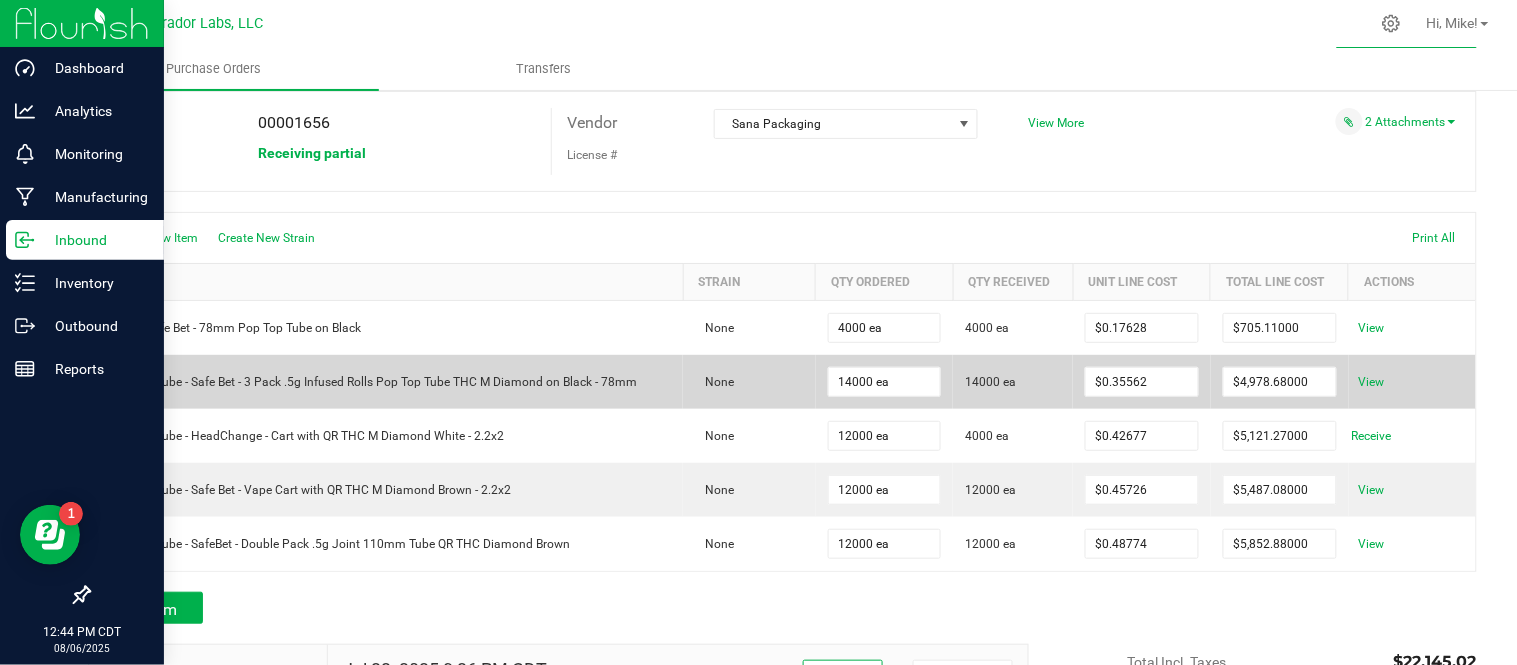 scroll, scrollTop: 111, scrollLeft: 0, axis: vertical 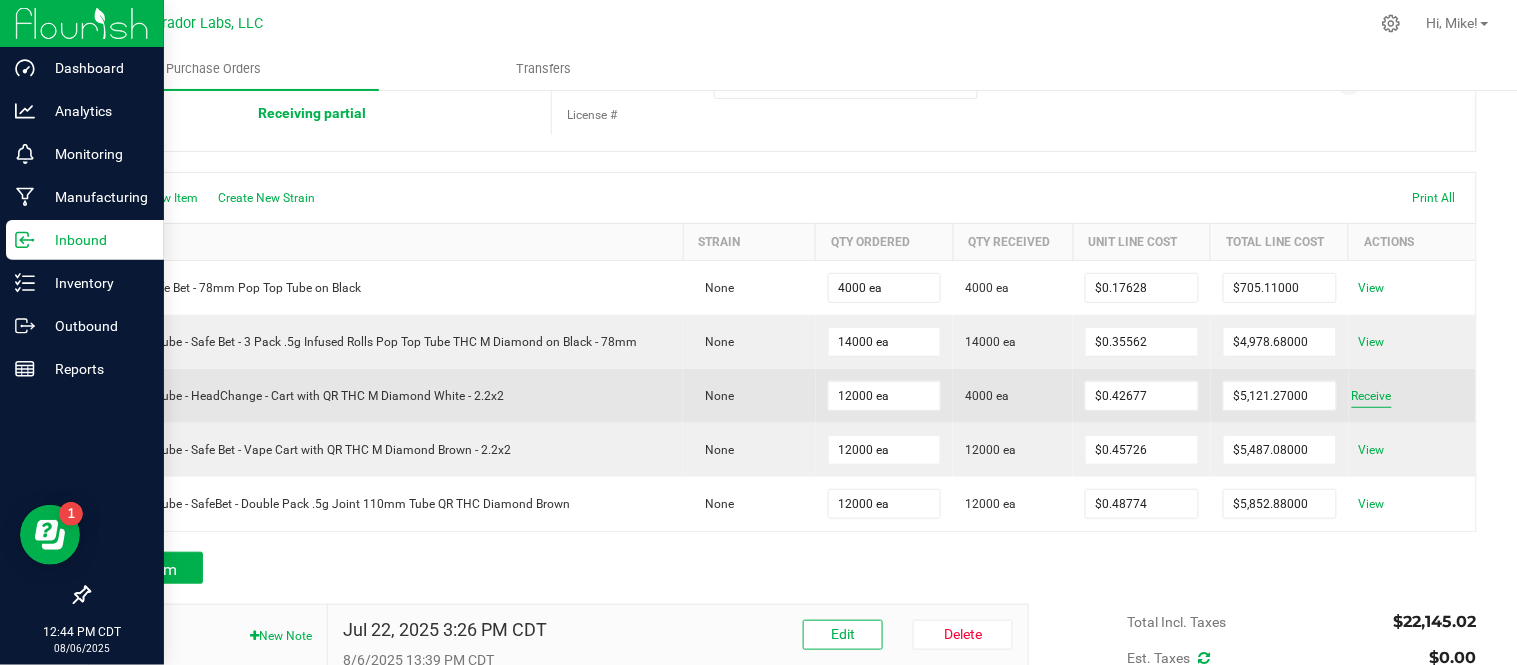 click on "Receive" at bounding box center [1372, 396] 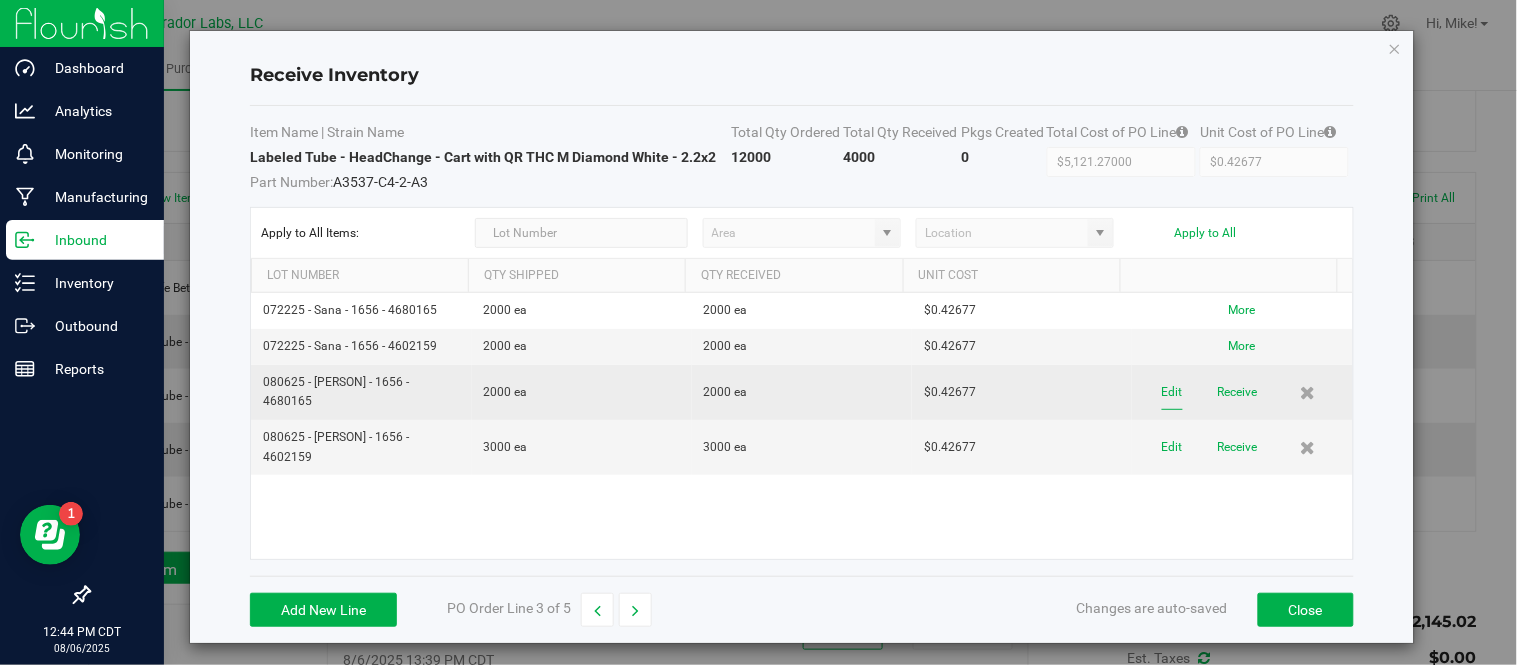 click on "Edit" at bounding box center (1172, 392) 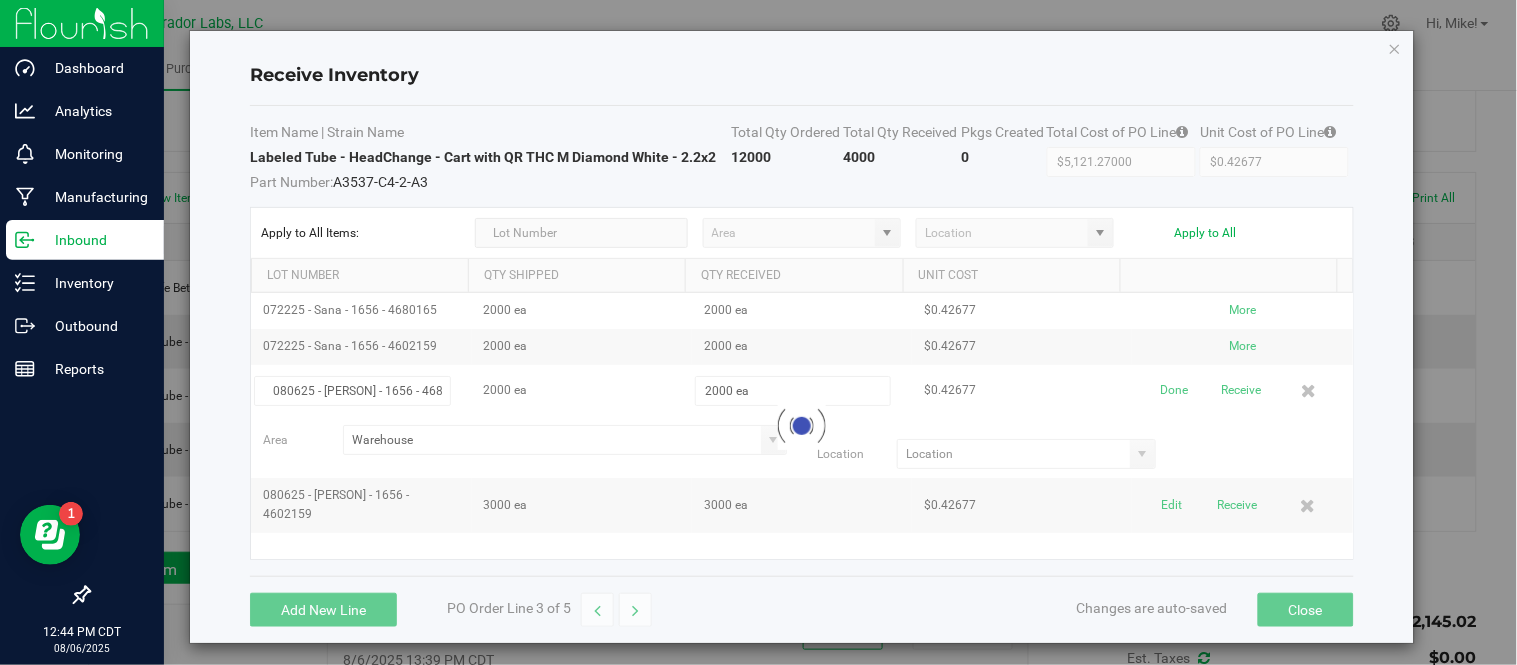 scroll, scrollTop: 0, scrollLeft: 6, axis: horizontal 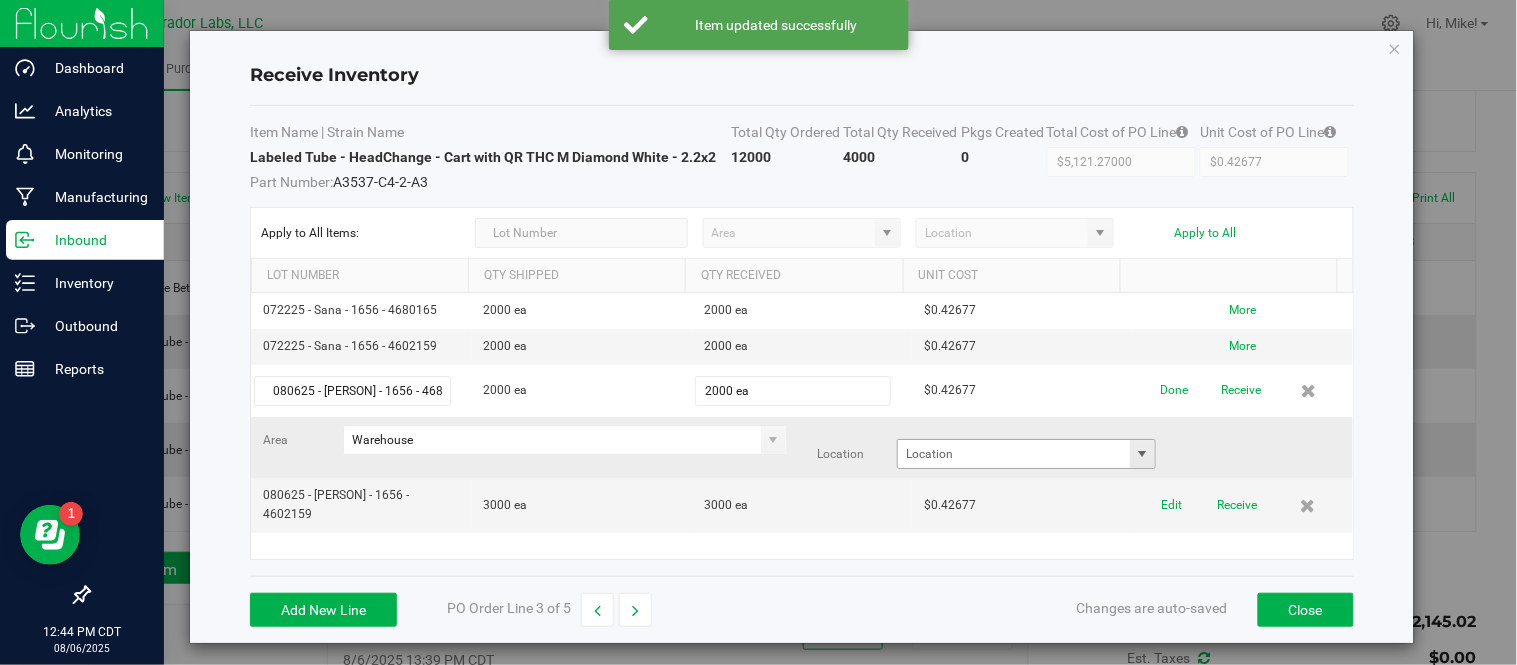 click at bounding box center (1143, 454) 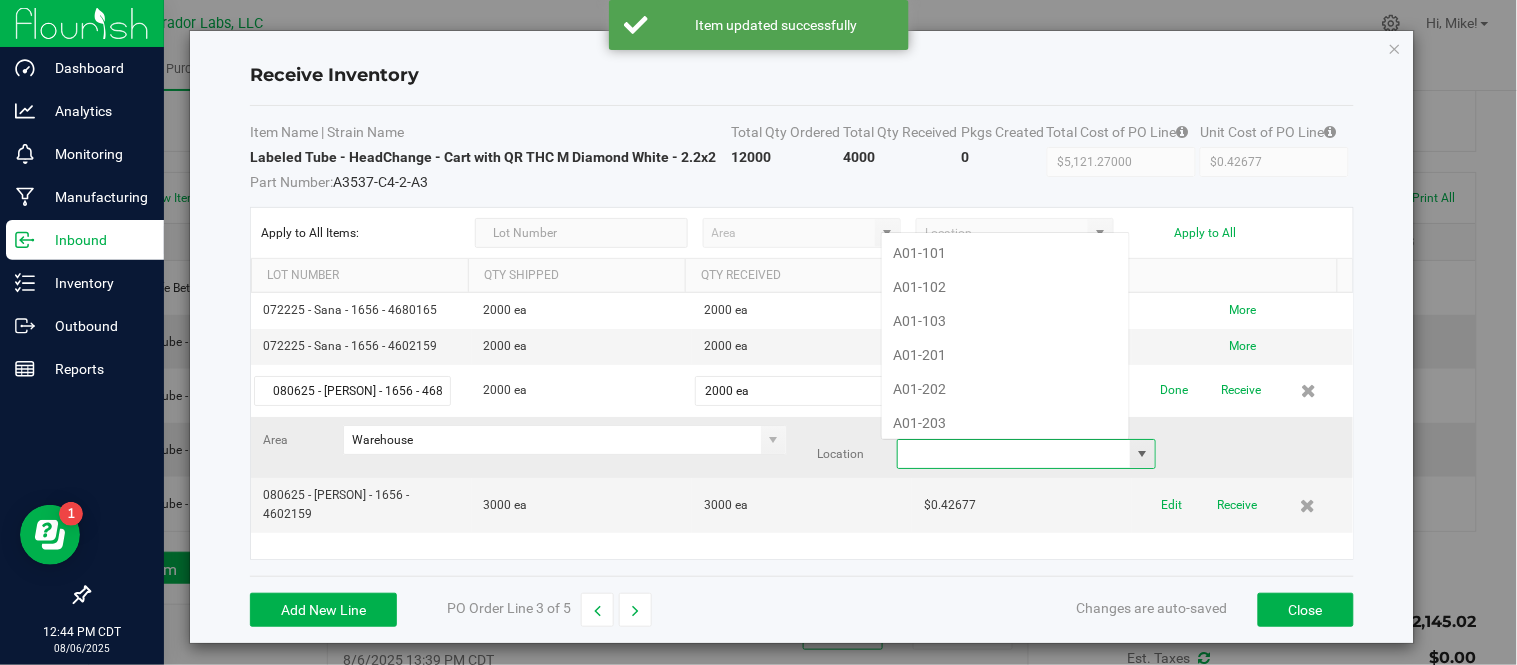 scroll, scrollTop: 99970, scrollLeft: 99751, axis: both 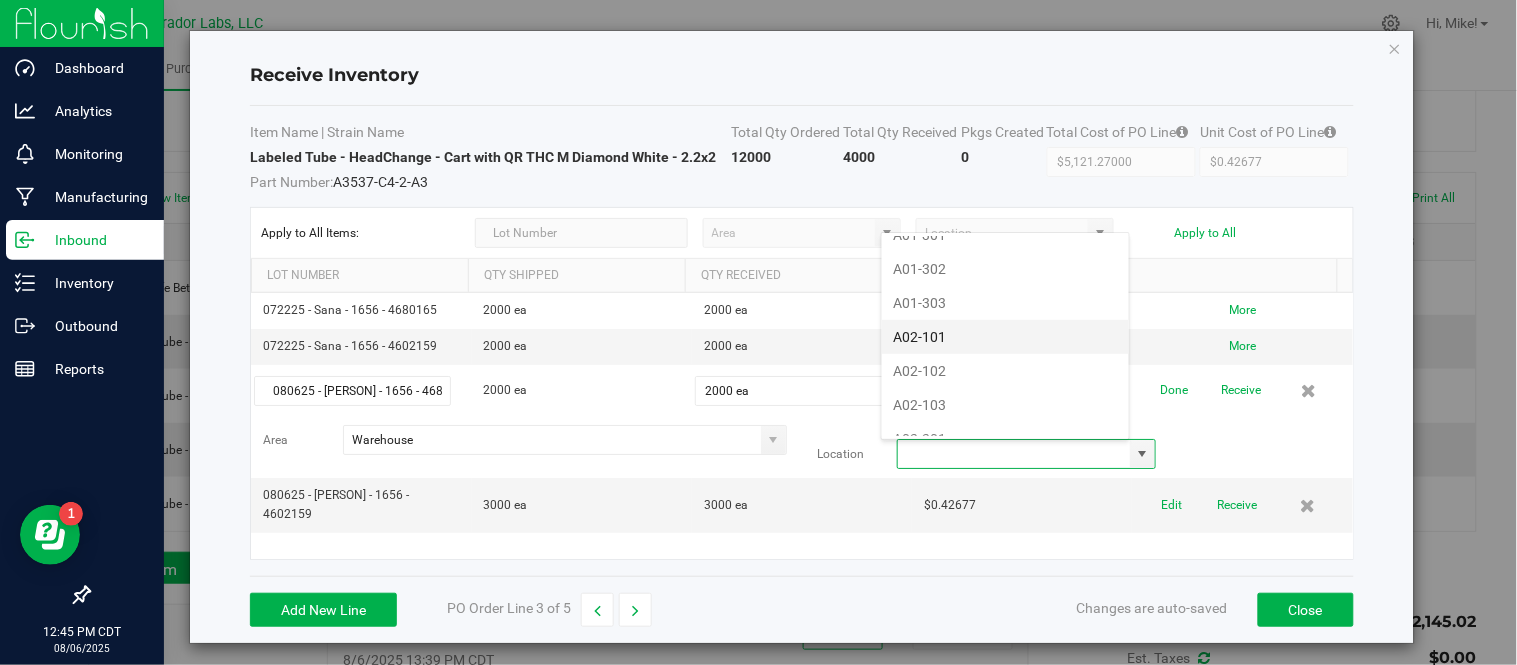 click on "A02-101" at bounding box center (1005, 337) 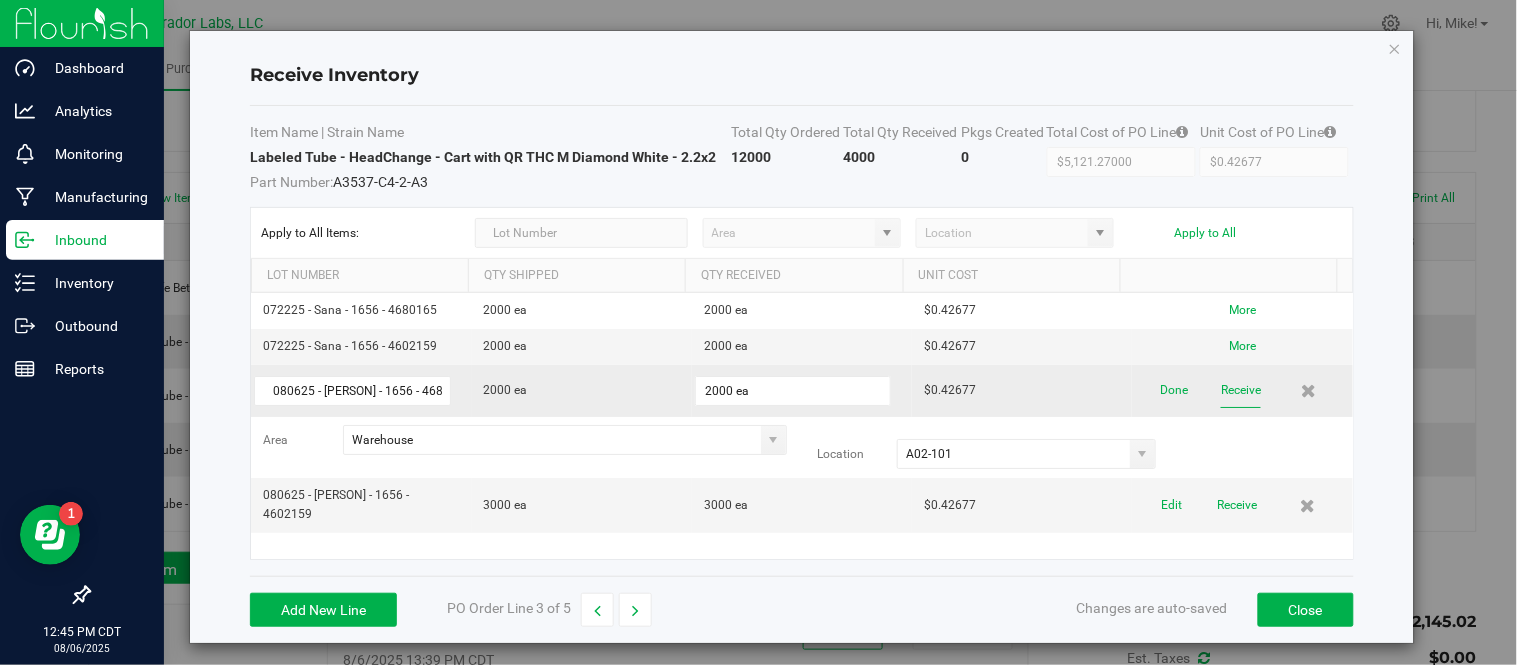 click on "Receive" at bounding box center (1241, 390) 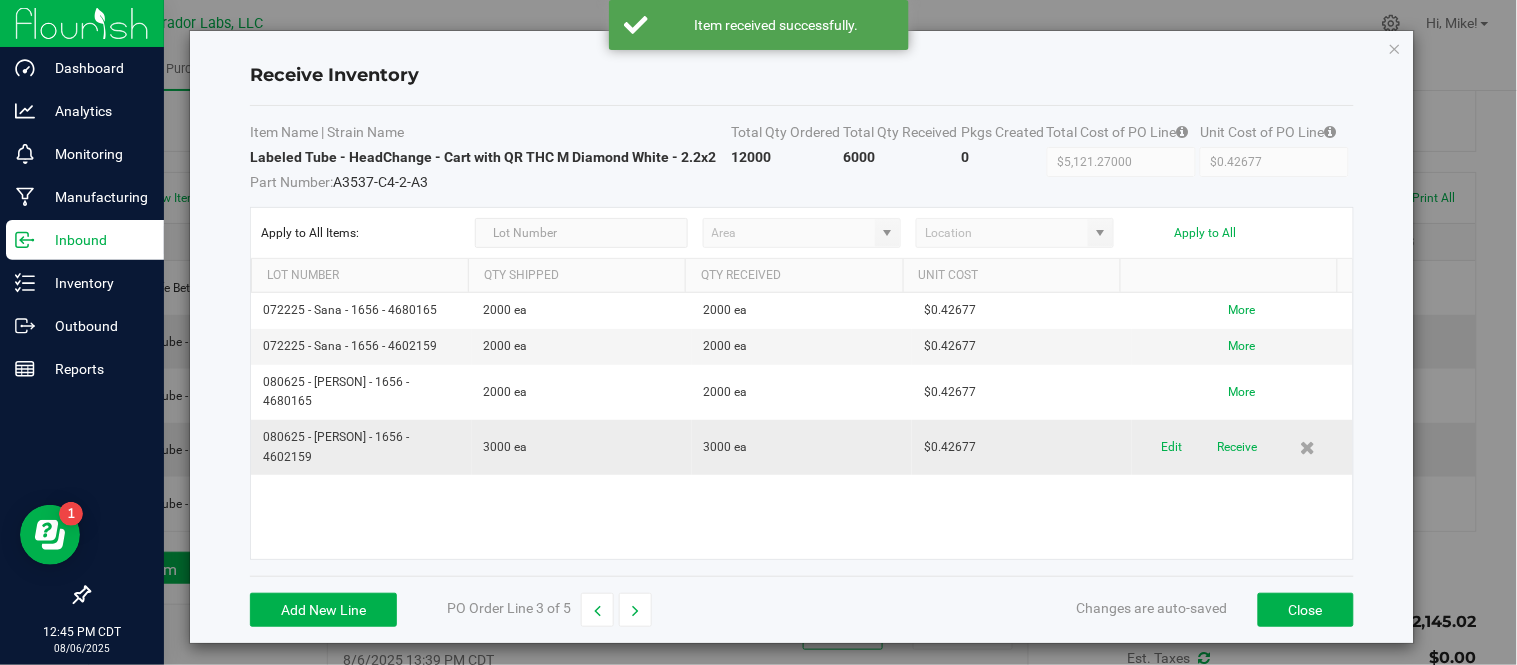 click on "Edit   Receive" at bounding box center (1242, 447) 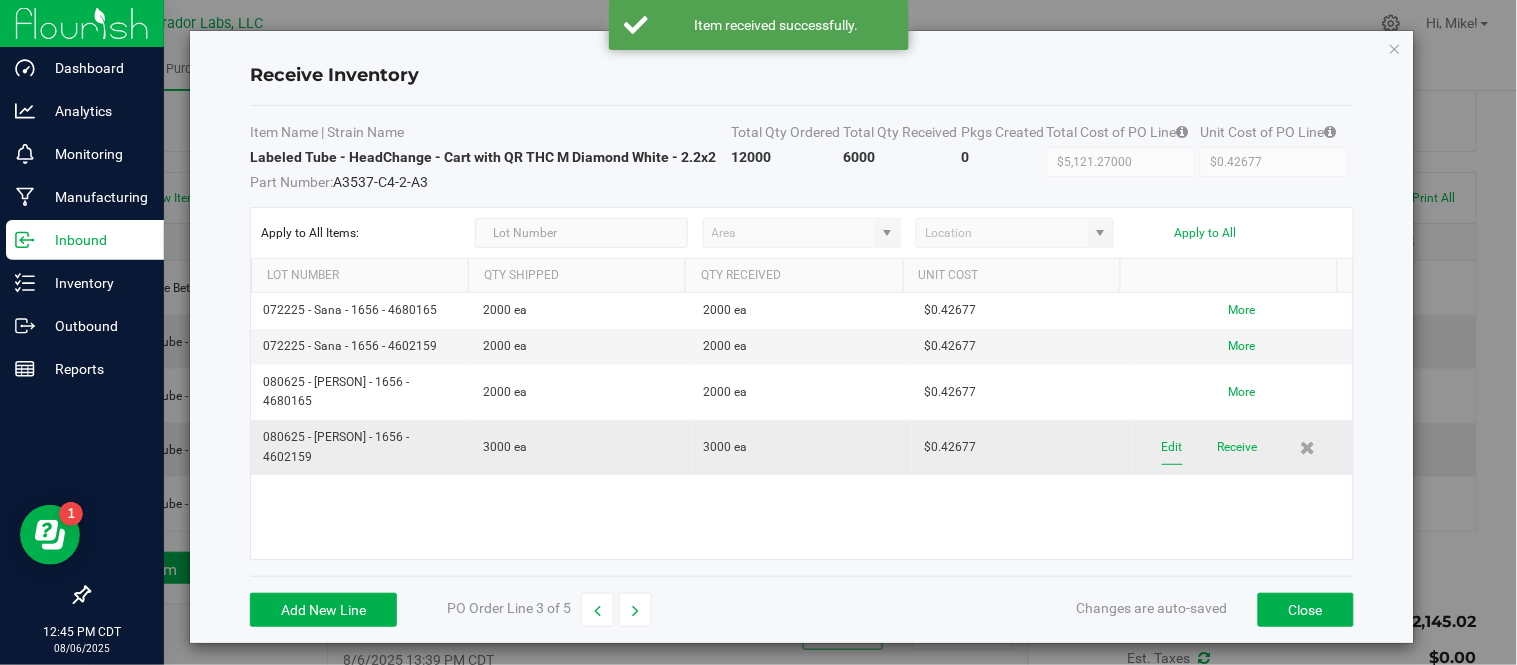 click on "Edit" at bounding box center [1172, 447] 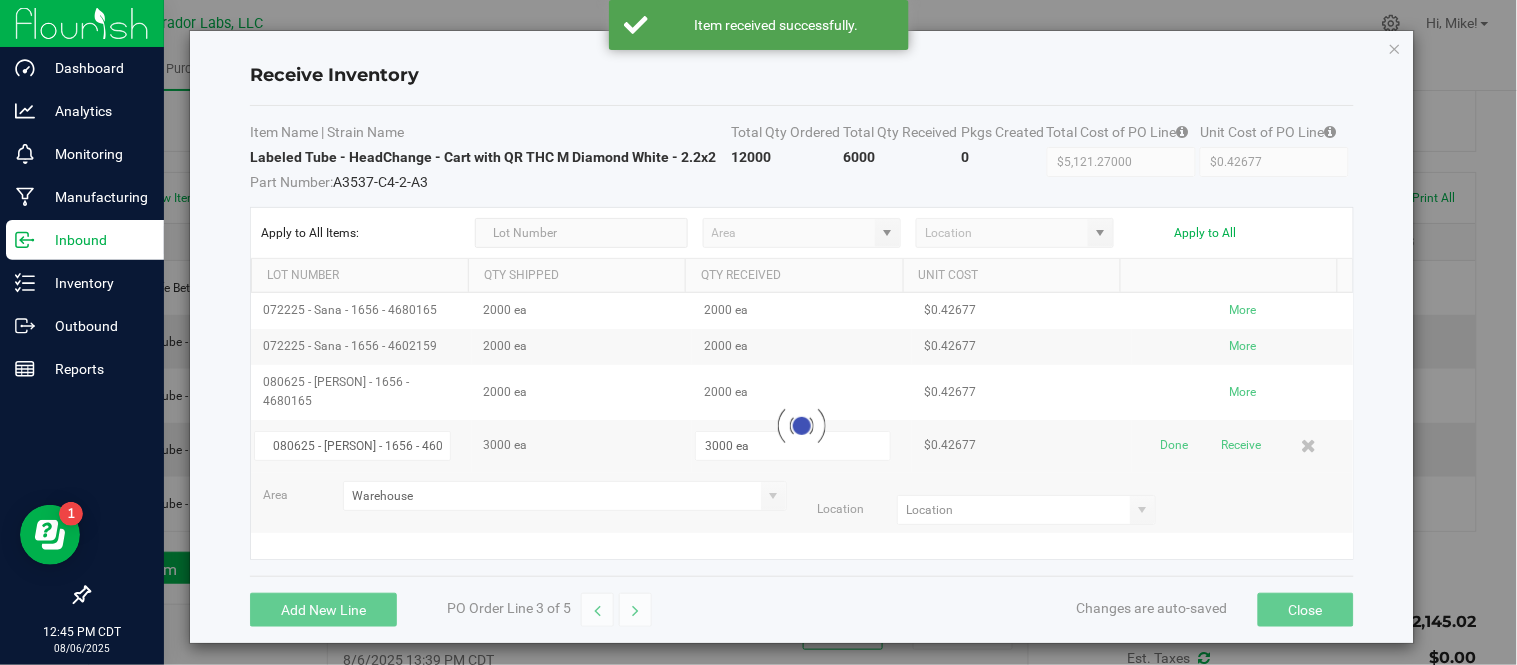 scroll, scrollTop: 0, scrollLeft: 6, axis: horizontal 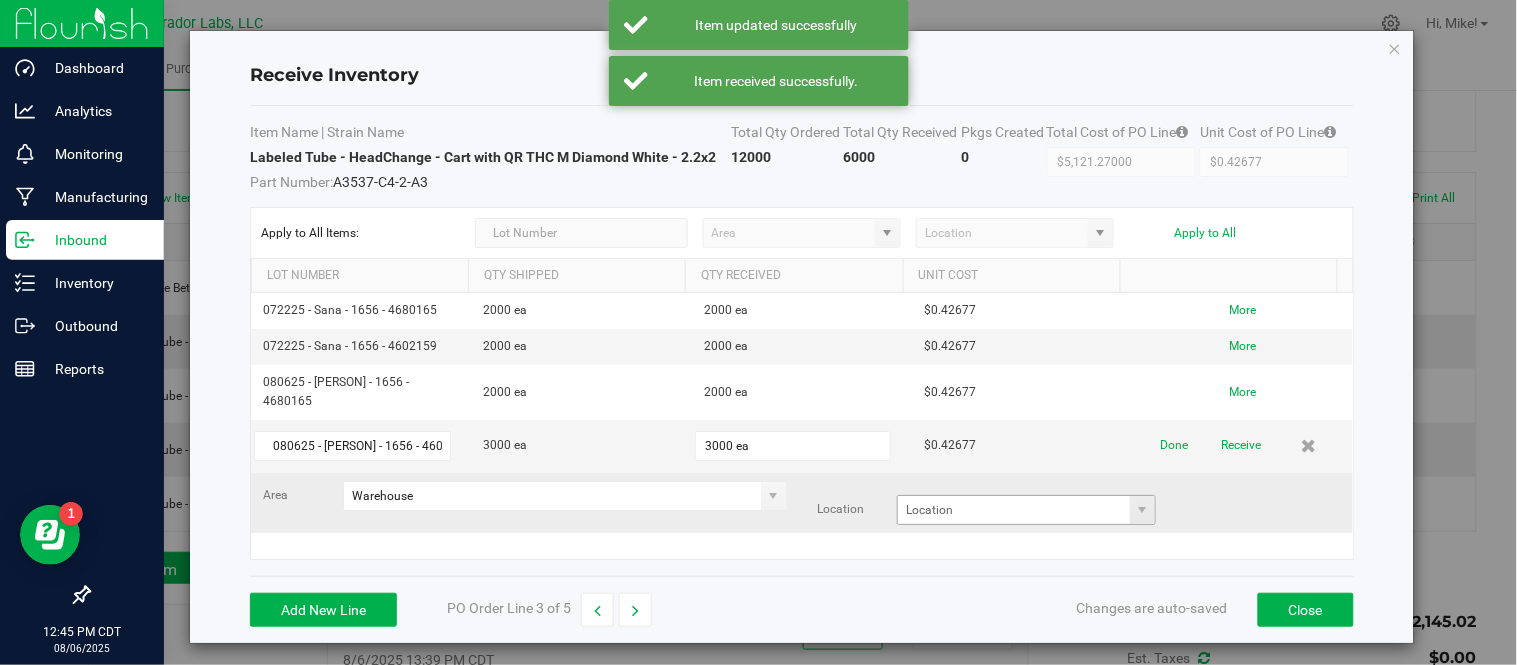 click at bounding box center (1142, 510) 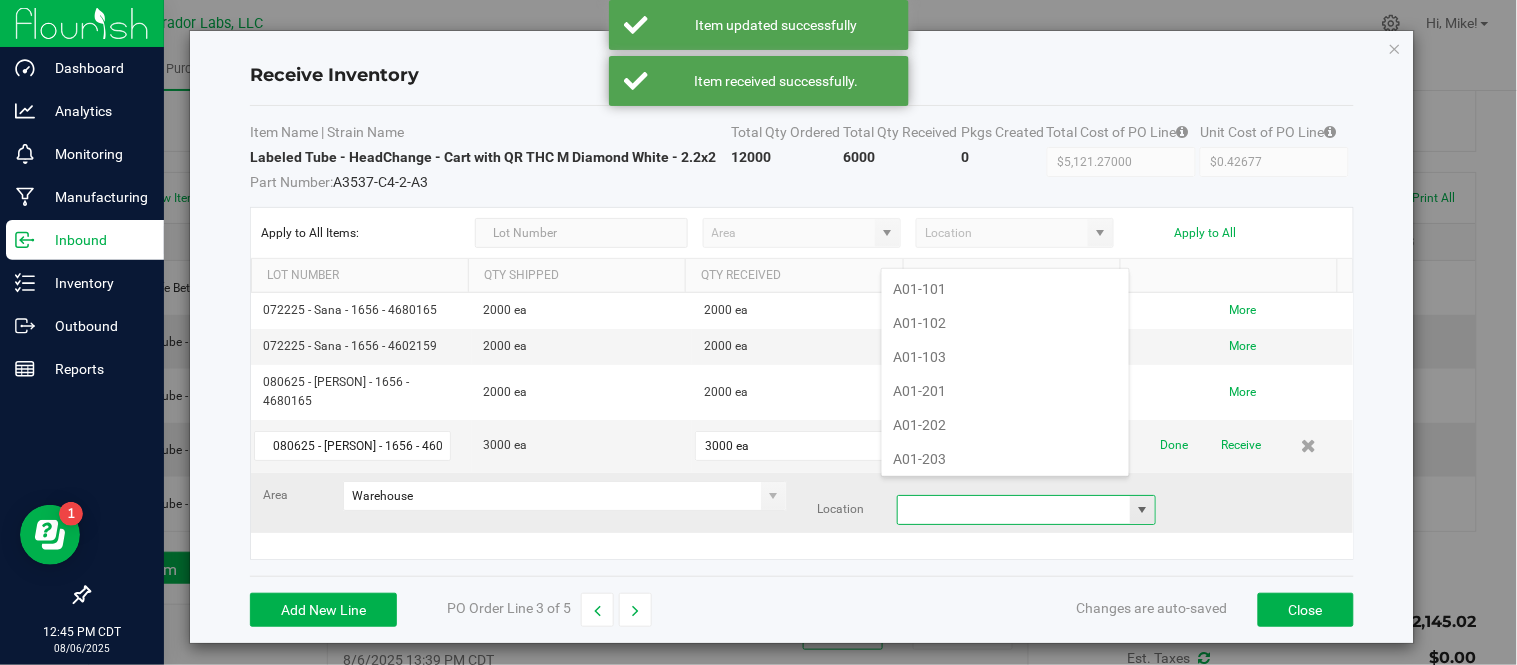 scroll, scrollTop: 99970, scrollLeft: 99751, axis: both 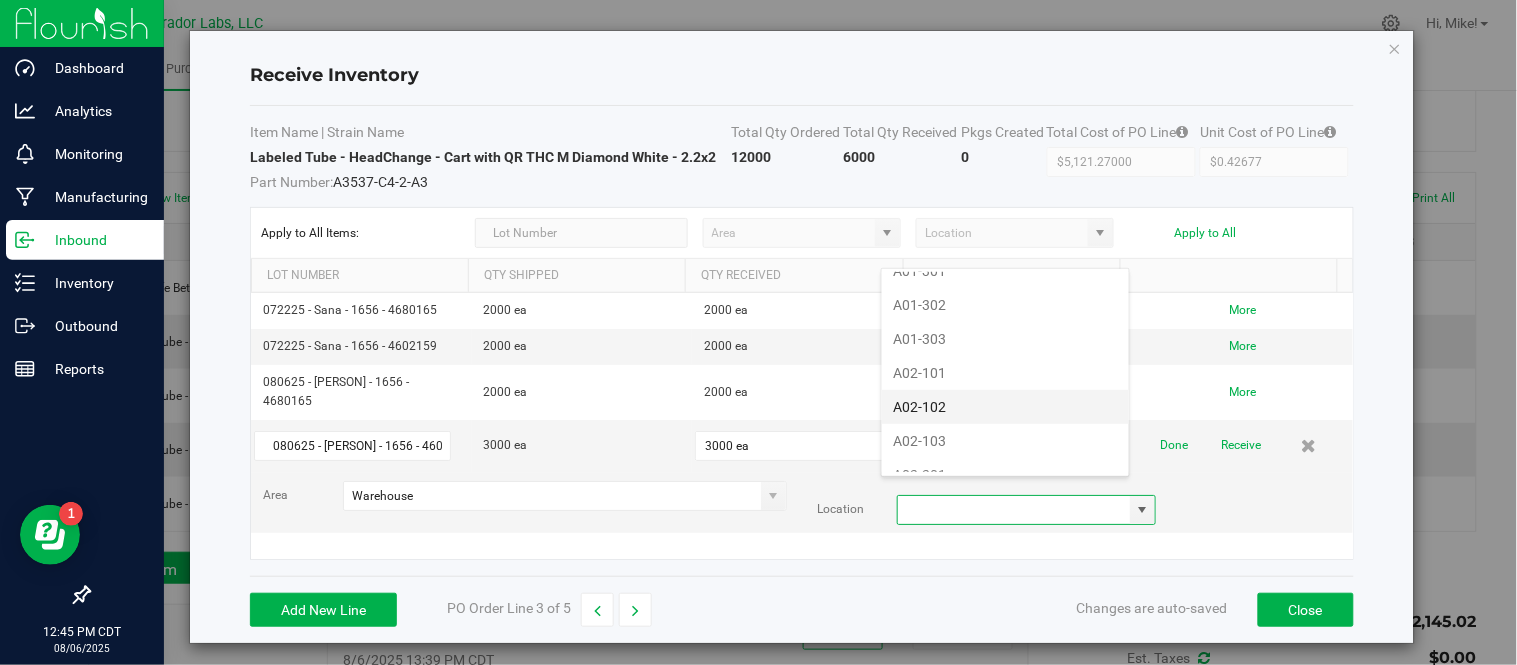 click on "A02-102" at bounding box center (1005, 407) 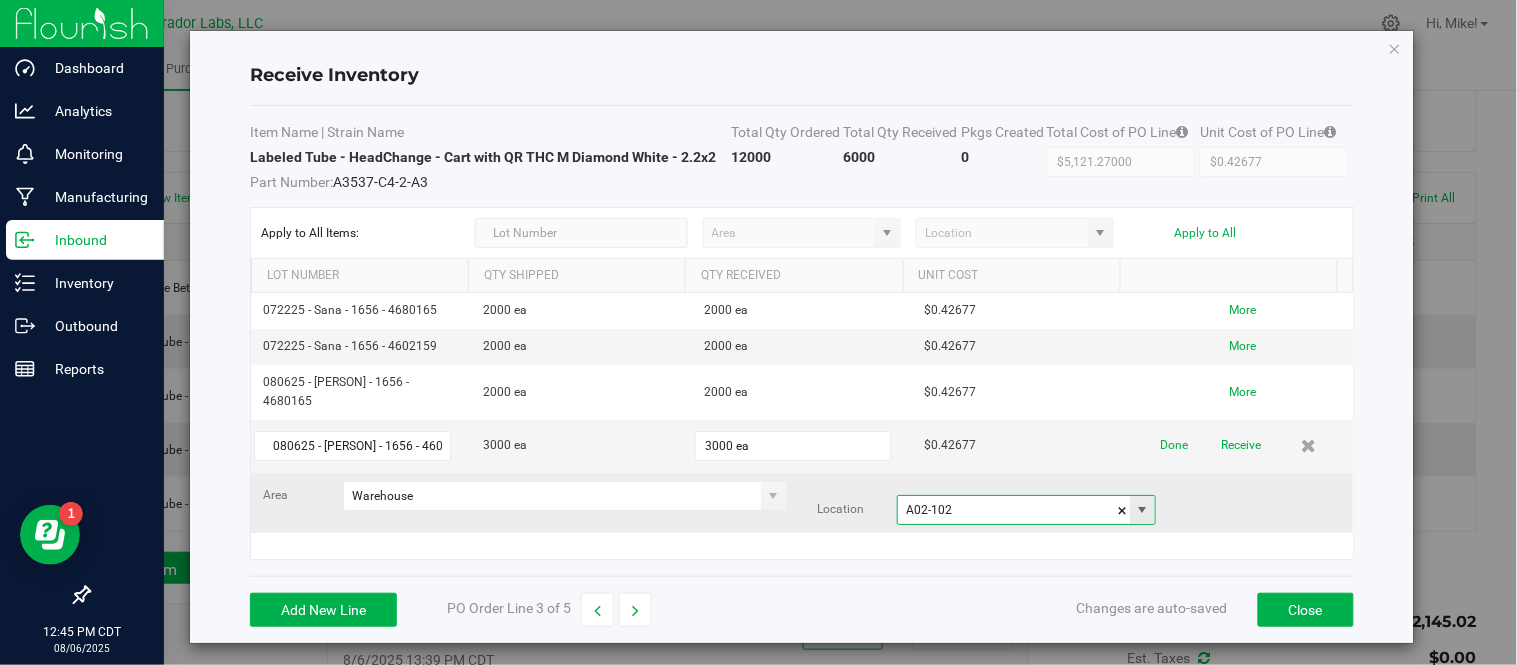 click at bounding box center (1143, 510) 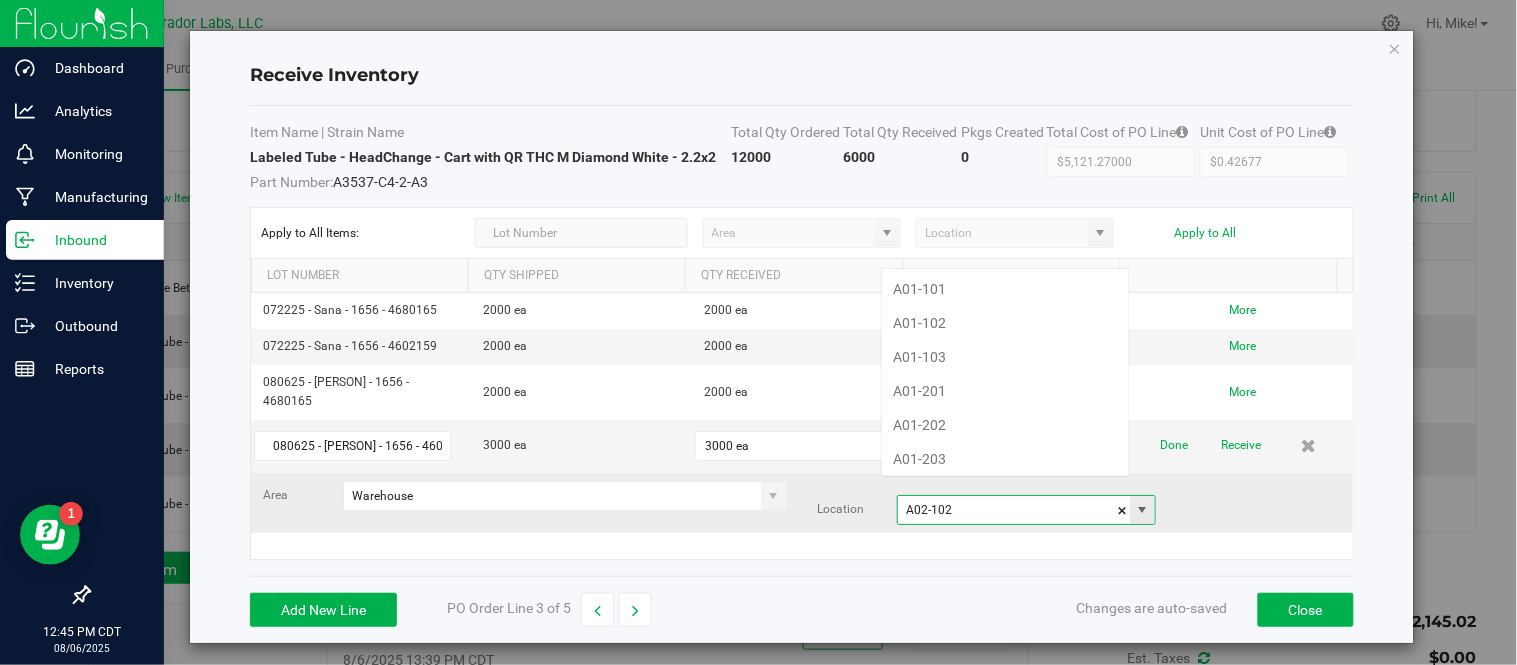 scroll, scrollTop: 175, scrollLeft: 0, axis: vertical 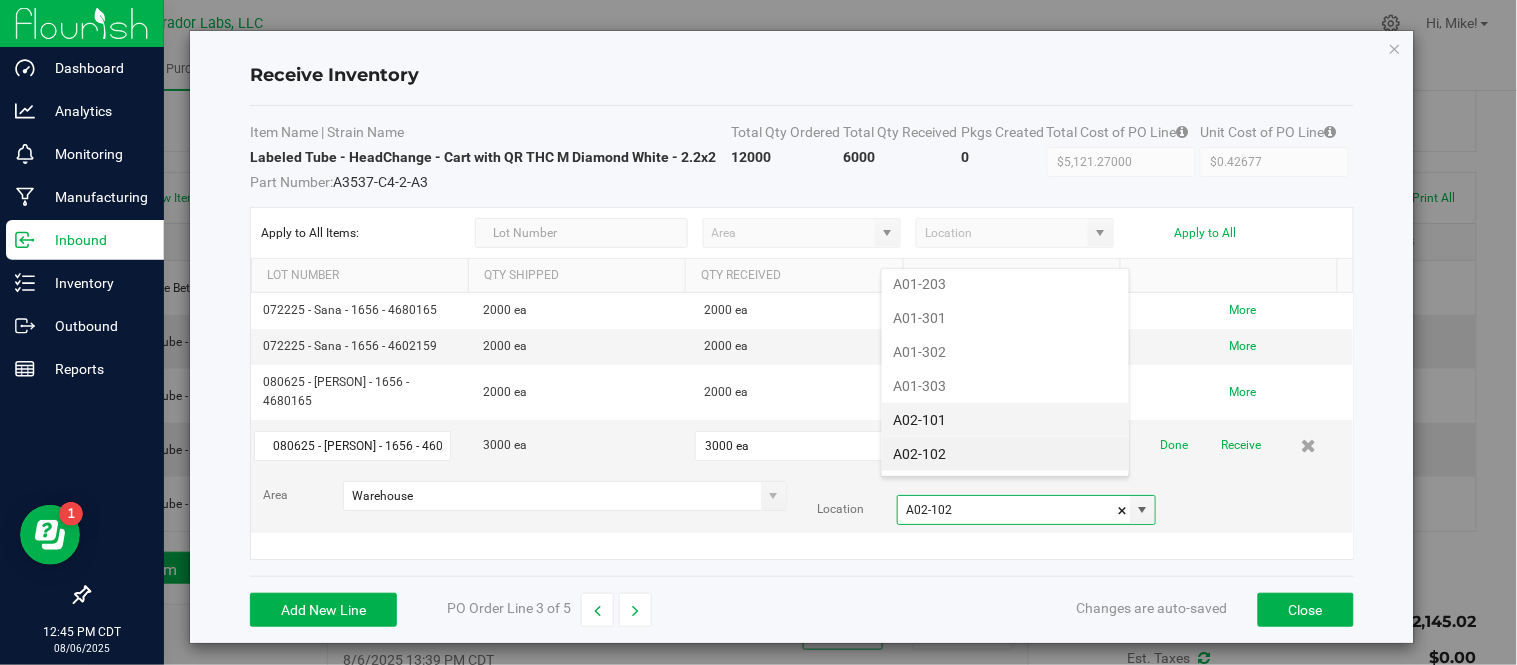 click on "A02-101" at bounding box center (1005, 420) 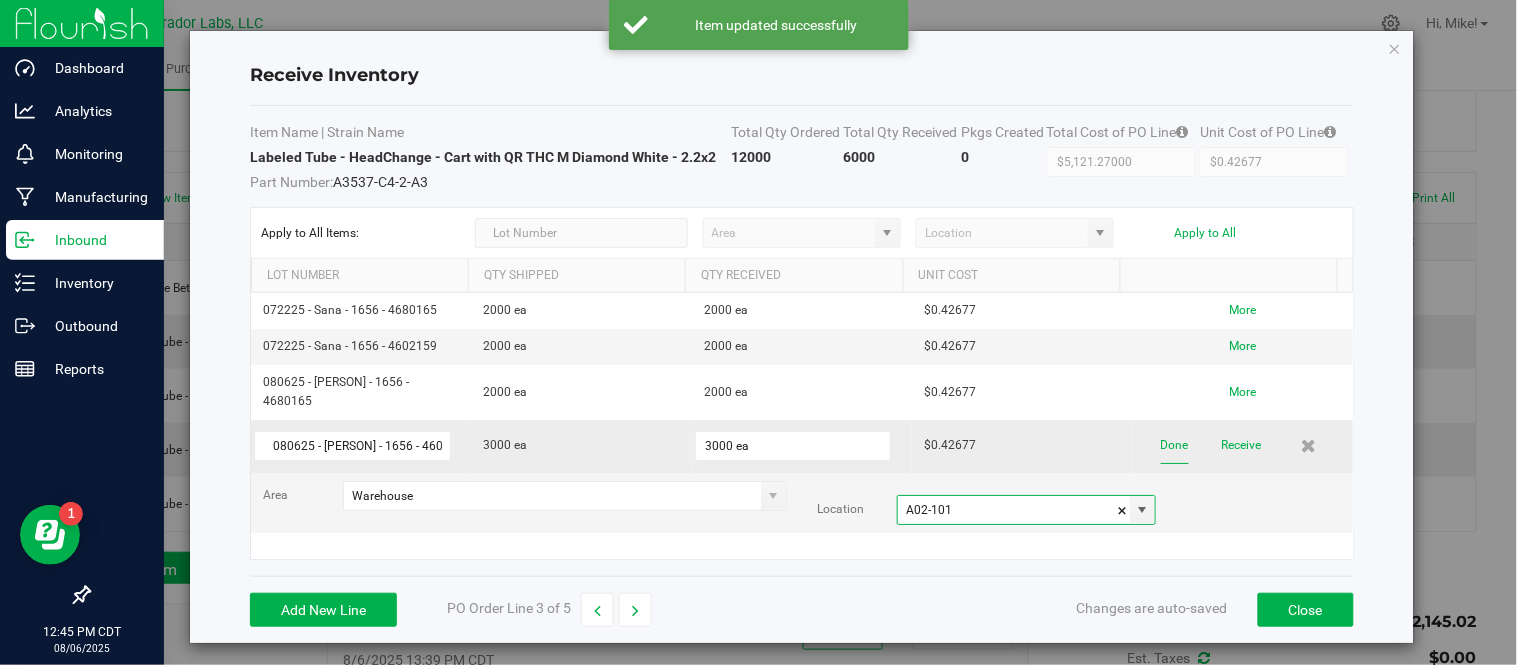 click on "Done" at bounding box center (1175, 445) 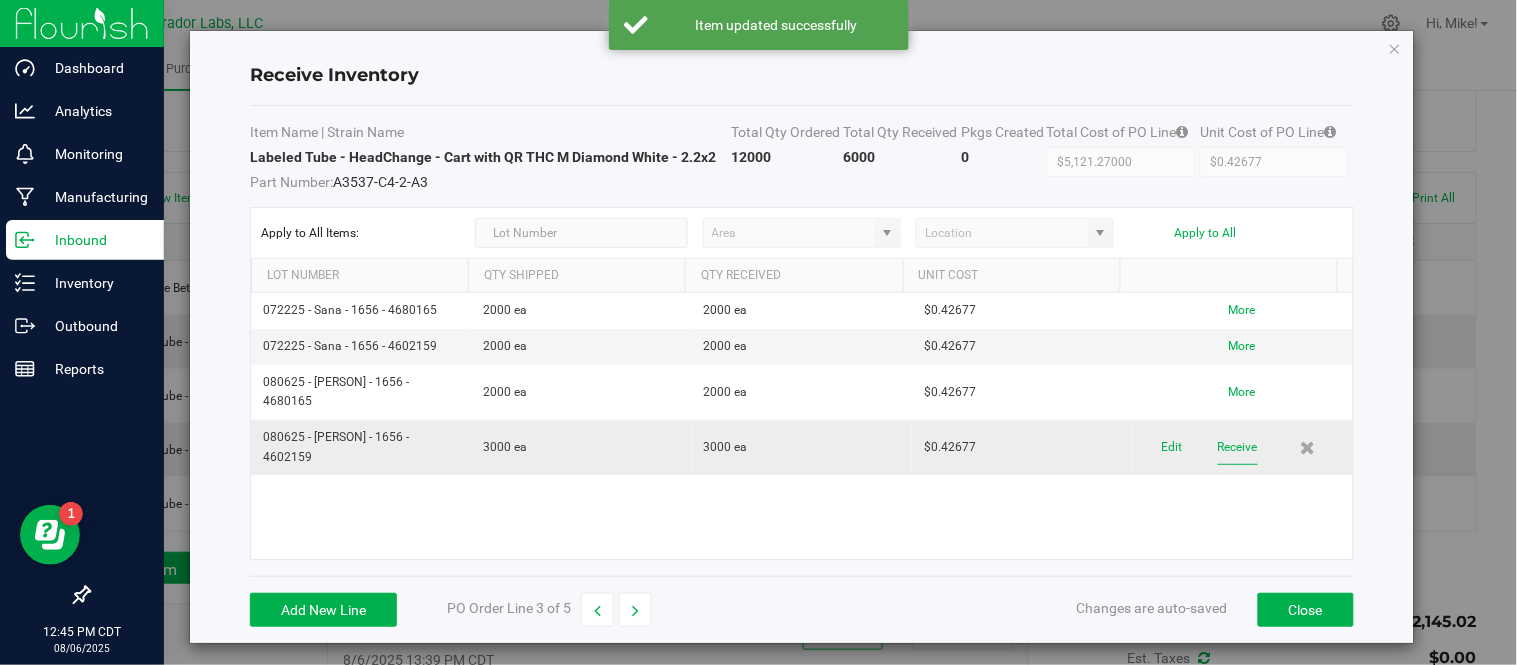 click on "Receive" at bounding box center [1238, 447] 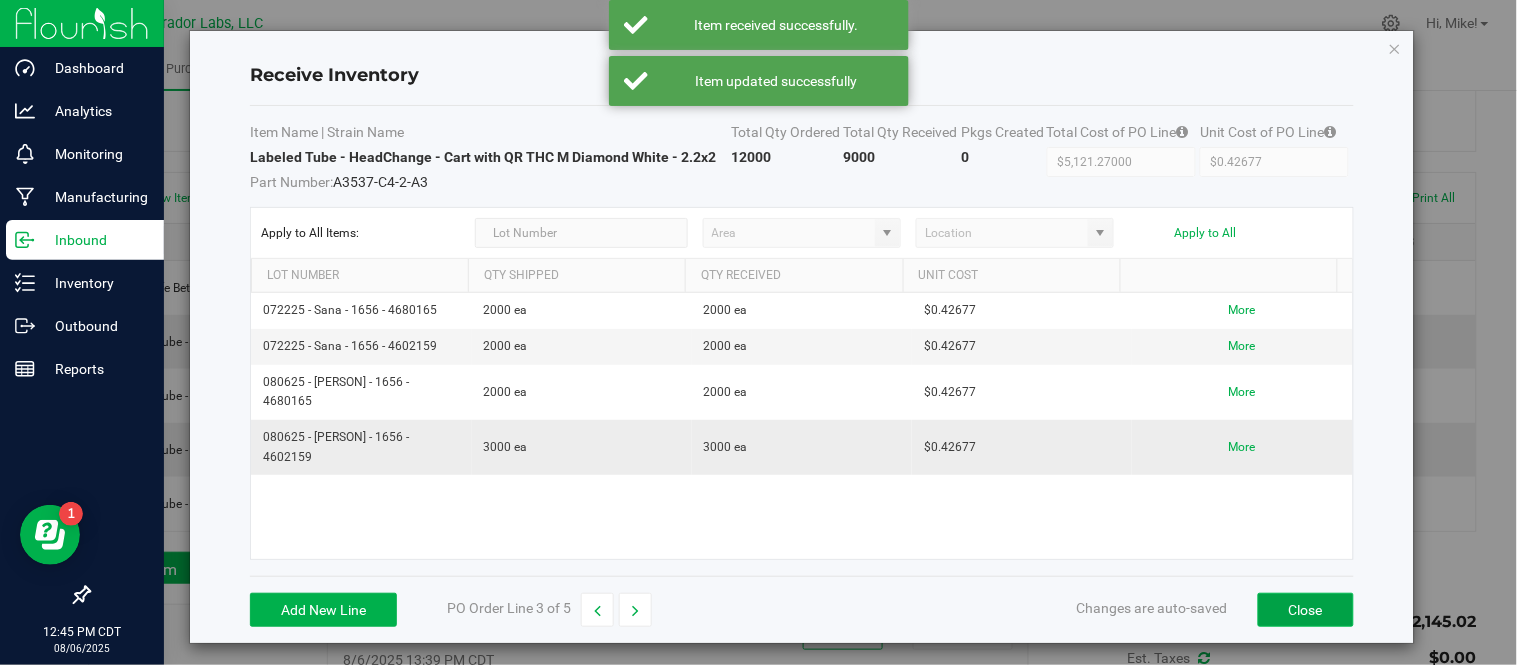 click on "Close" at bounding box center (1306, 610) 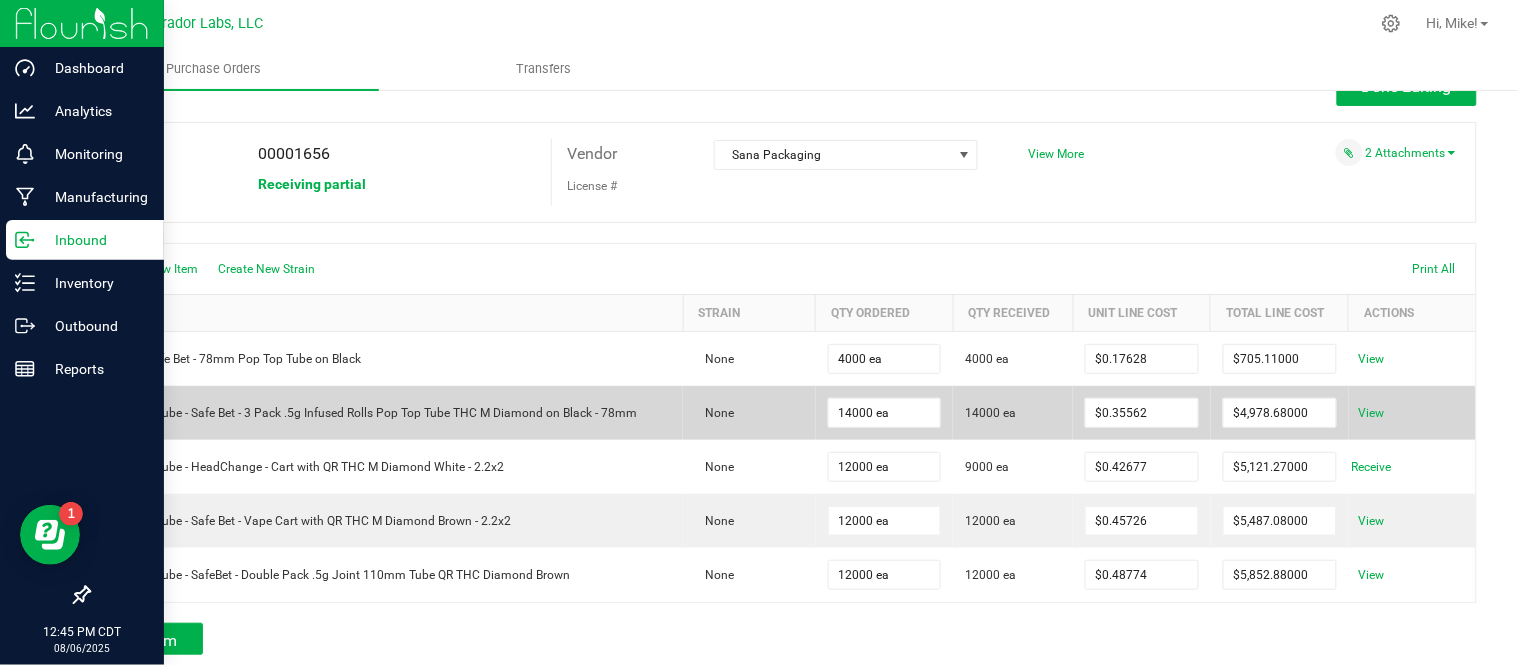 scroll, scrollTop: 0, scrollLeft: 0, axis: both 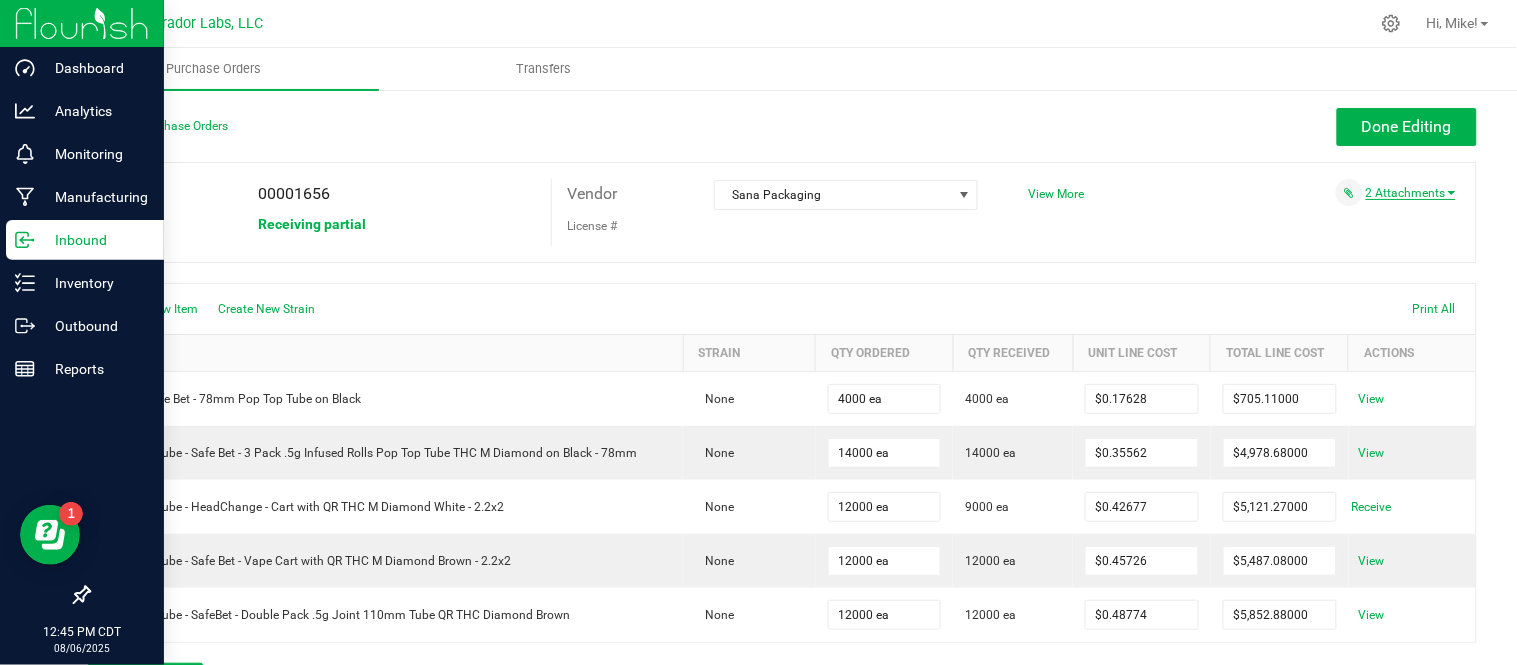 click on "2
Attachments" at bounding box center [1411, 193] 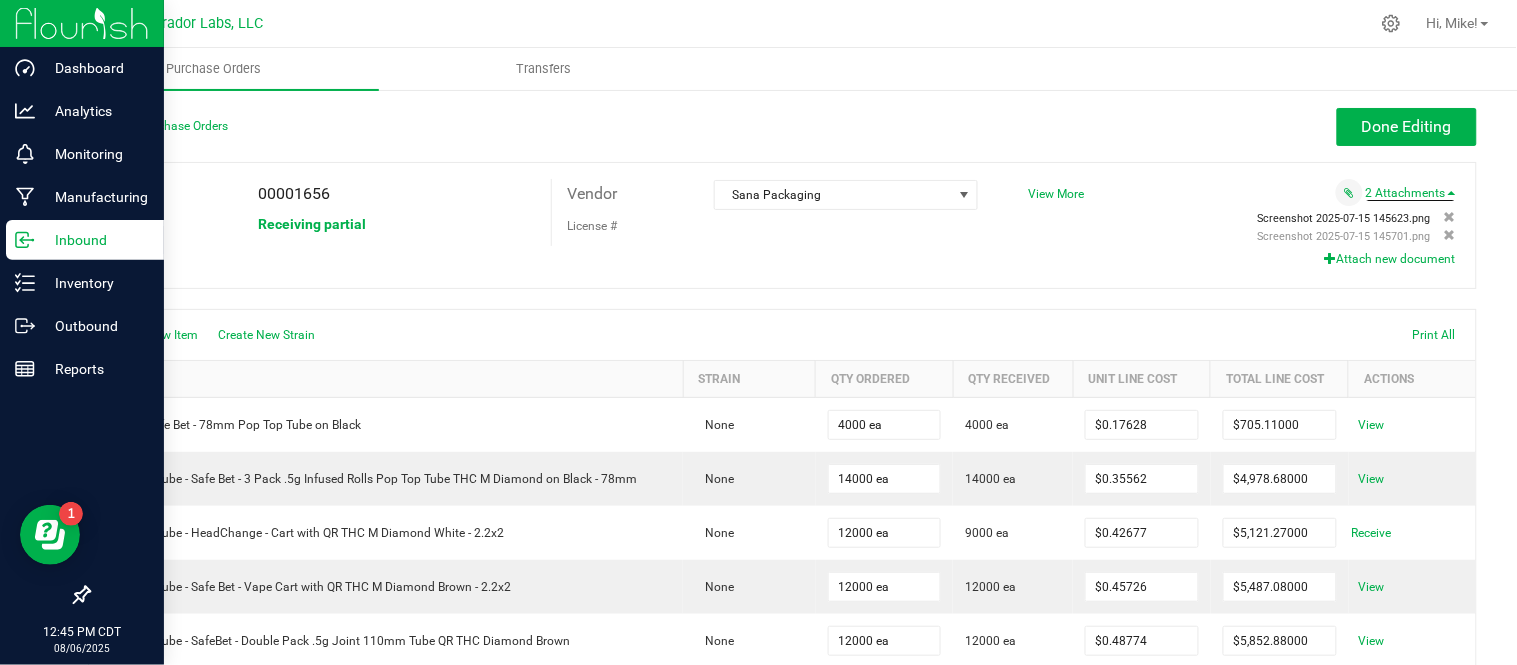 click on "Screenshot 2025-07-15 145623.png" at bounding box center [1344, 218] 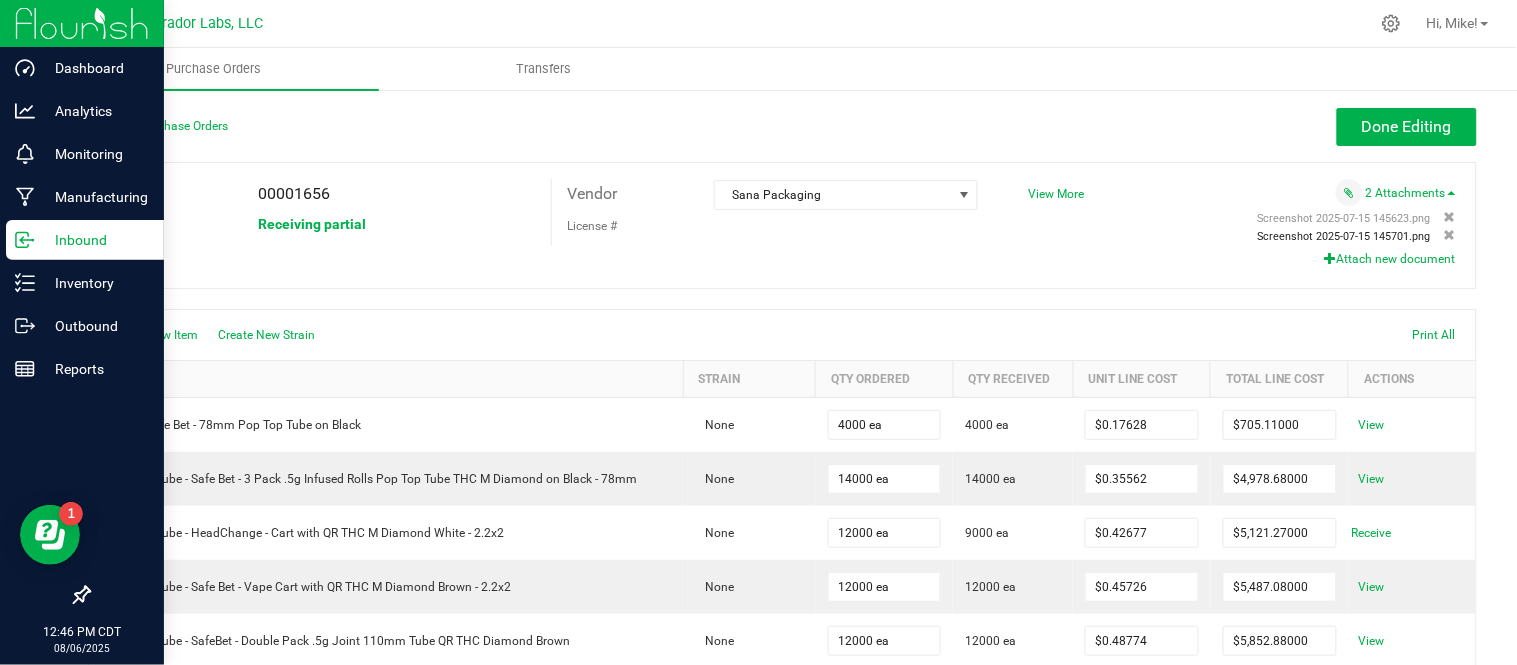 click on "Screenshot 2025-07-15 145701.png" at bounding box center (1344, 236) 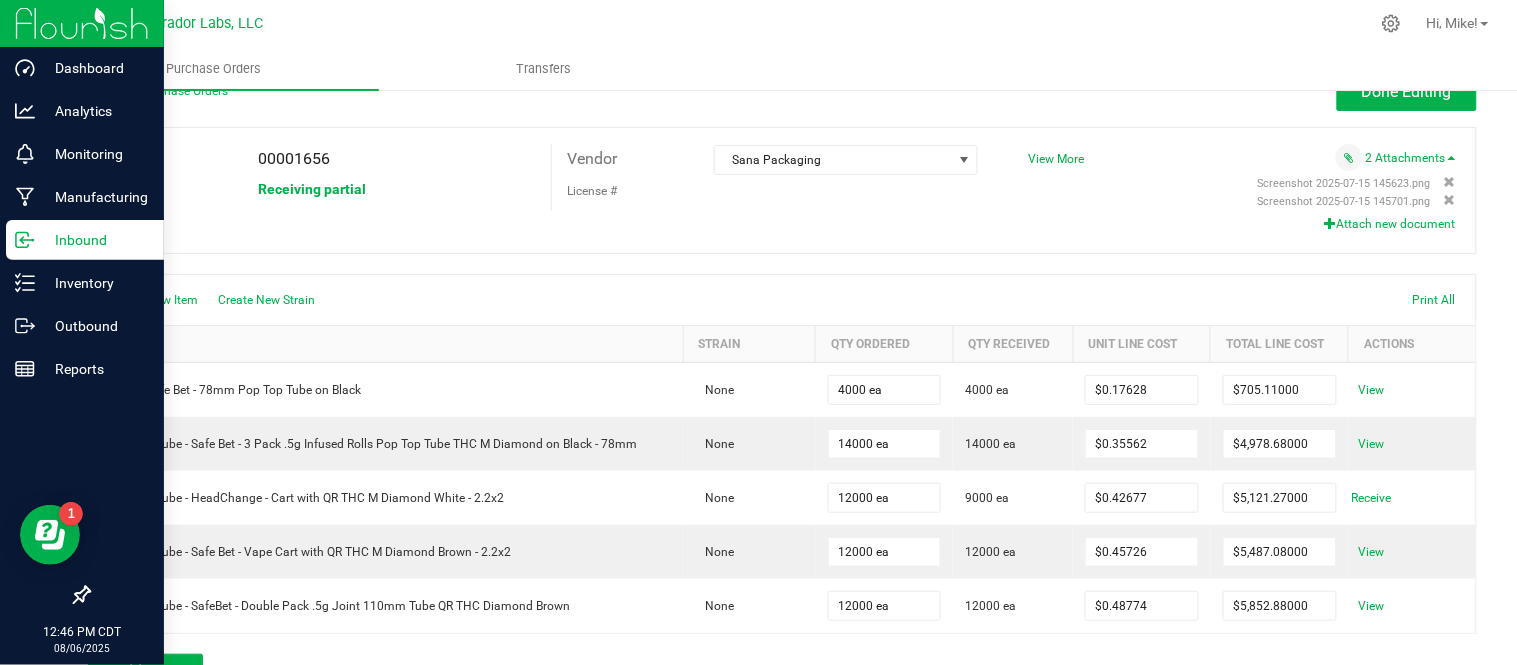 scroll, scrollTop: 0, scrollLeft: 0, axis: both 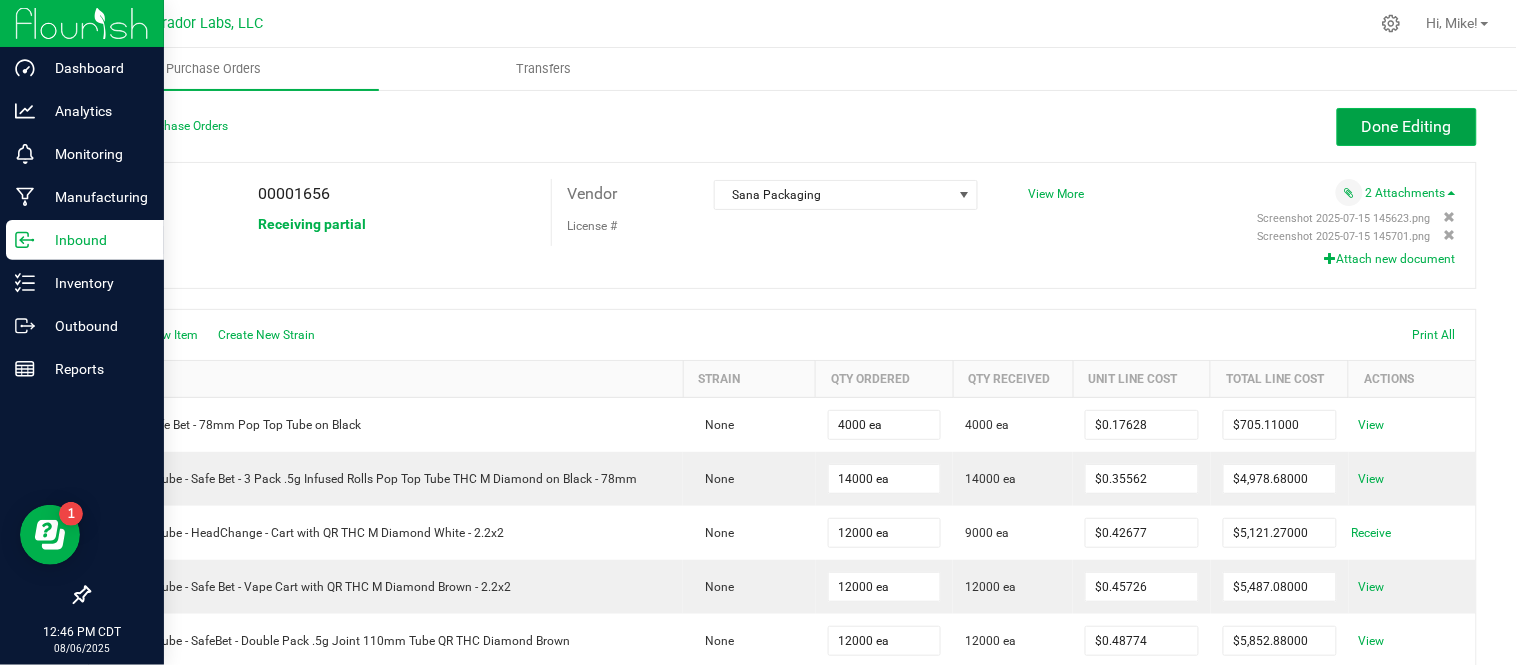 click on "Done Editing" at bounding box center [1407, 126] 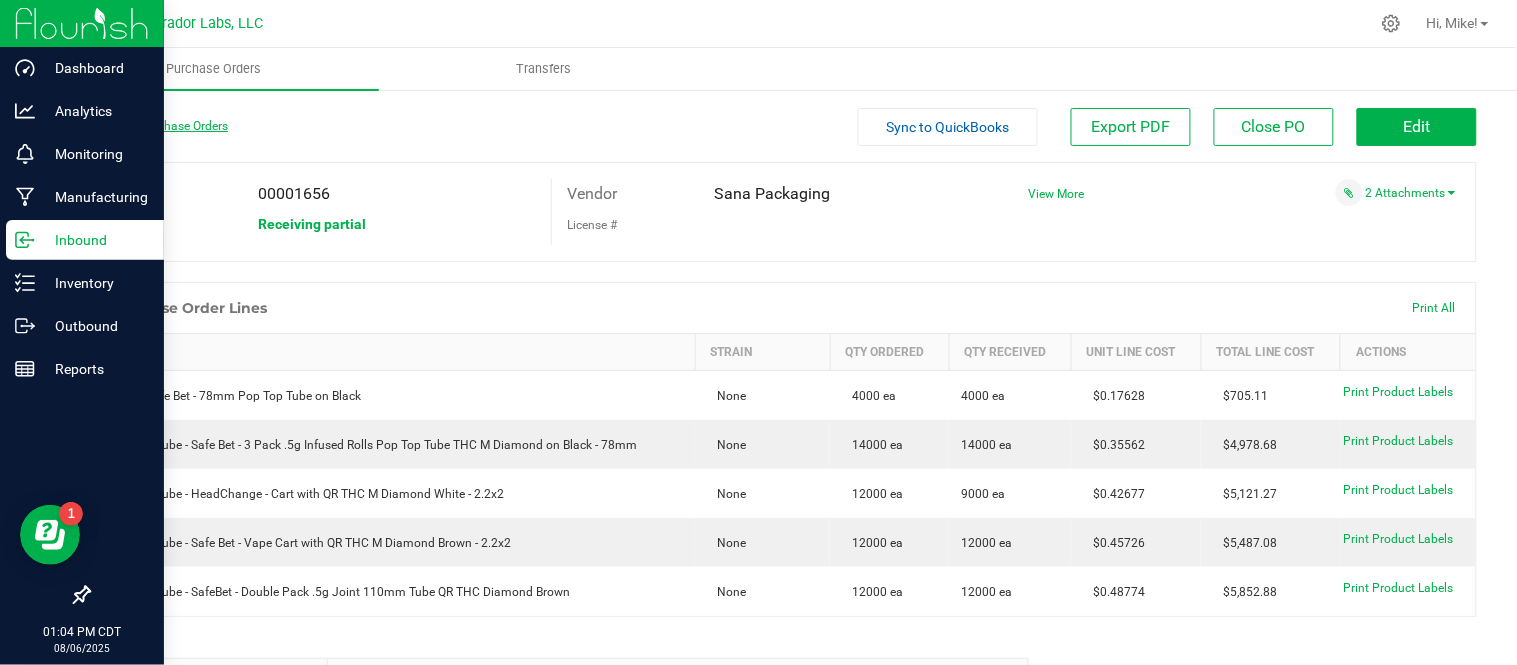 click on "Back to Purchase Orders" at bounding box center (158, 126) 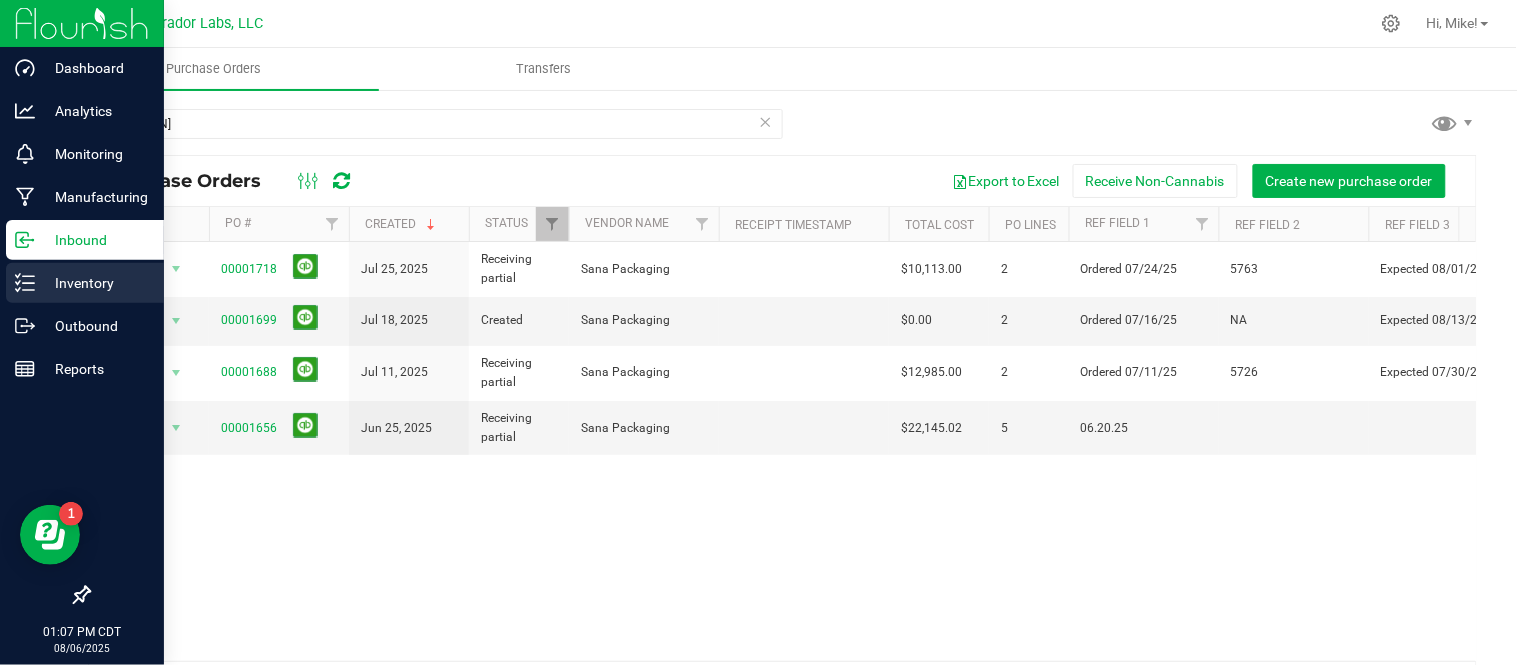 click on "Inventory" at bounding box center (95, 283) 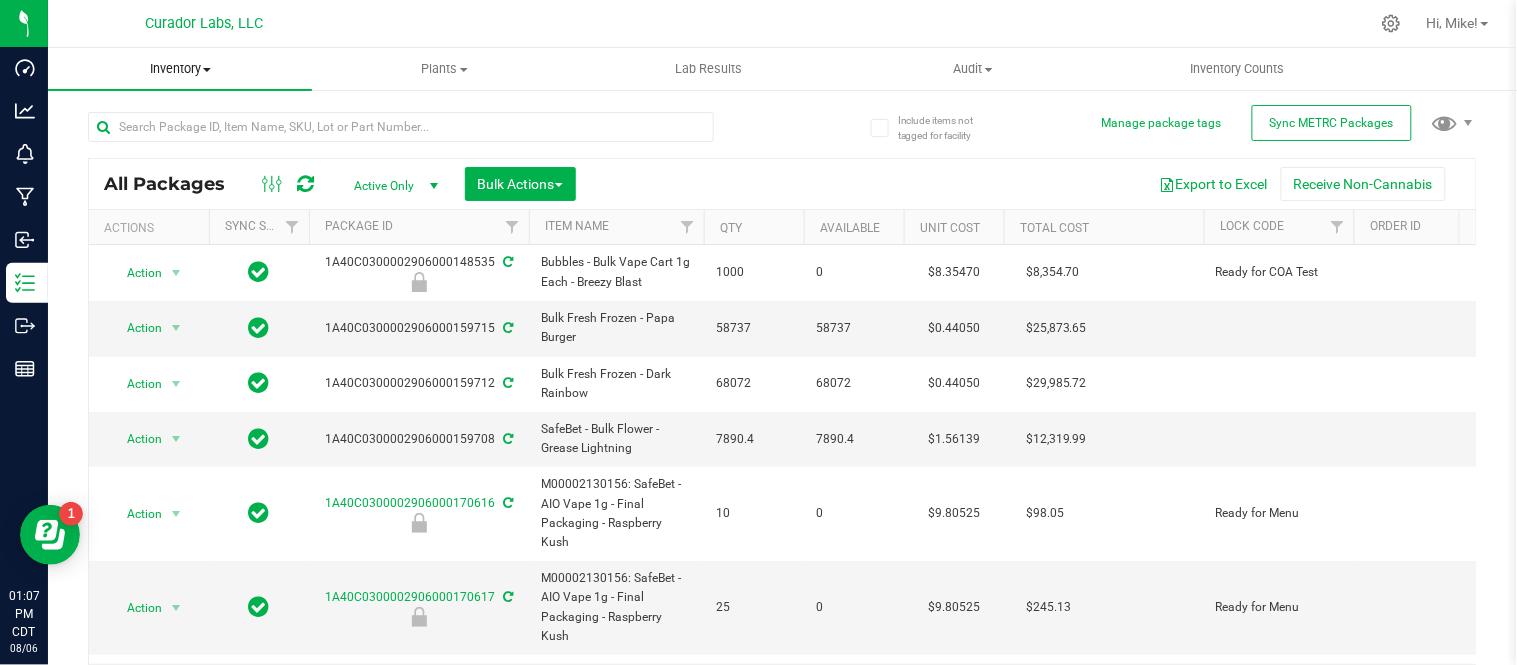 click at bounding box center [207, 70] 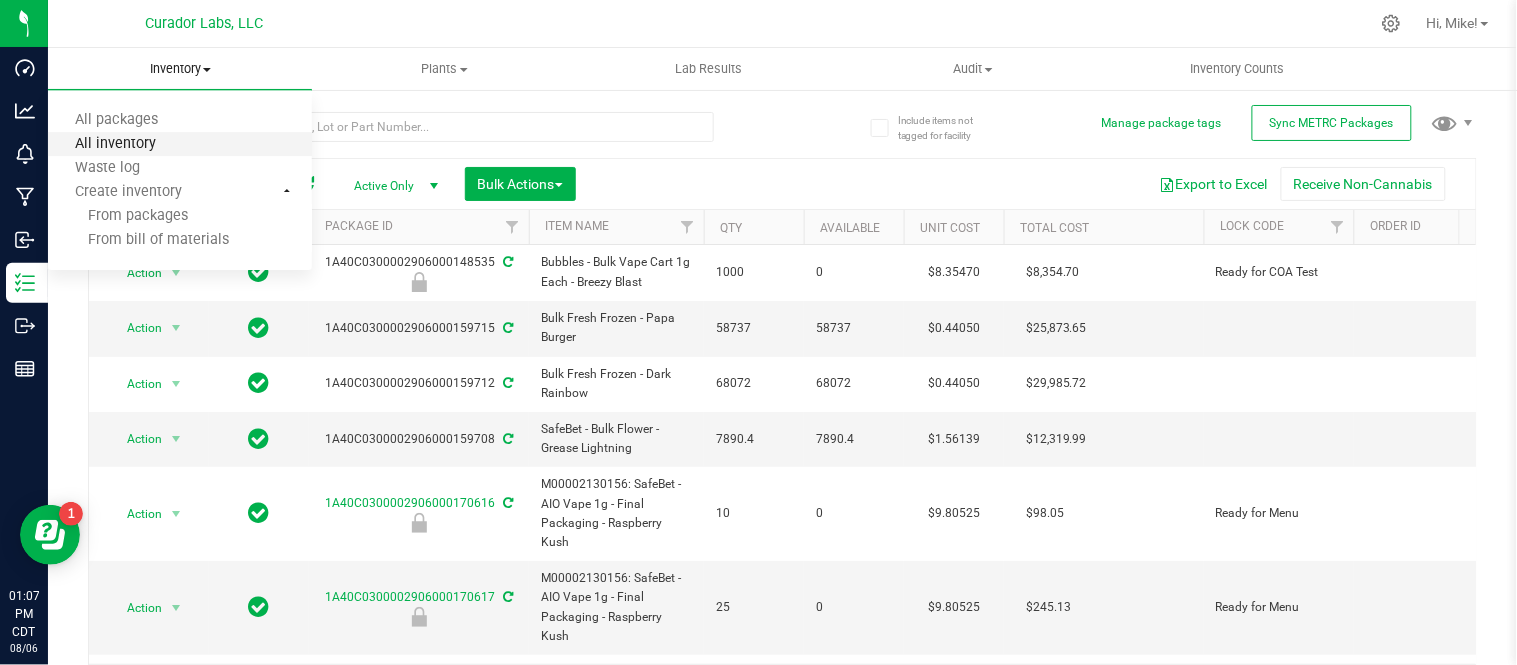 click on "All inventory" at bounding box center [115, 144] 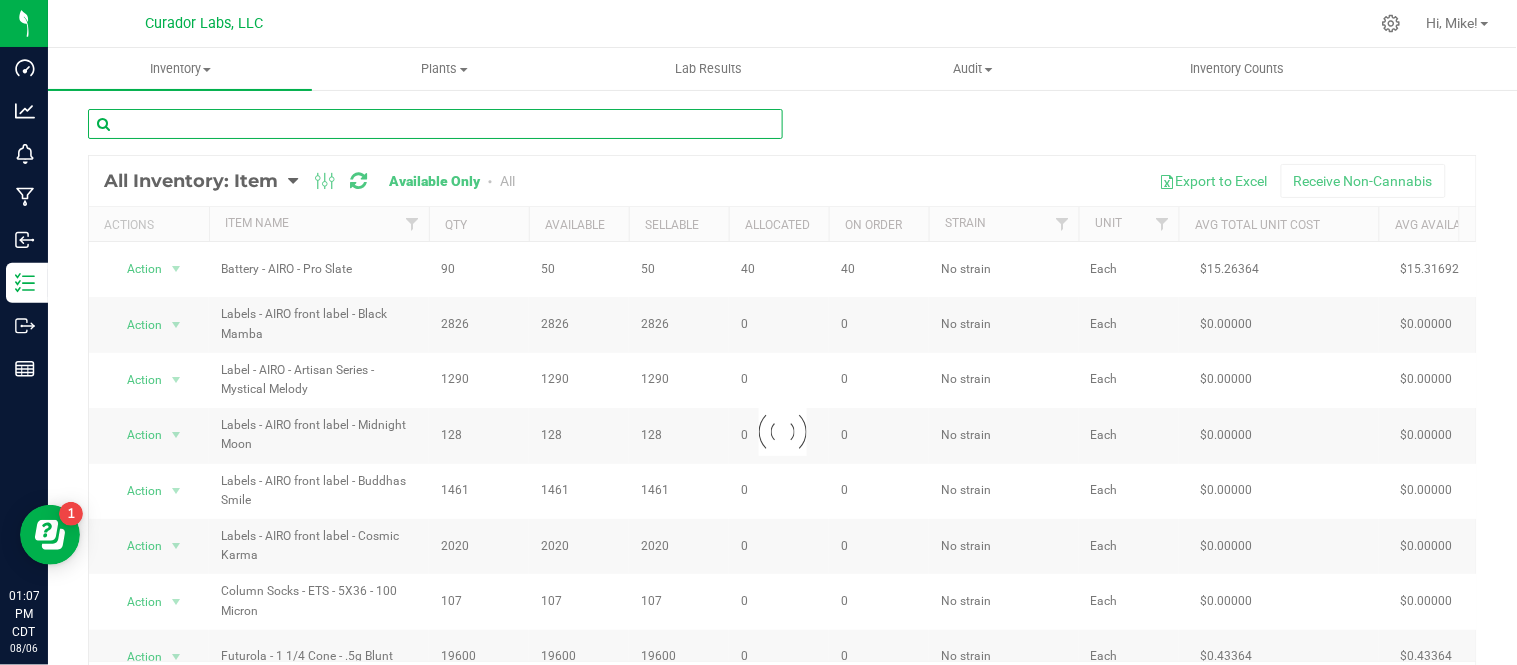 click at bounding box center (435, 124) 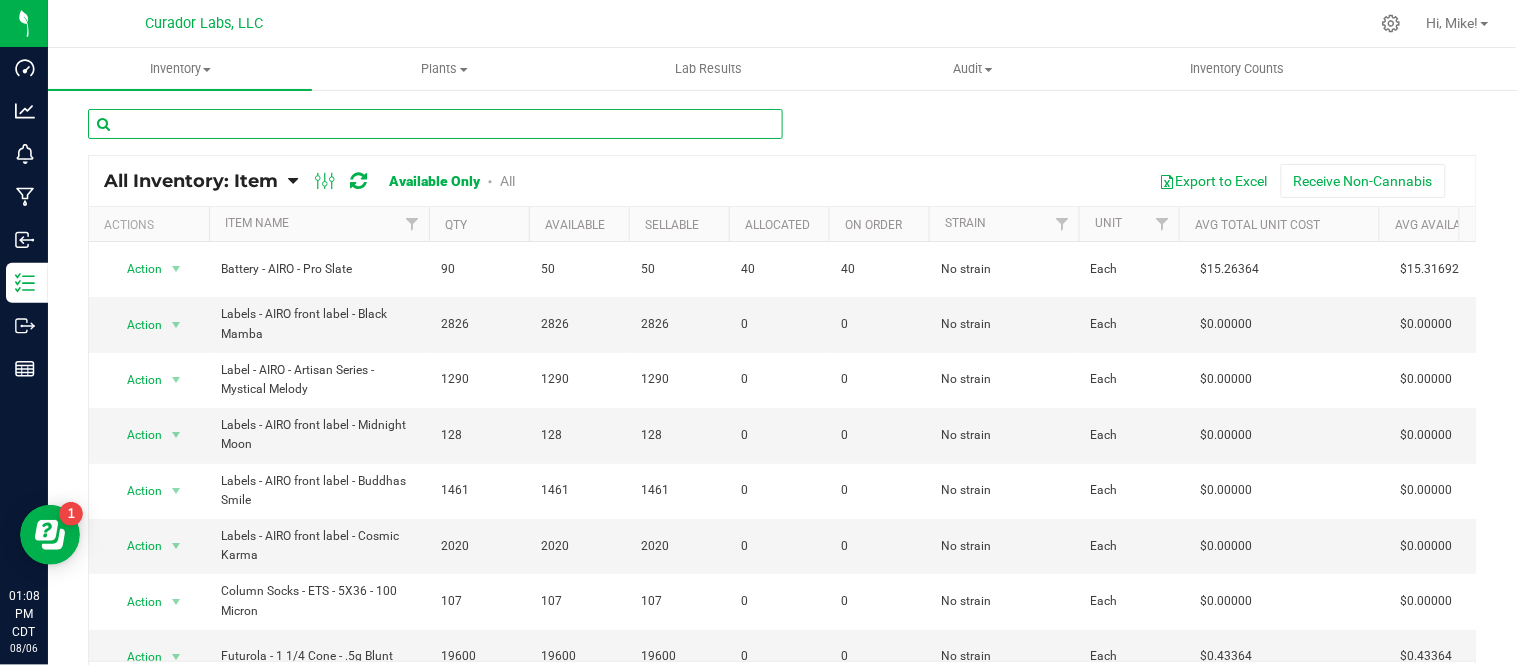 paste on "Mouthpiece - AIRO - Strain Series Layer Cake" 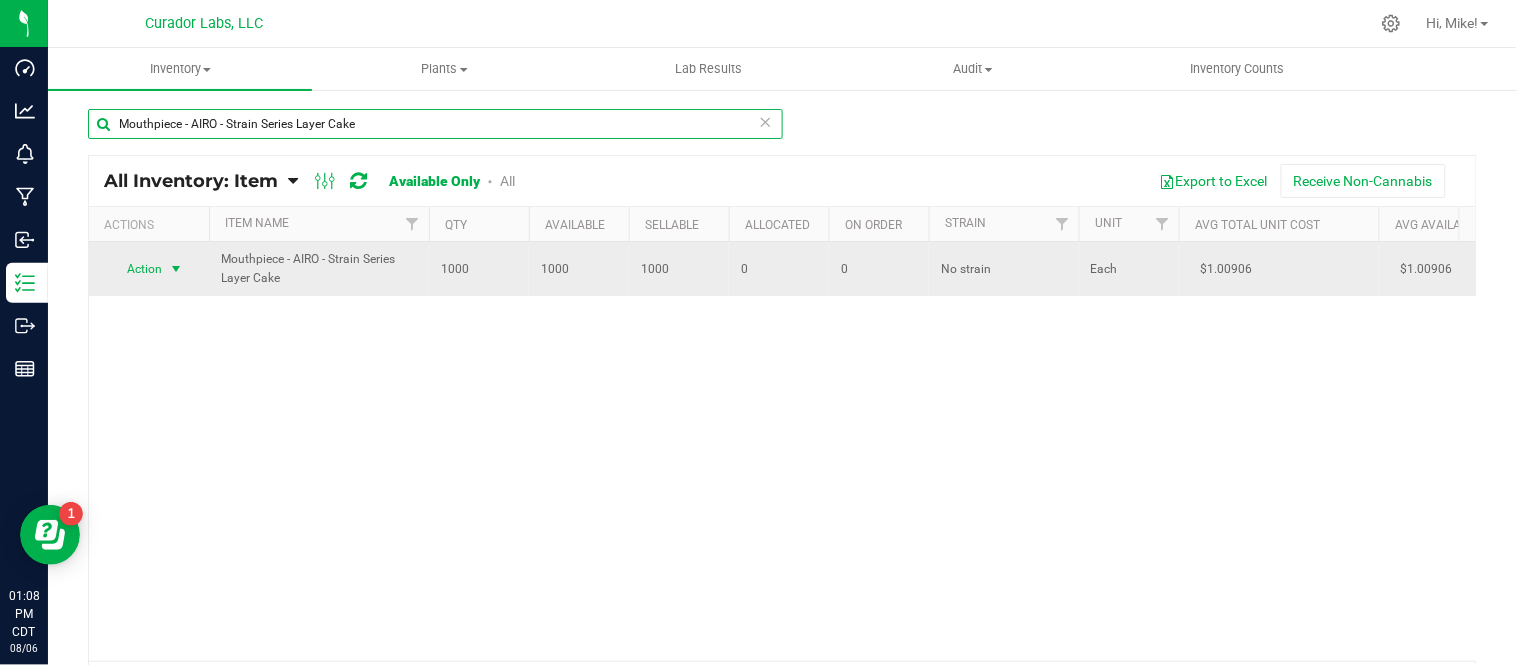 type on "Mouthpiece - AIRO - Strain Series Layer Cake" 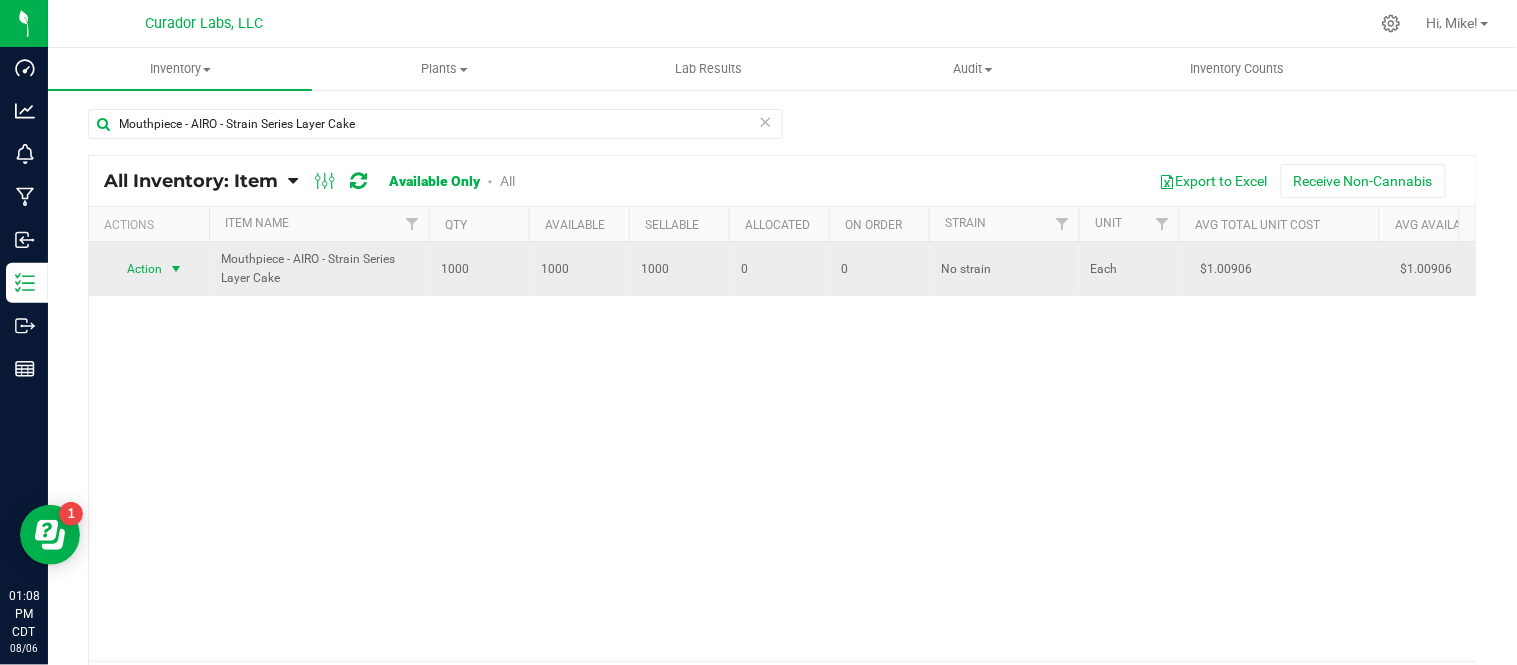 click at bounding box center (176, 269) 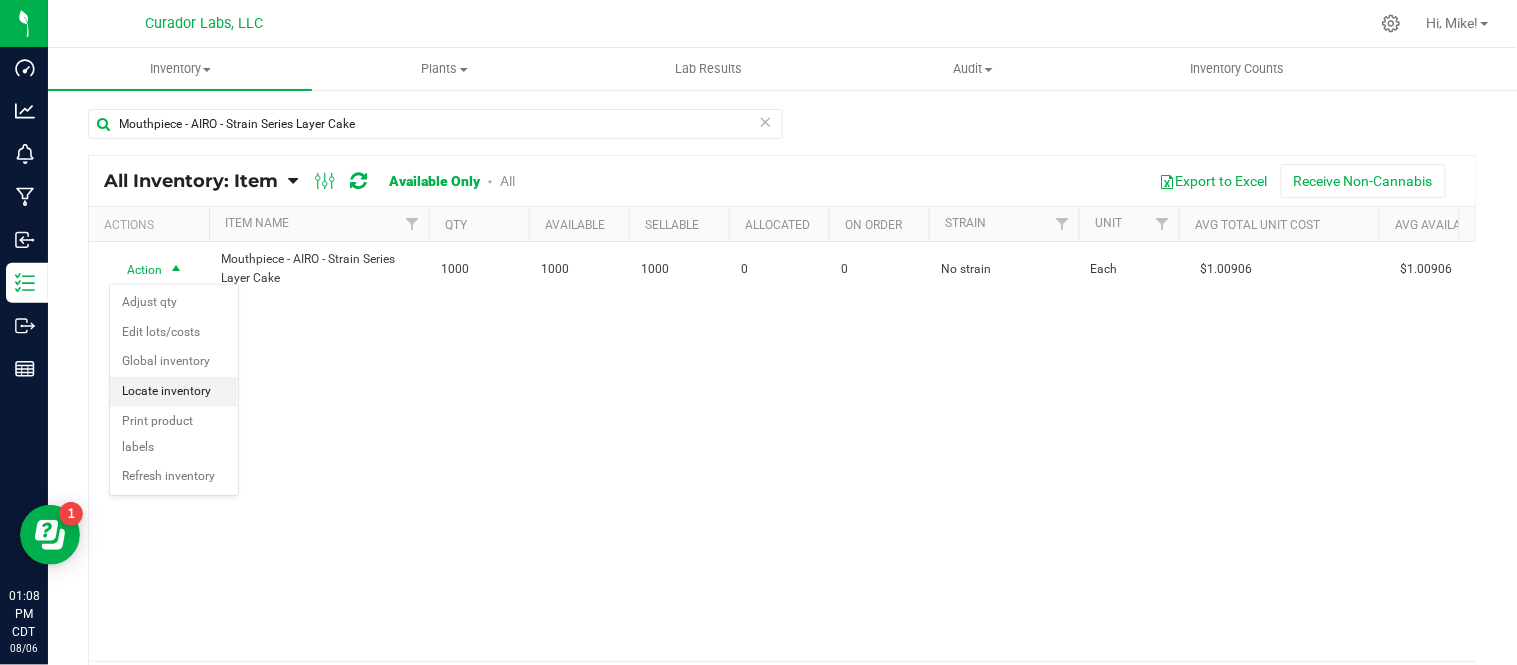 click on "Locate inventory" at bounding box center [174, 392] 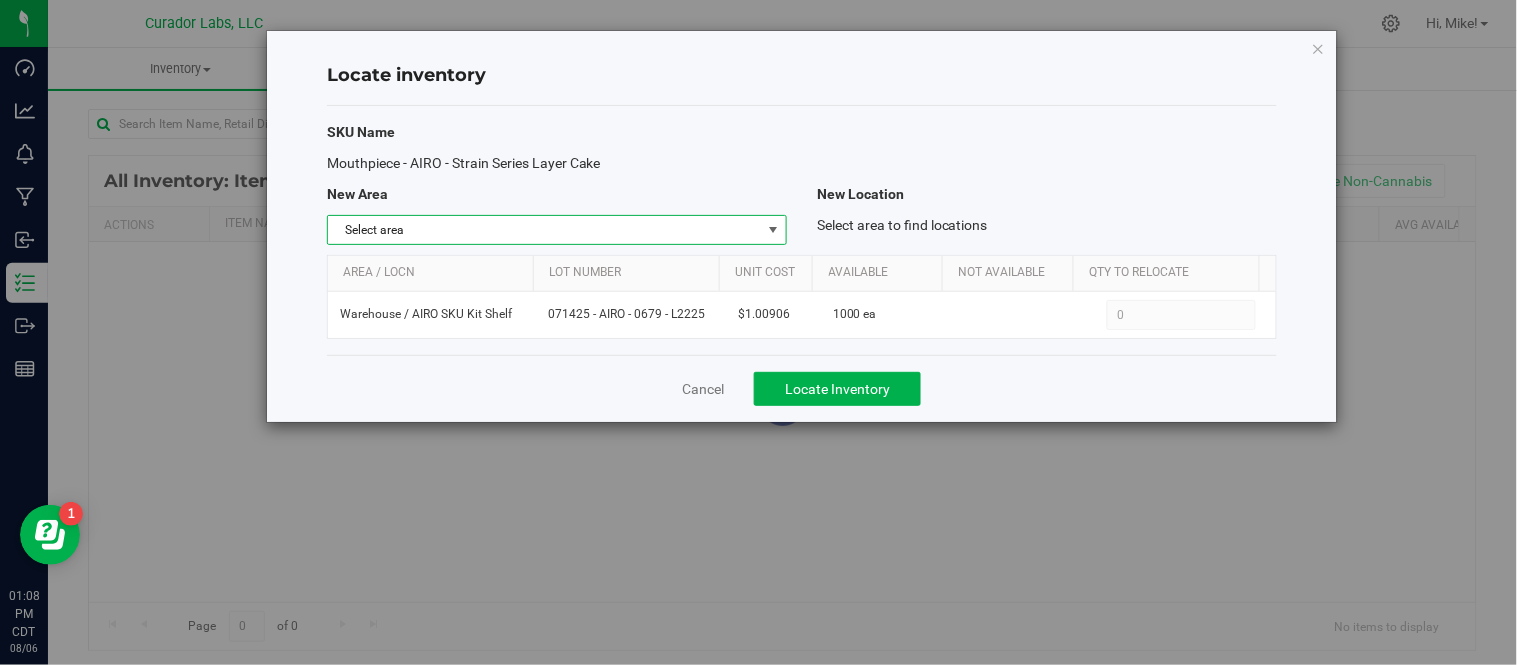click at bounding box center (773, 230) 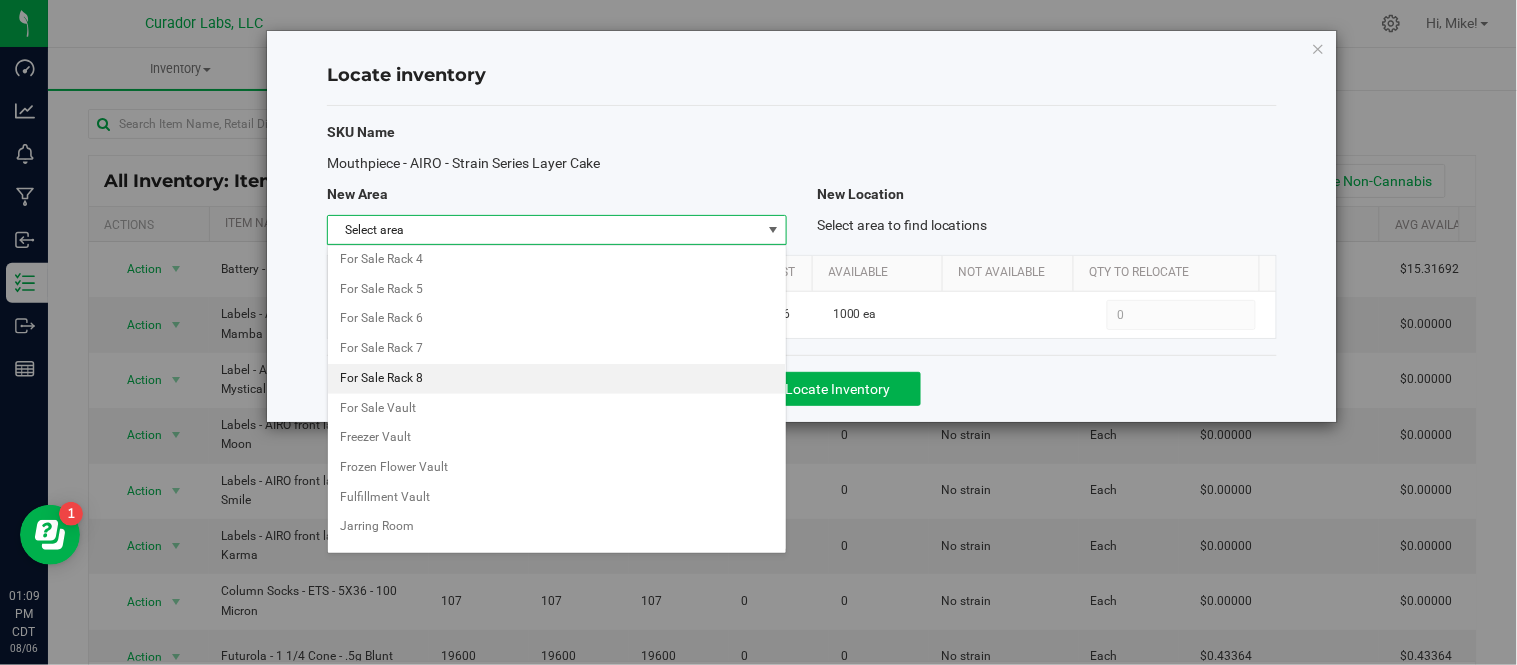 scroll, scrollTop: 806, scrollLeft: 0, axis: vertical 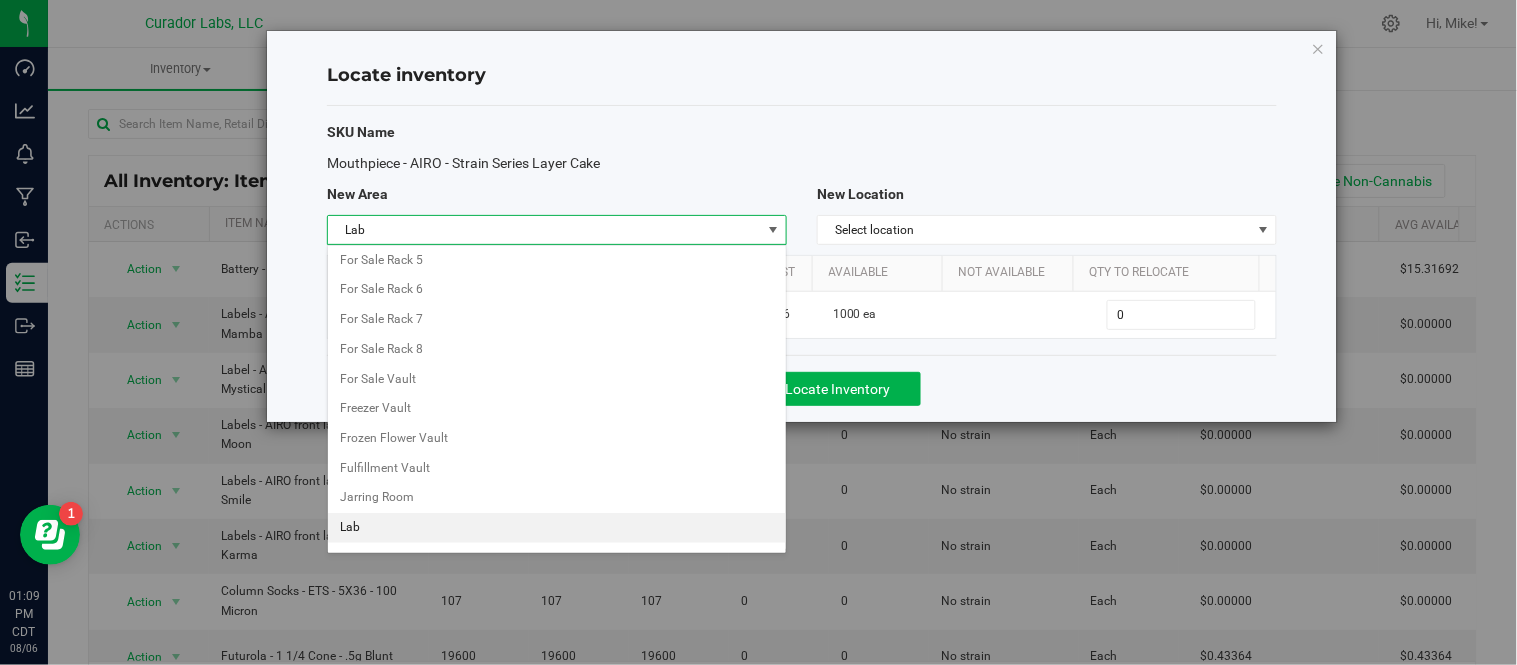 click on "Lab" at bounding box center (557, 528) 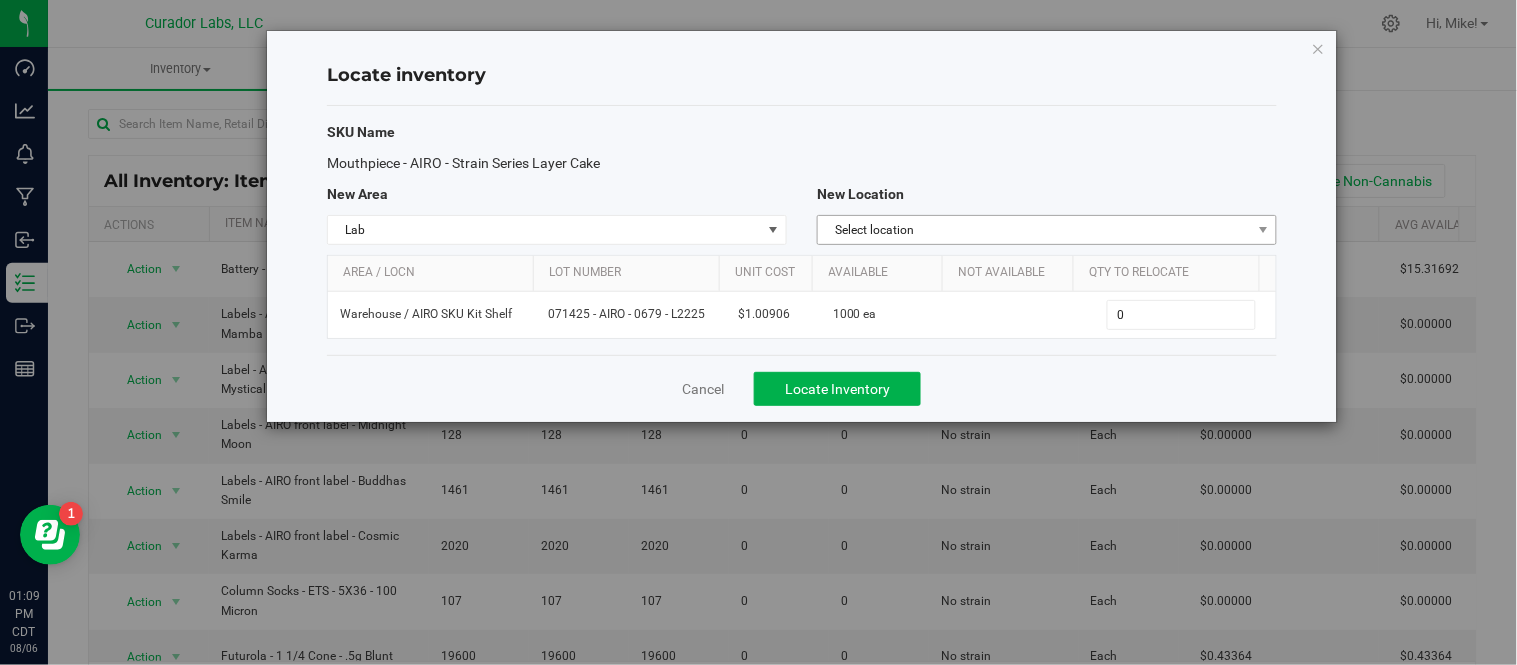 click on "Mouthpiece - AIRO - Strain Series Layer Cake" at bounding box center (802, 230) 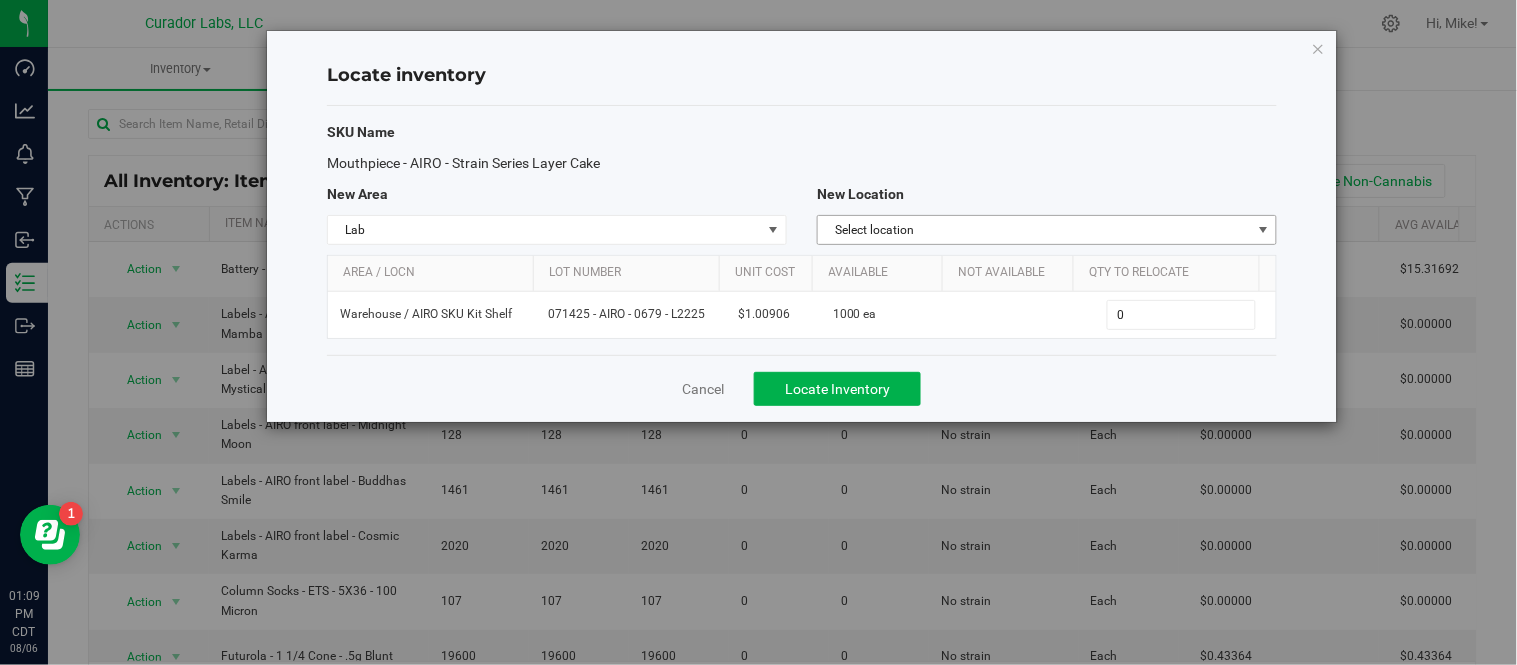 click on "Select location" at bounding box center [1034, 230] 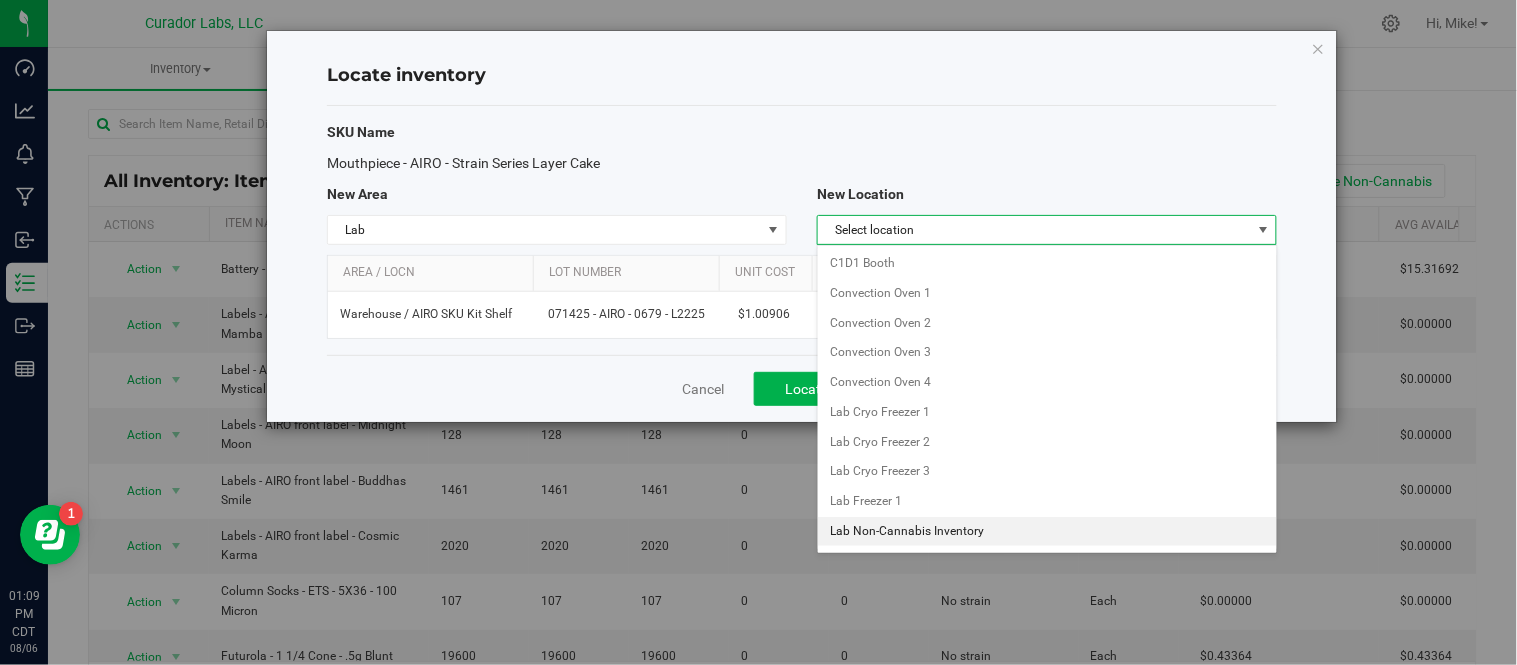 click on "Lab Non-Cannabis Inventory" at bounding box center [1047, 532] 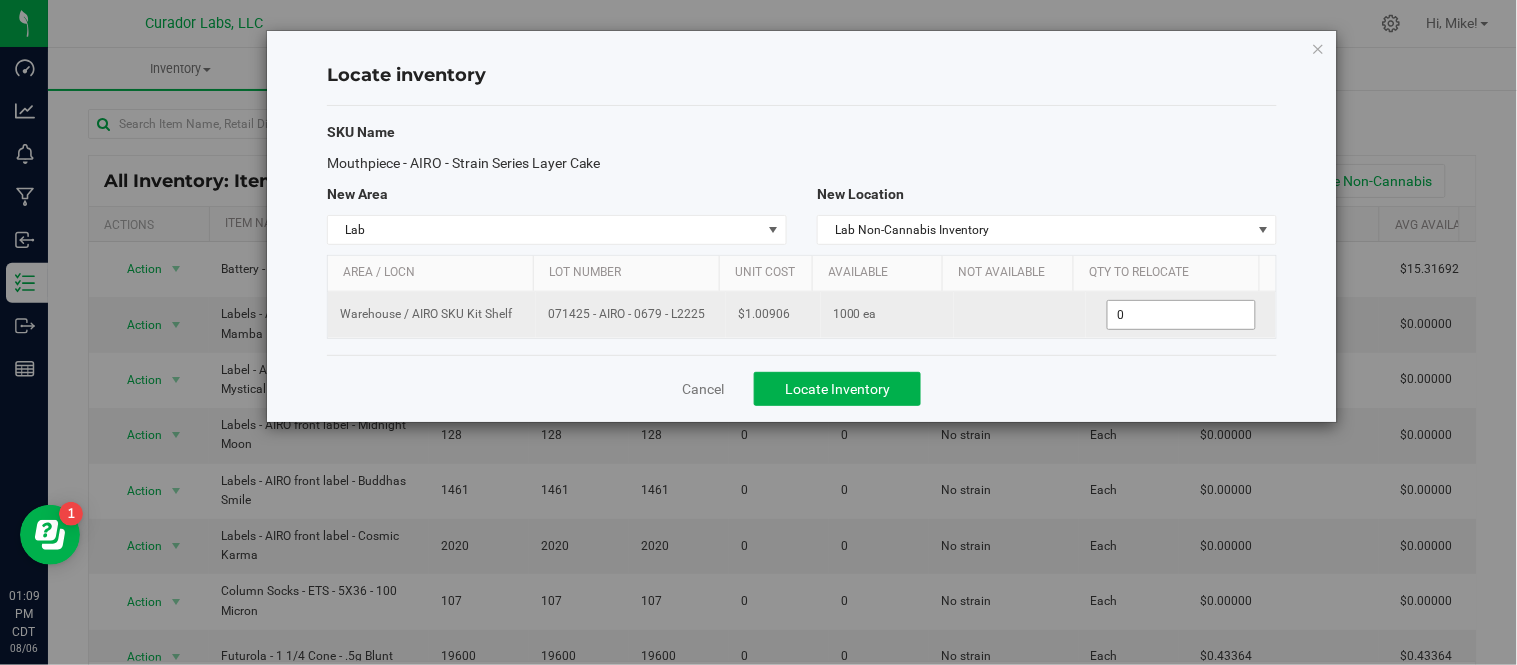 click on "0 0" at bounding box center [1181, 315] 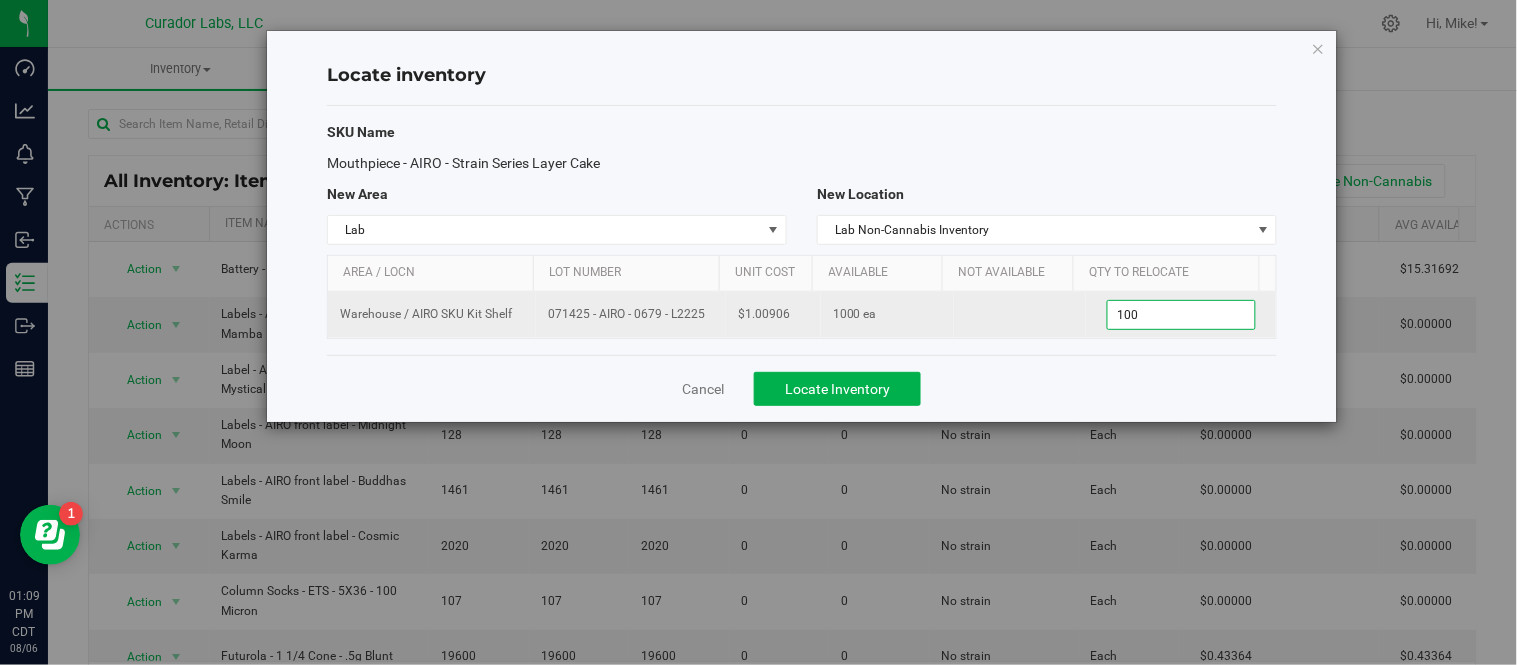 type on "1000" 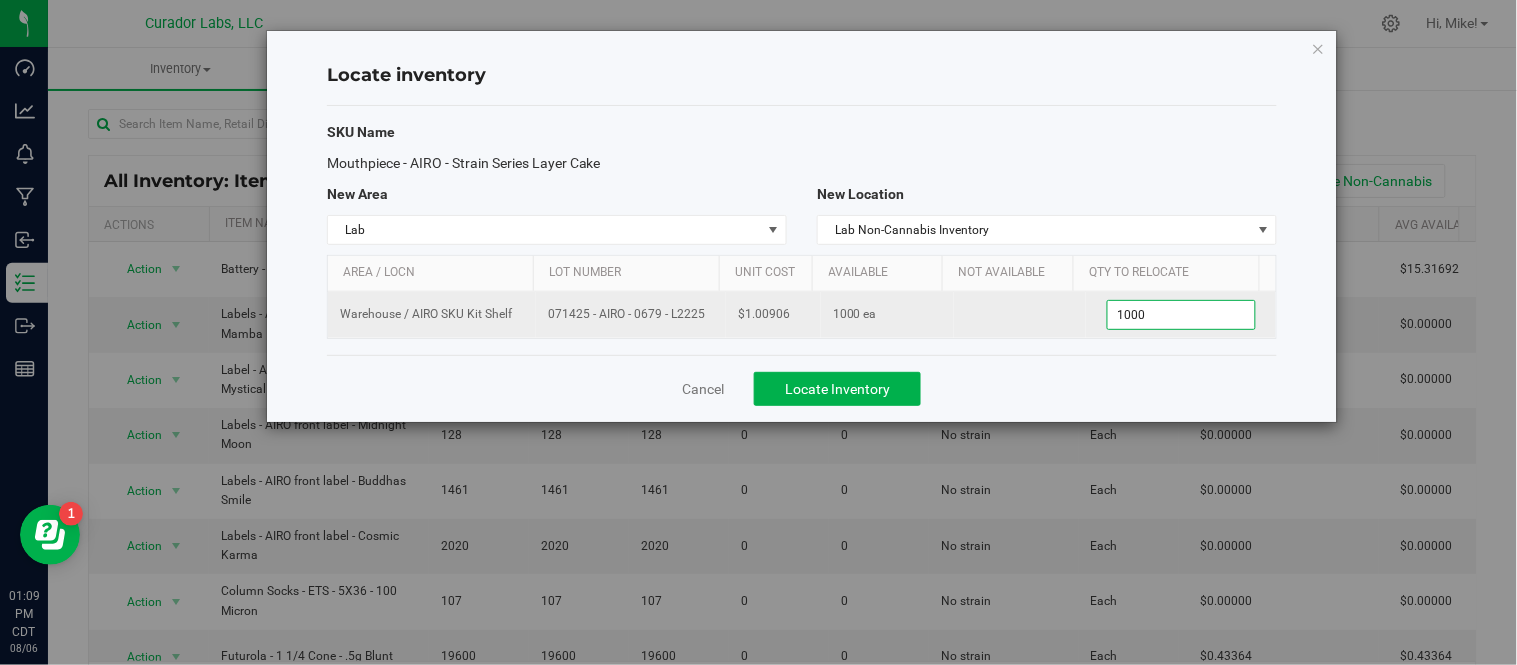type on "1,000" 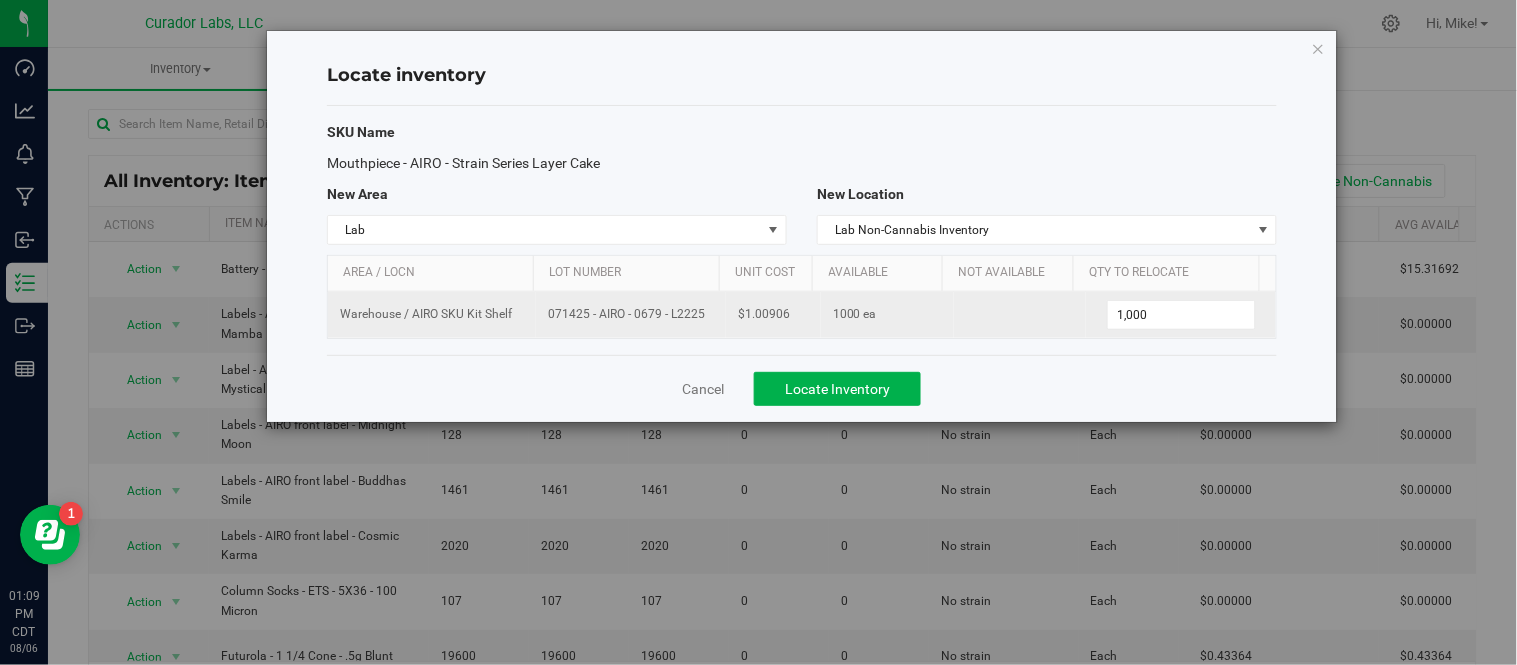 drag, startPoint x: 547, startPoint y: 311, endPoint x: 700, endPoint y: 324, distance: 153.5513 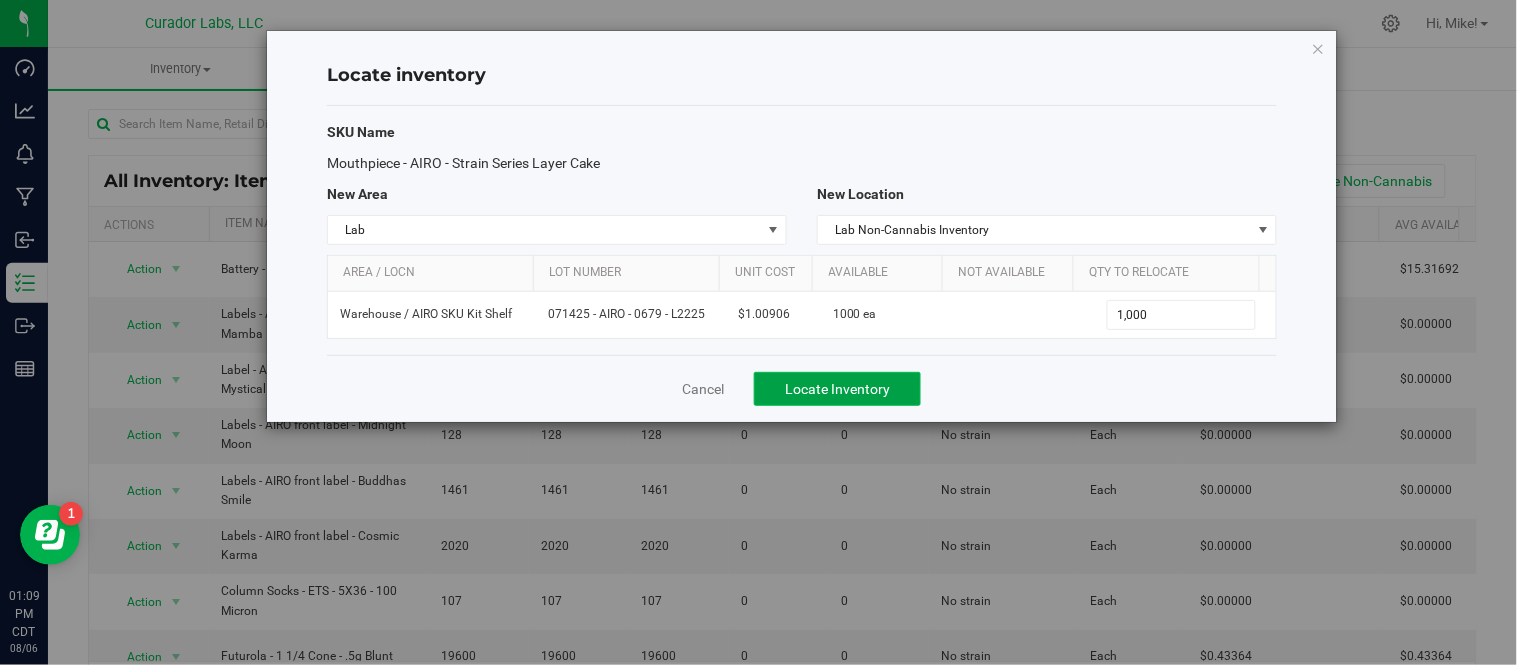 click on "Locate Inventory" 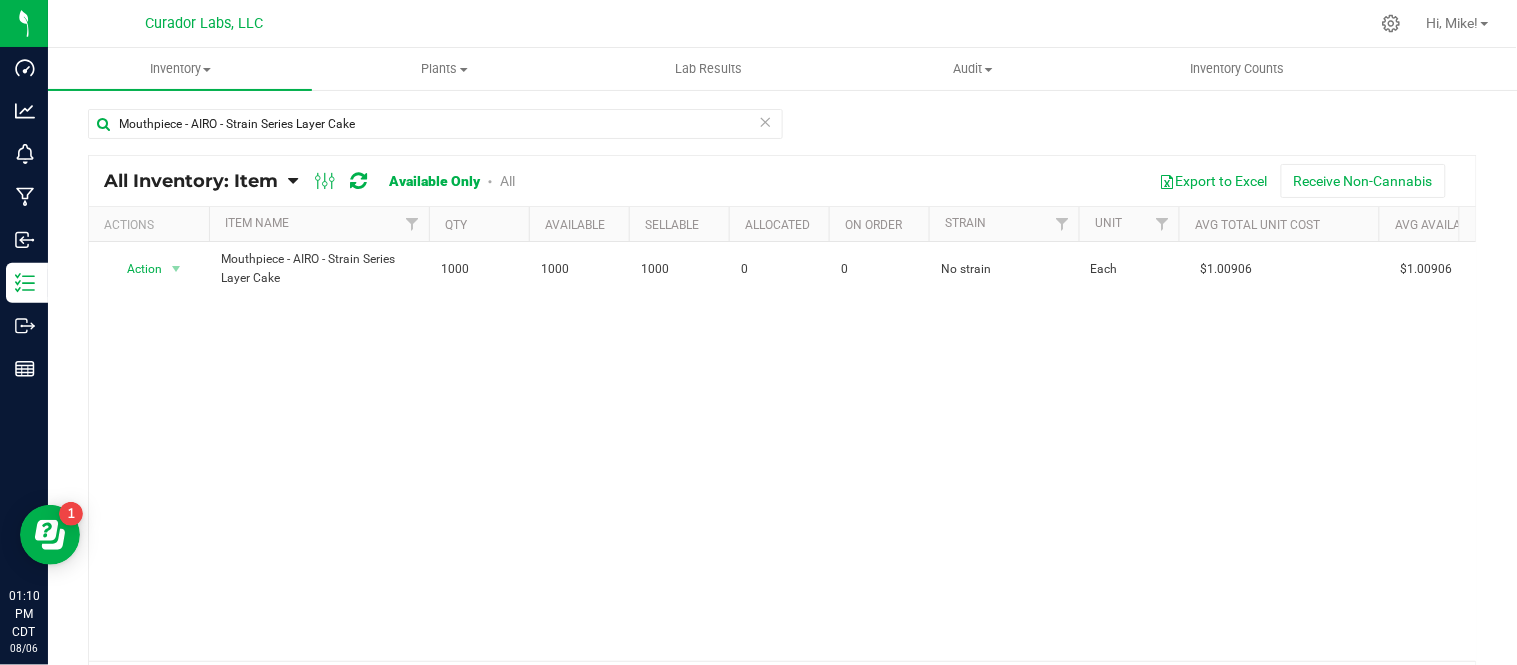 click at bounding box center [766, 121] 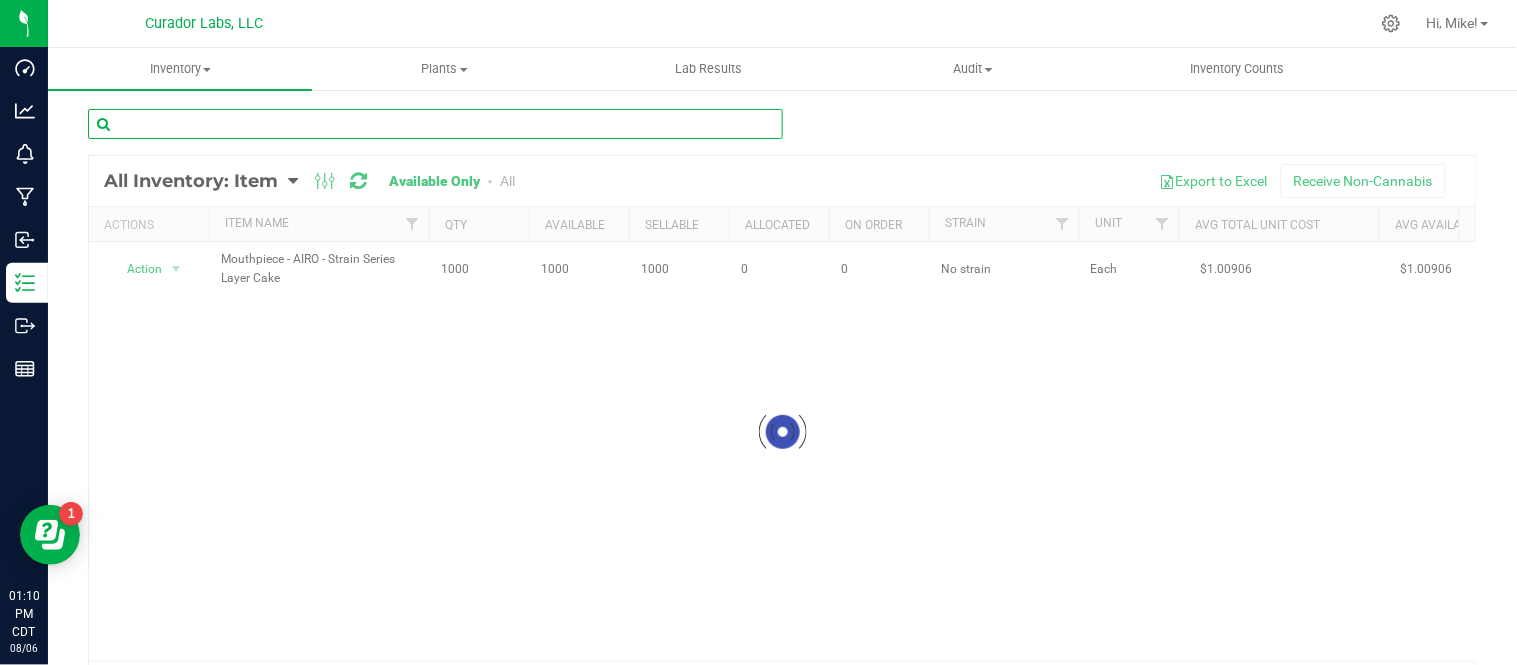 click at bounding box center (435, 124) 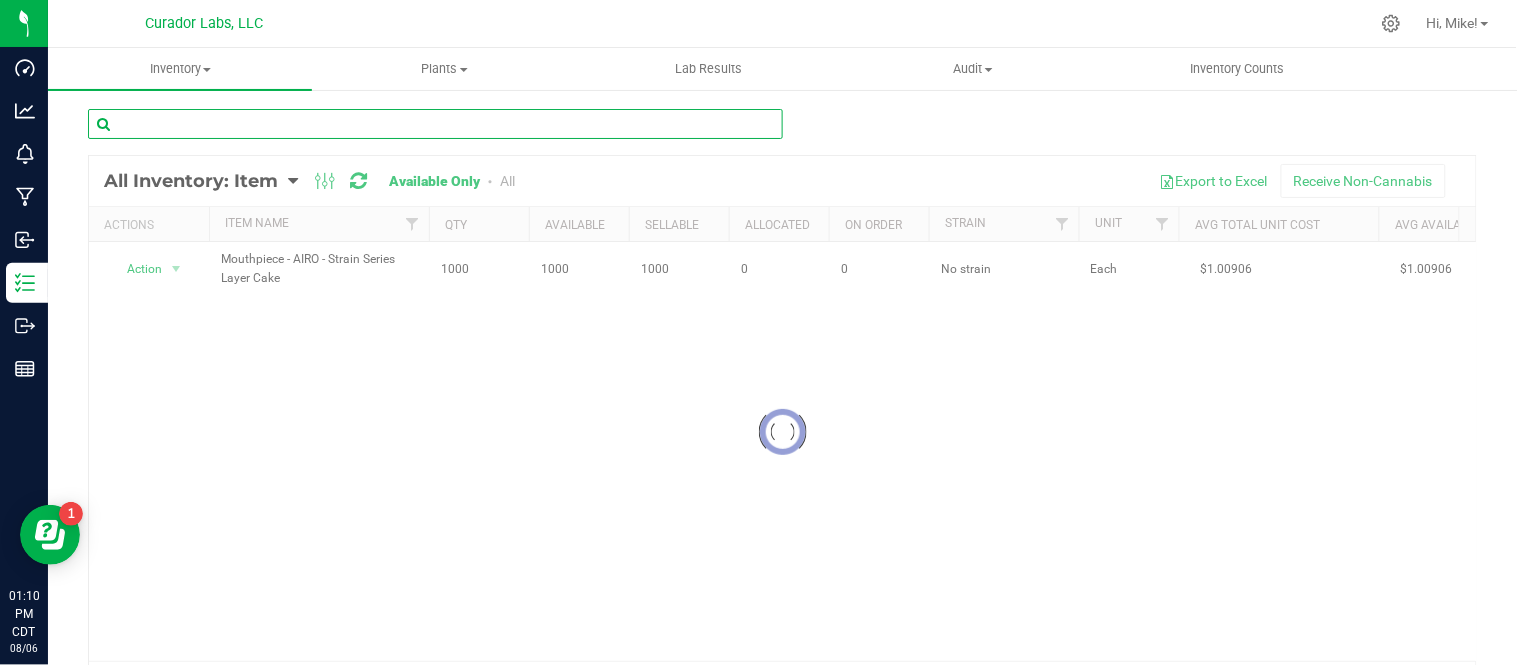 paste on "Mouthpiece - AIRO - Strain Series - Lemon Cherry Gelato" 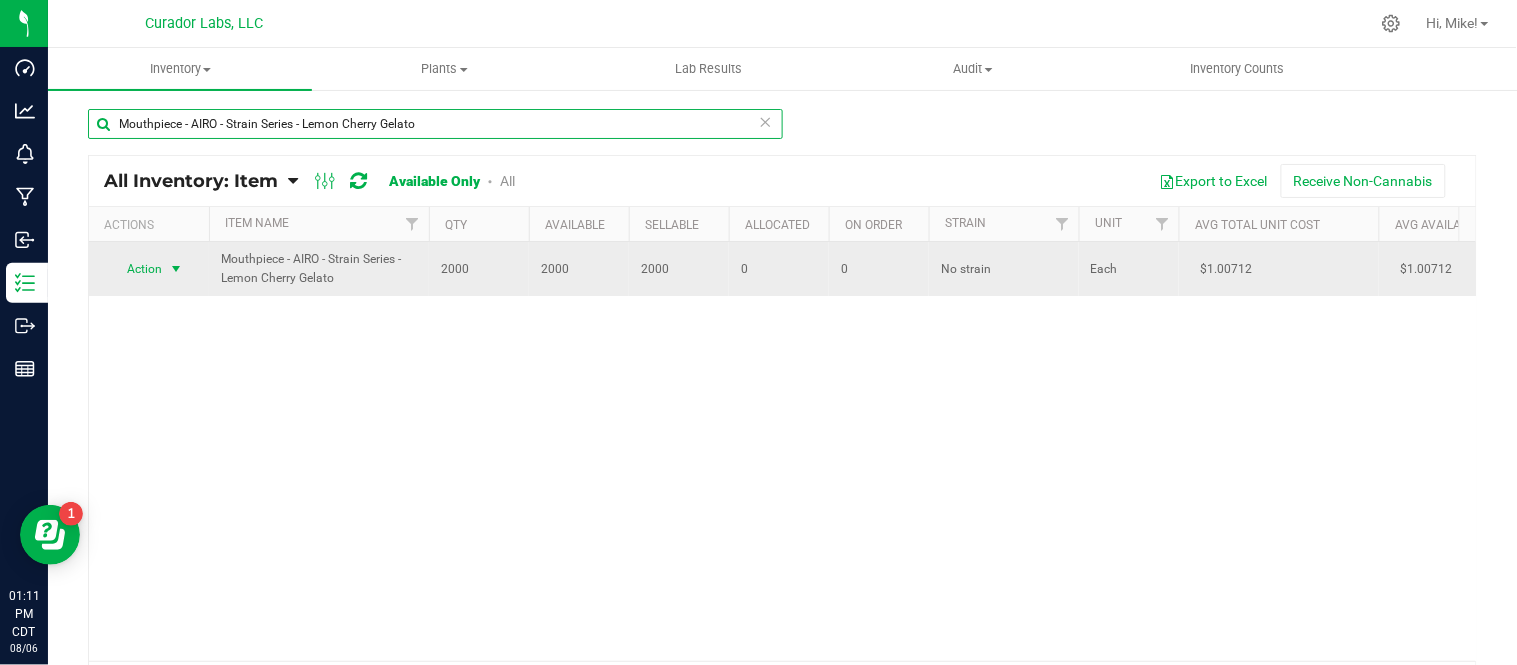 type on "Mouthpiece - AIRO - Strain Series - Lemon Cherry Gelato" 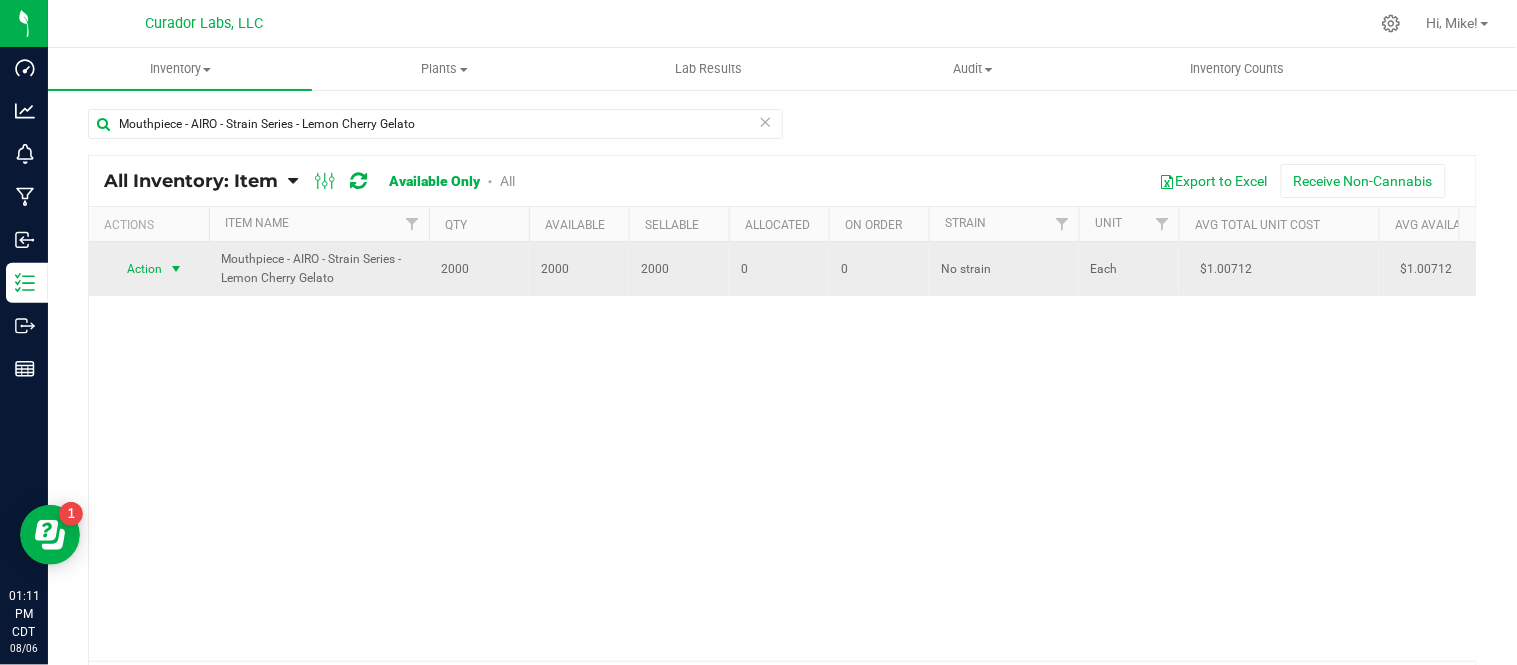 click at bounding box center [176, 269] 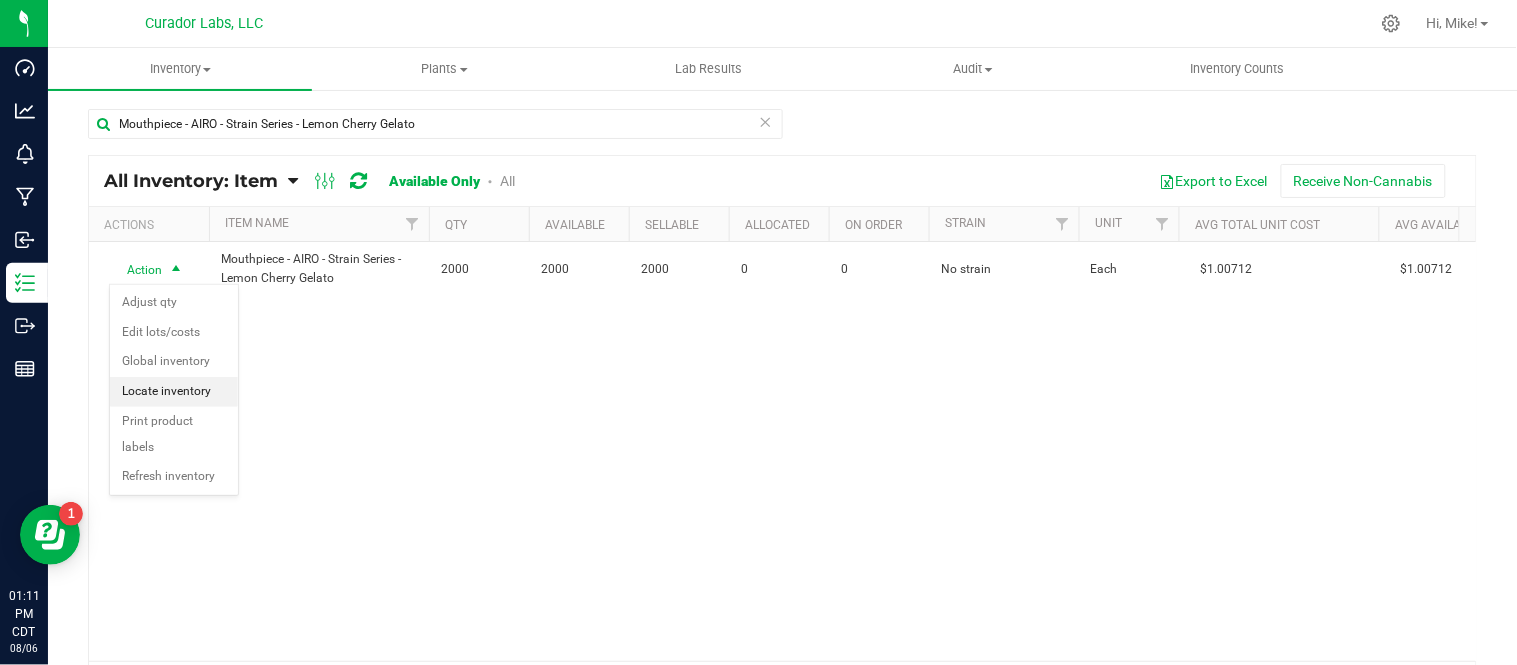 click on "Locate inventory" at bounding box center (174, 392) 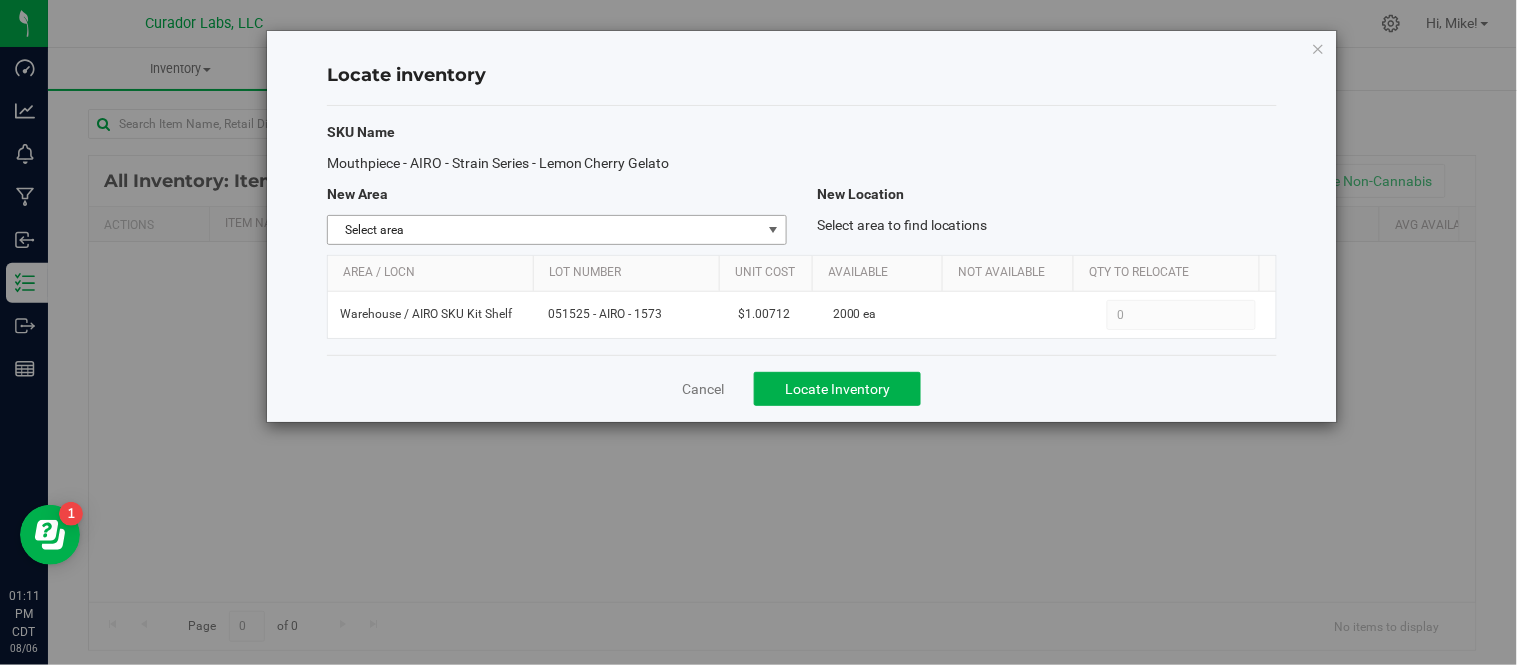 click at bounding box center (773, 230) 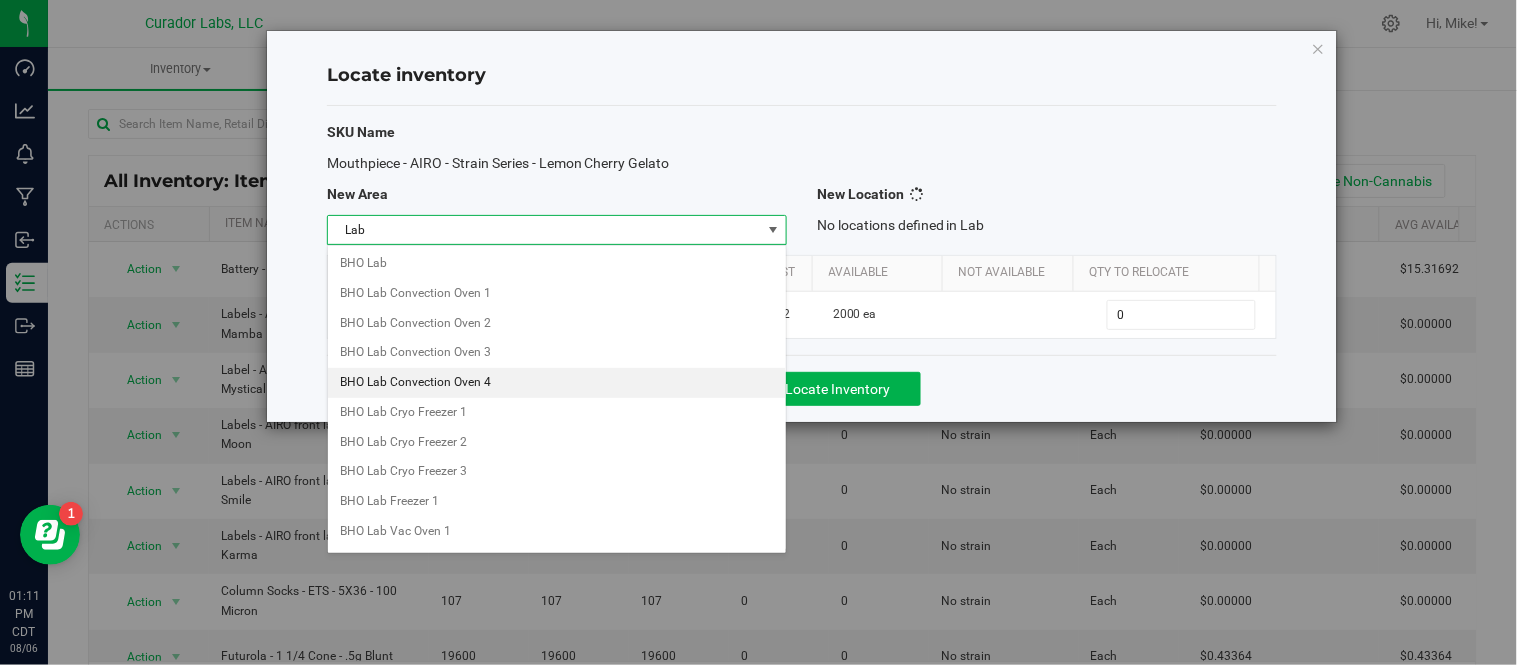 scroll, scrollTop: 806, scrollLeft: 0, axis: vertical 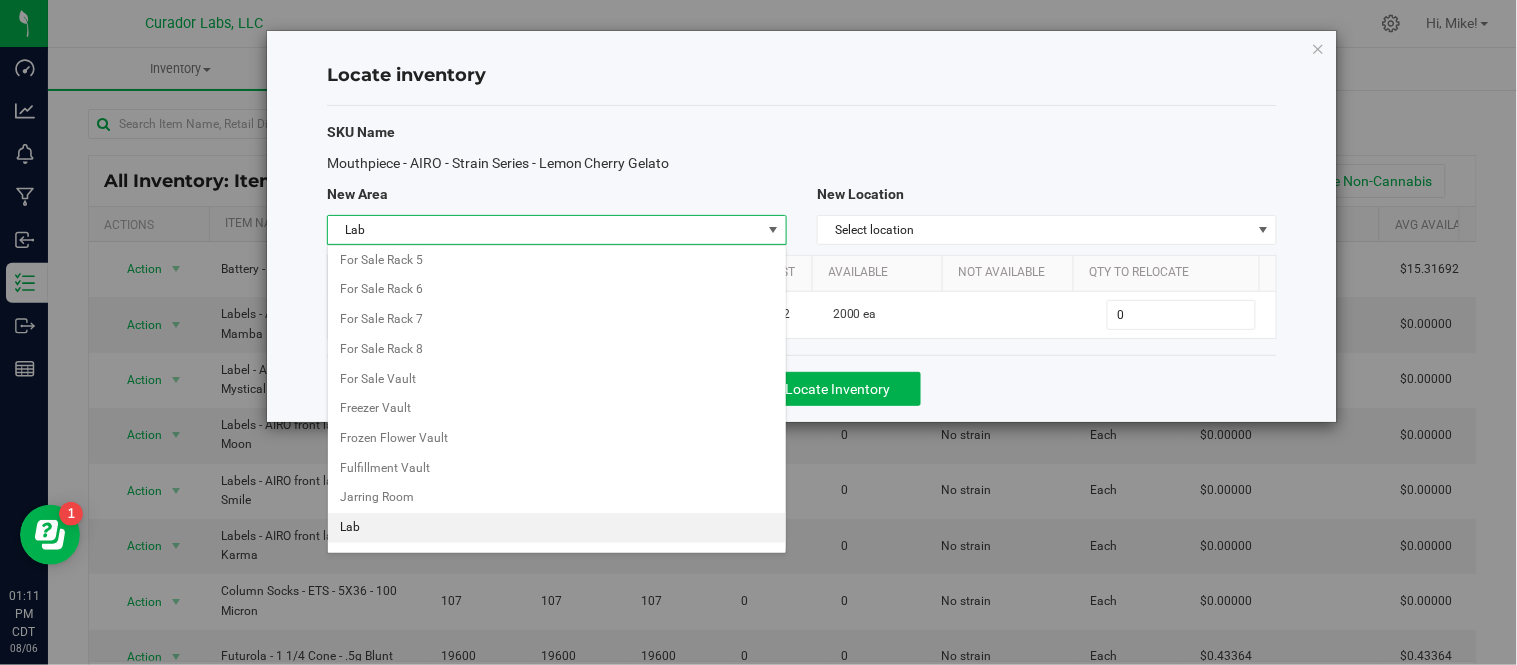 click on "Lab" at bounding box center (557, 528) 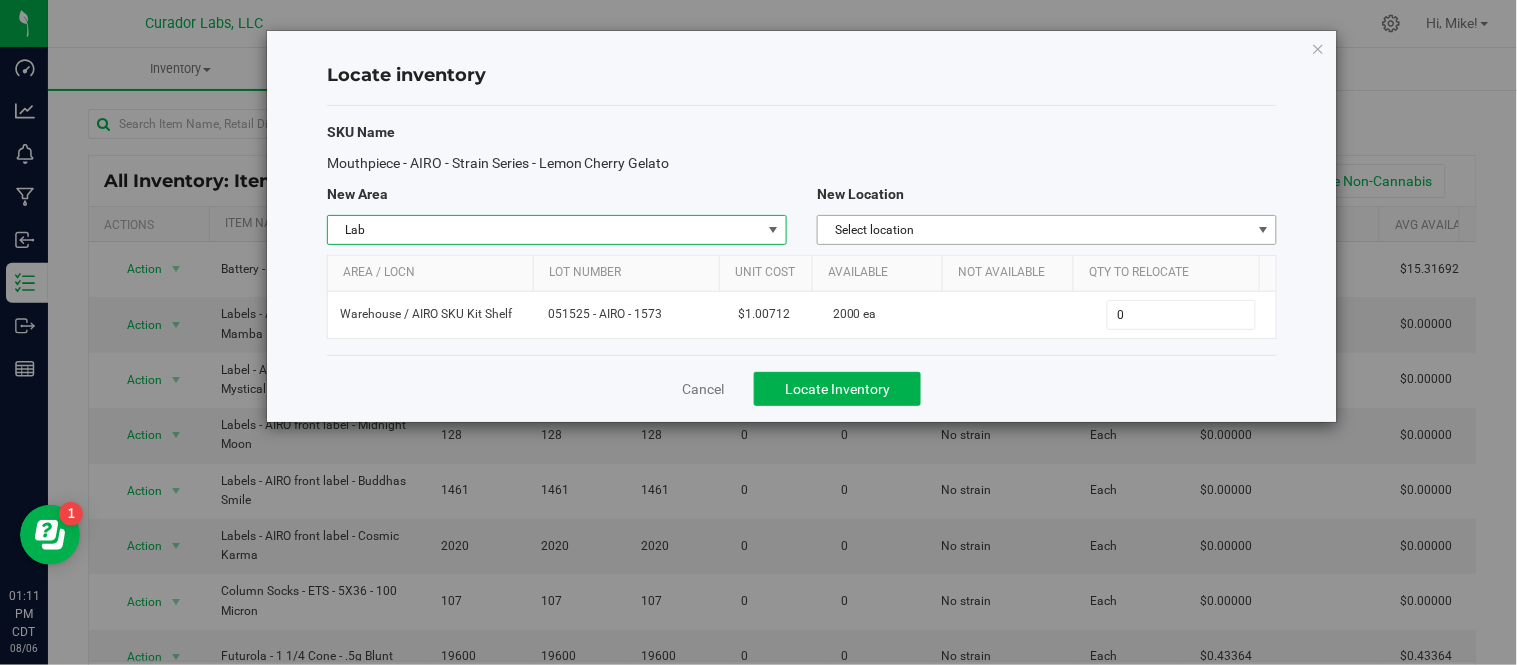 click on "Select location" at bounding box center (1034, 230) 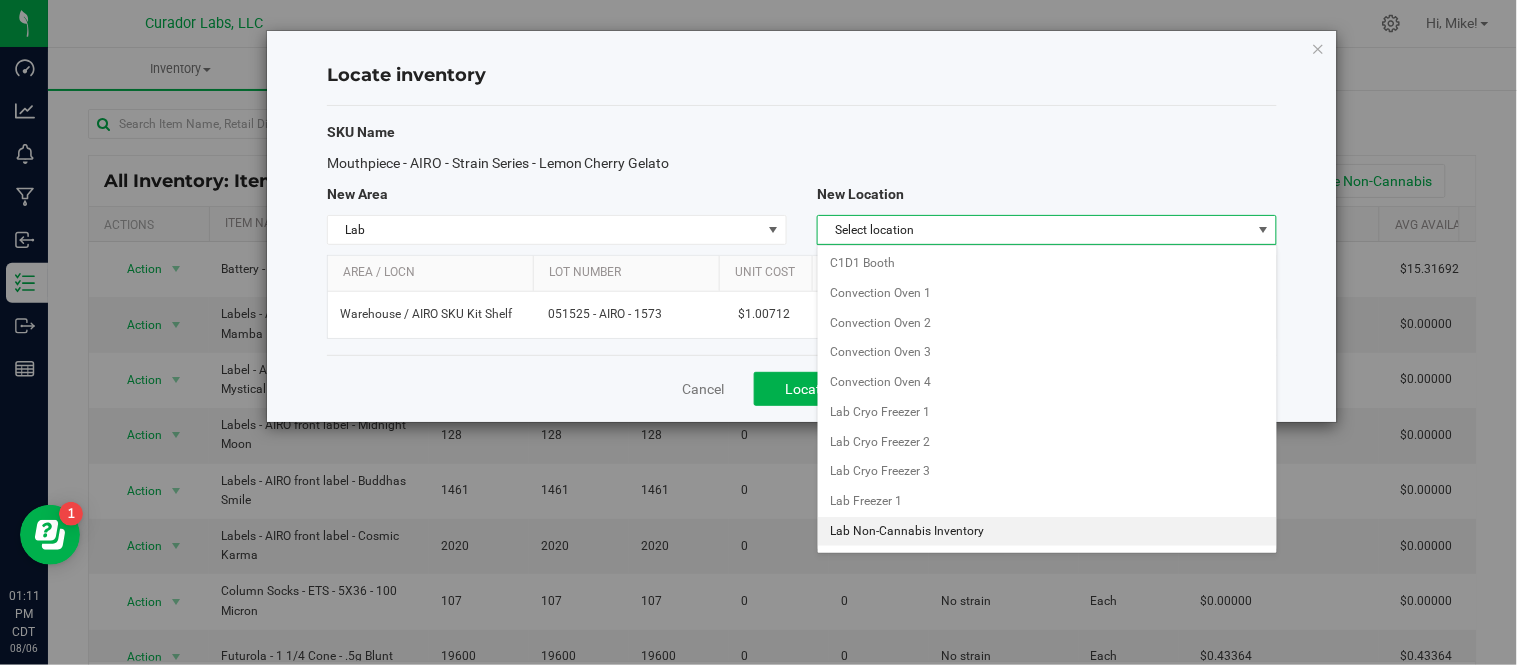 click on "Lab Non-Cannabis Inventory" at bounding box center (1047, 532) 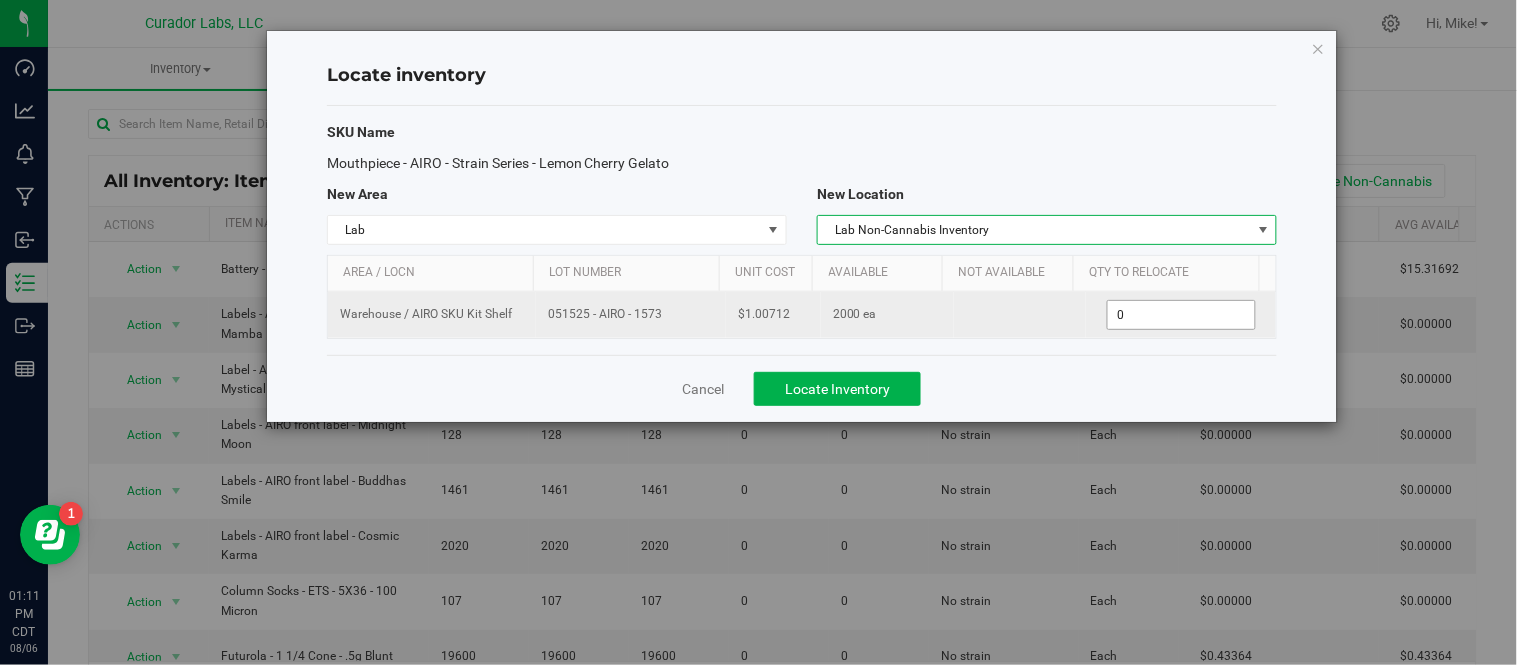 click on "0 0" at bounding box center [1181, 315] 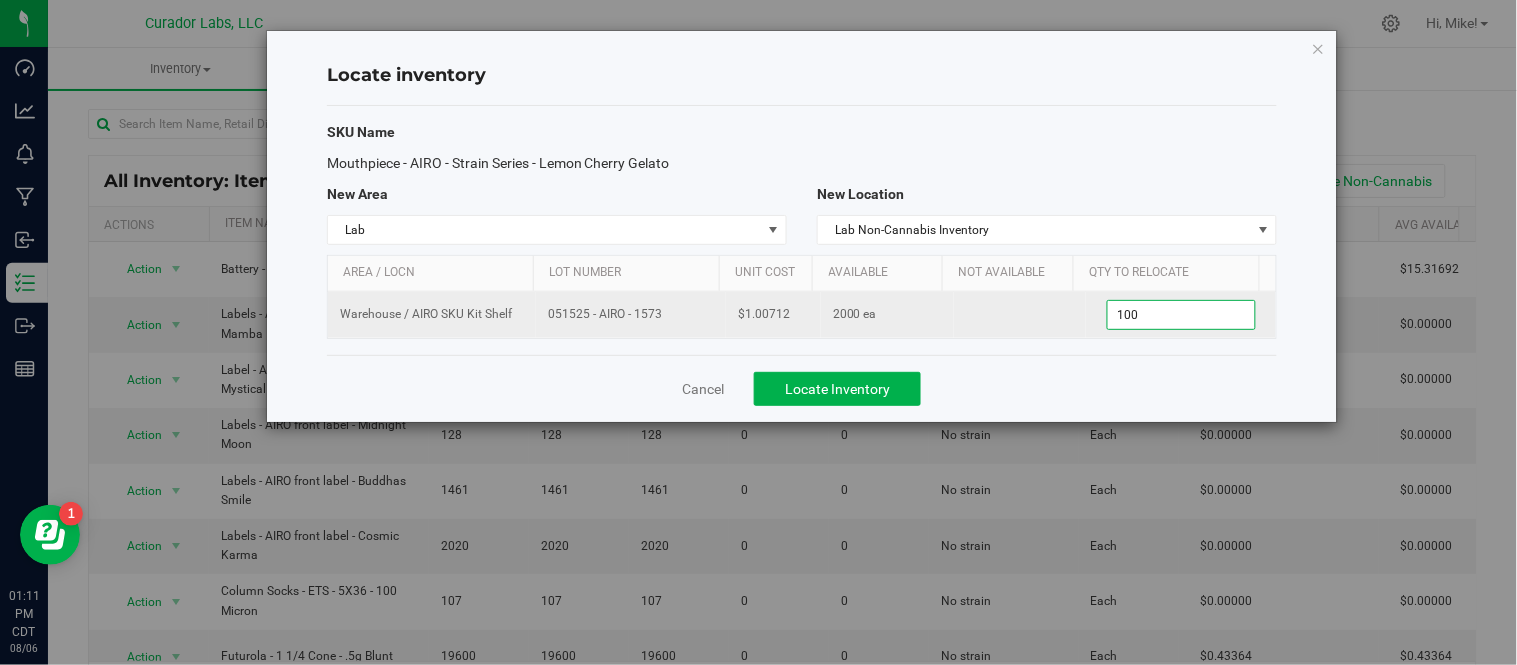 type on "1000" 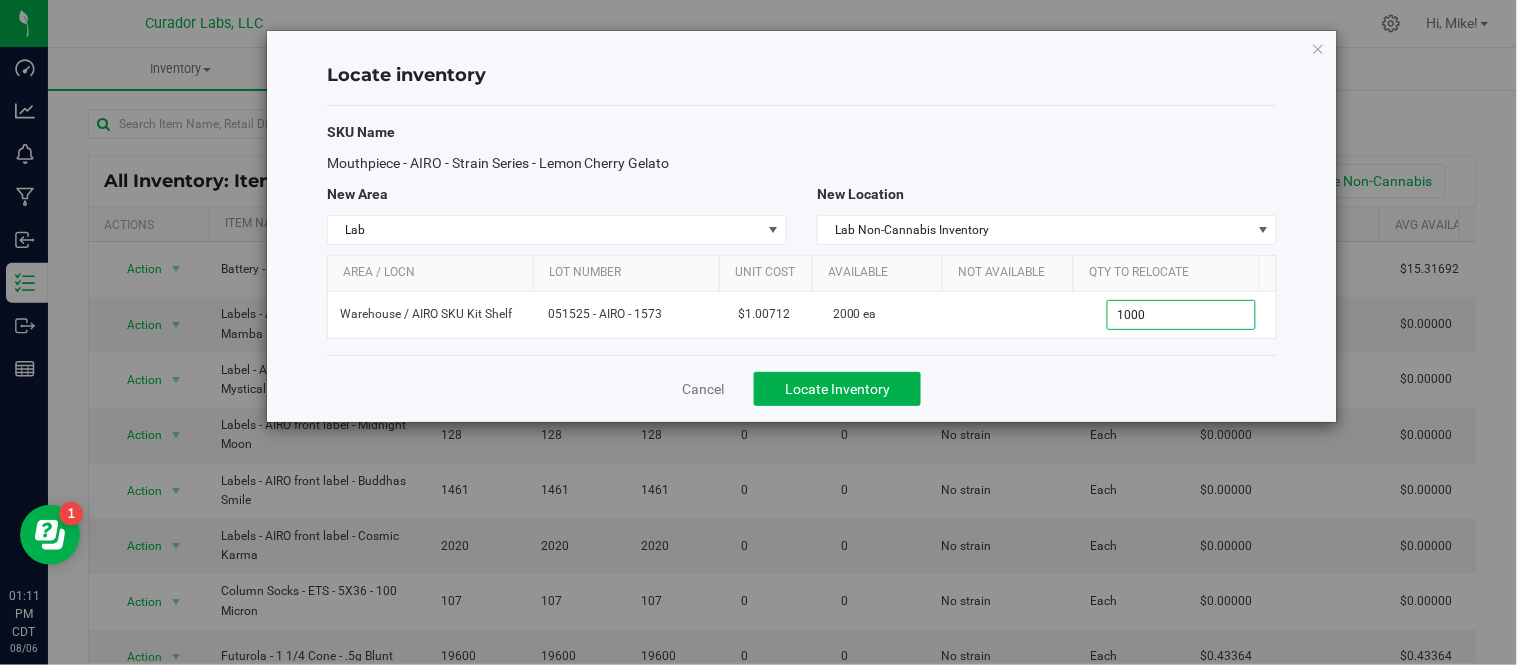type on "1,000" 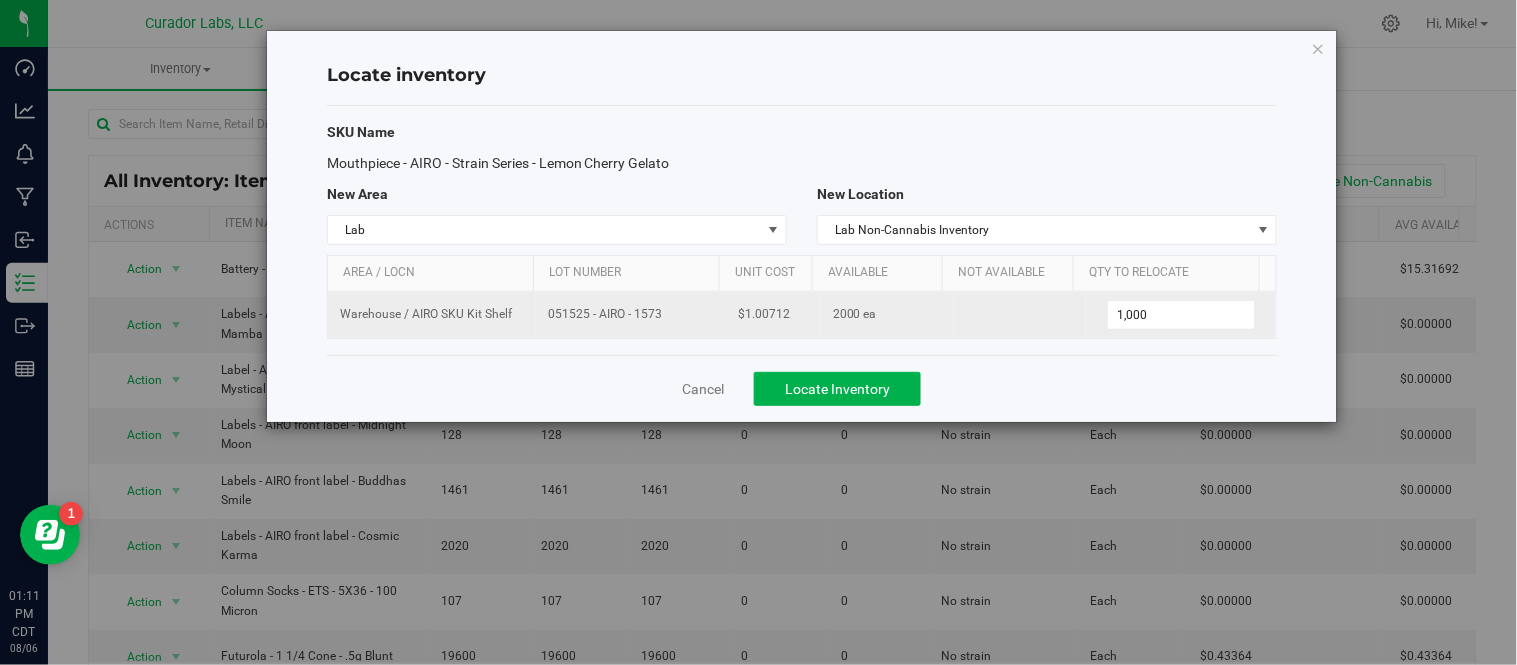 drag, startPoint x: 541, startPoint y: 315, endPoint x: 661, endPoint y: 323, distance: 120.26637 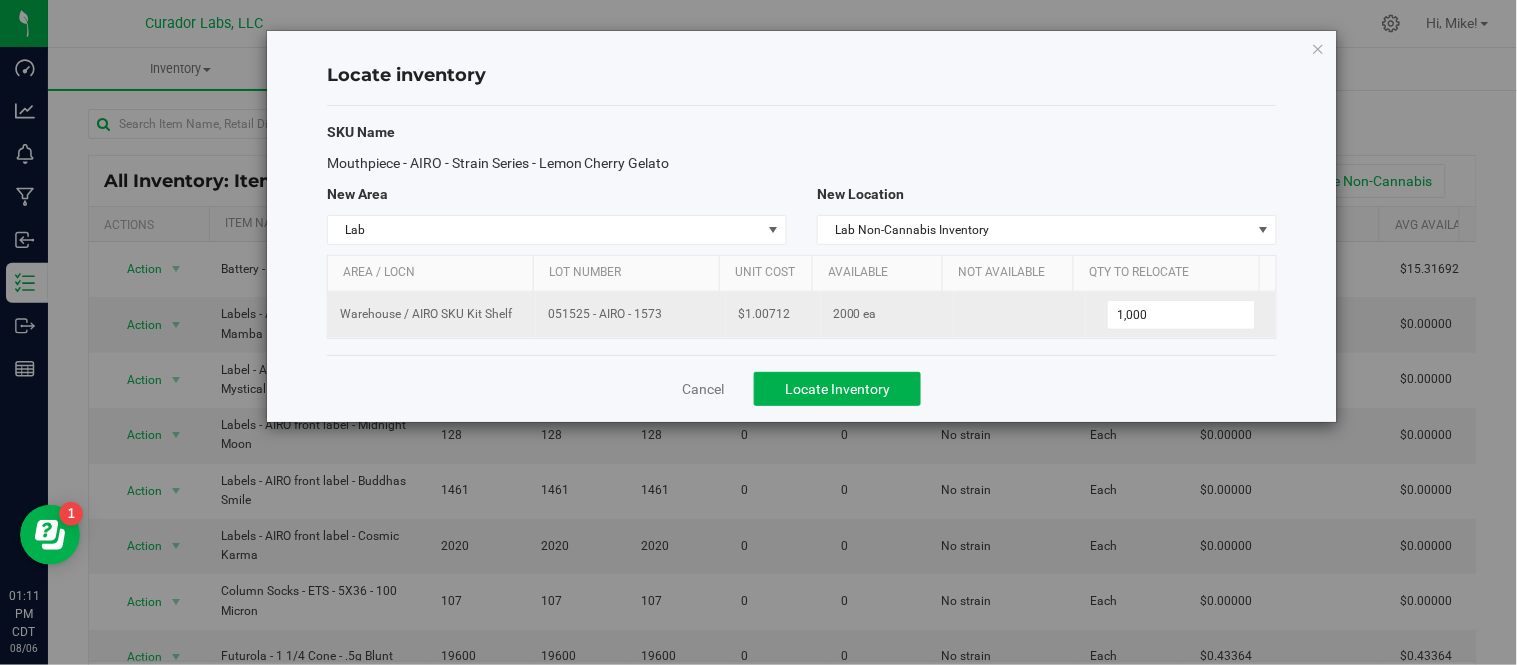 click on "051525 - AIRO - 1573" at bounding box center (631, 314) 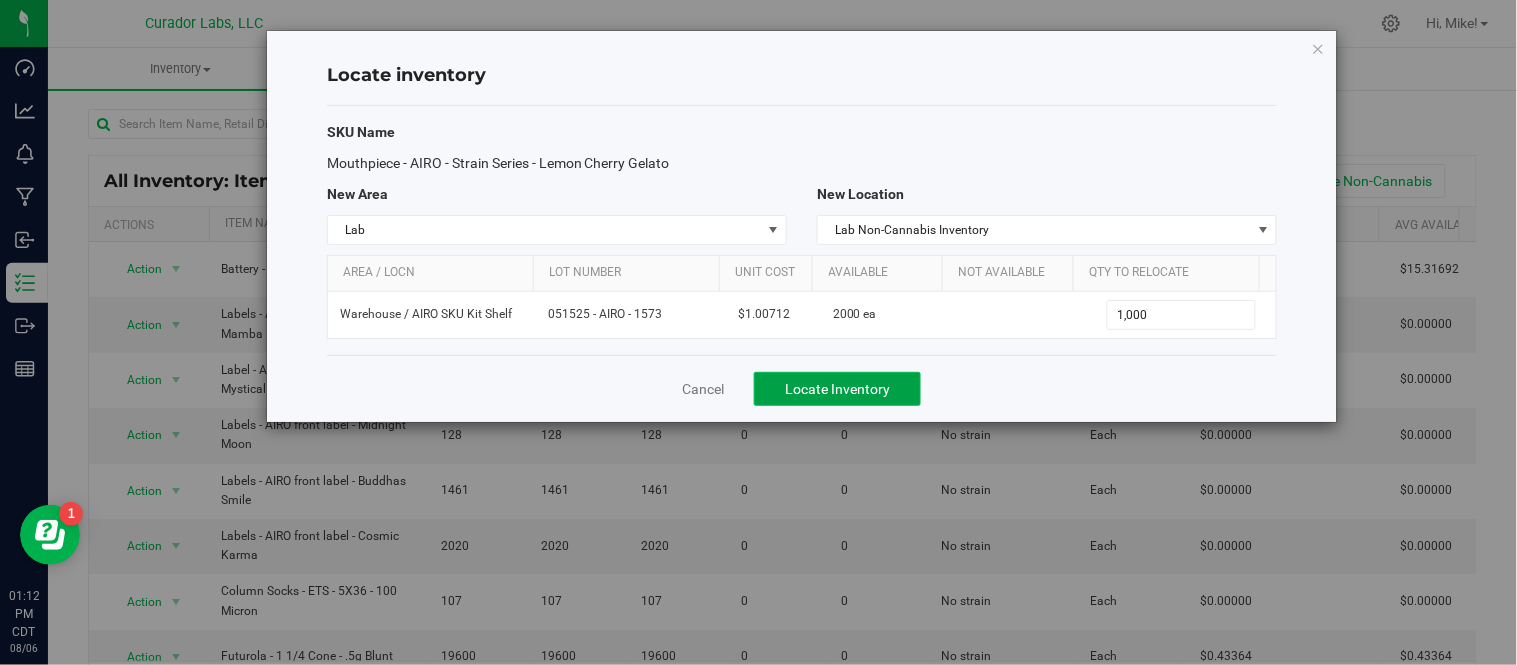 click on "Locate Inventory" 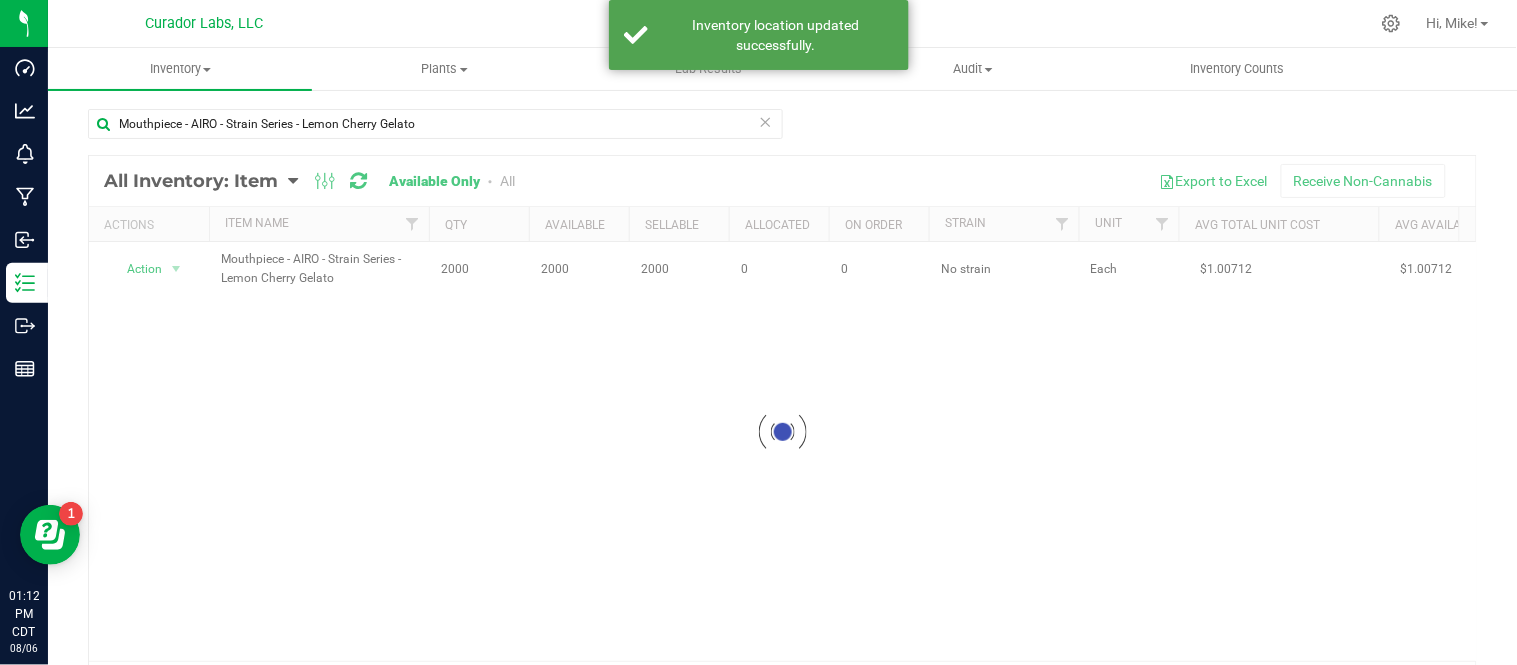 click at bounding box center [782, 432] 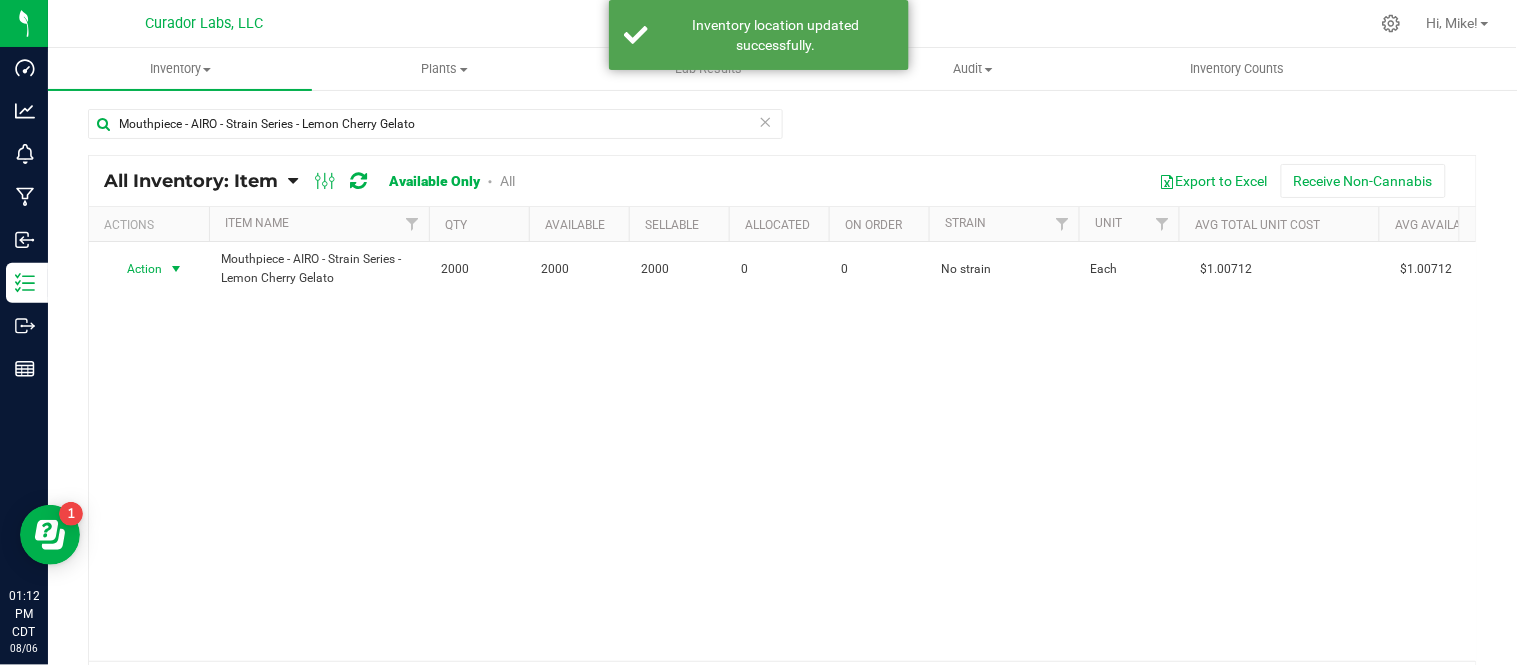 click at bounding box center [176, 269] 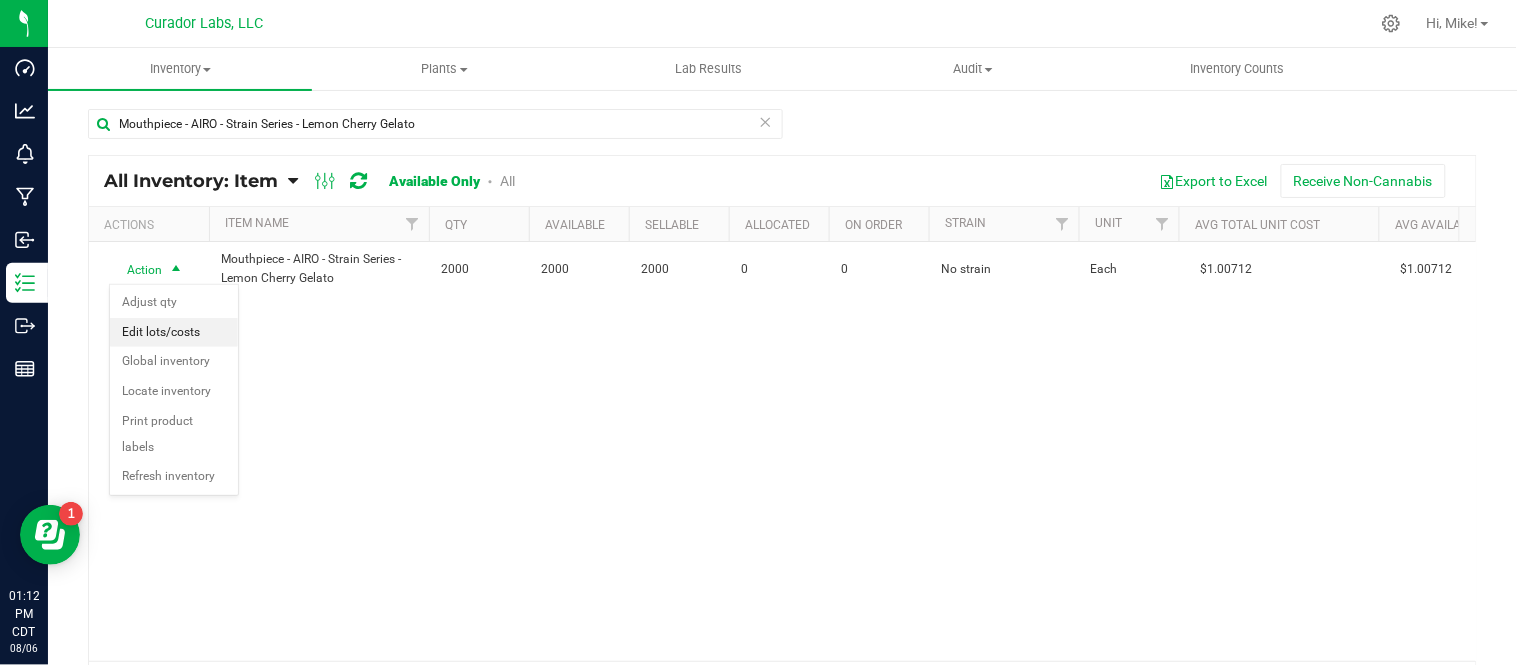 click on "Edit lots/costs" at bounding box center (174, 333) 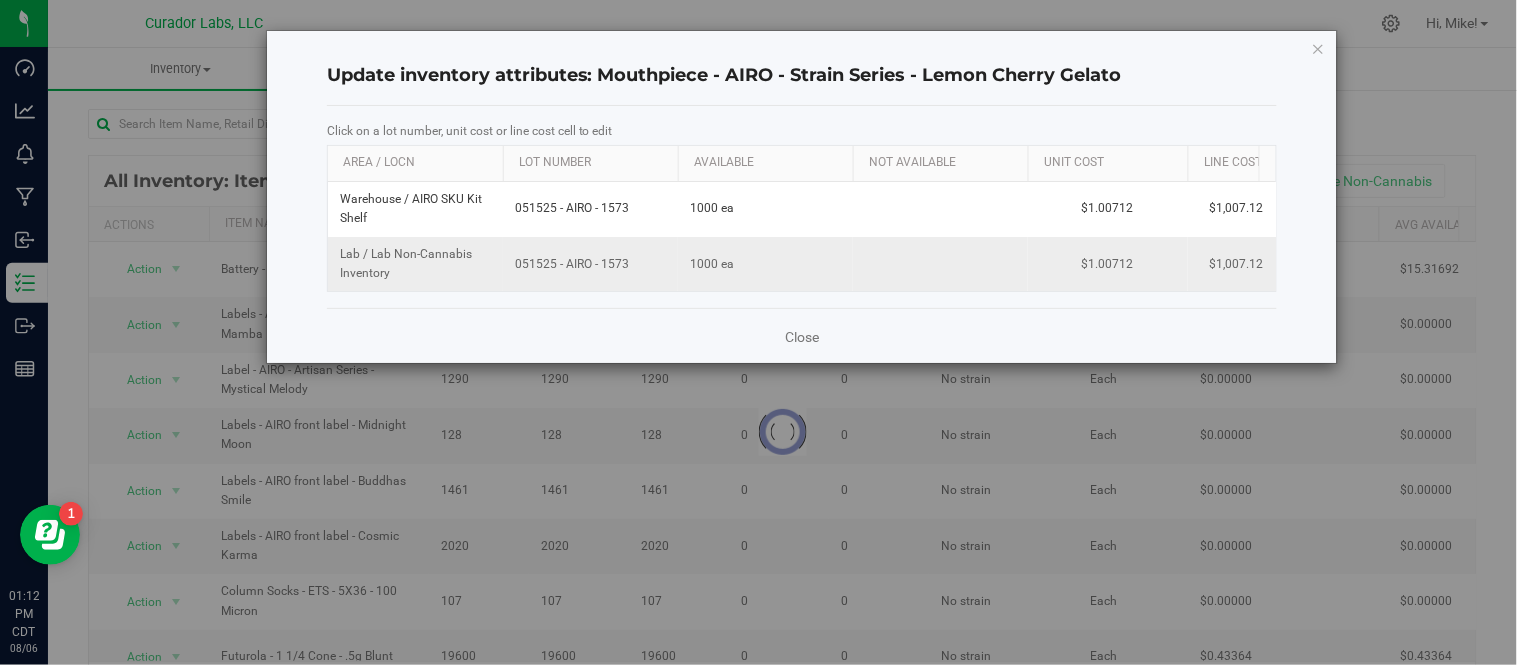 click on "051525 - AIRO - 1573" at bounding box center (590, 264) 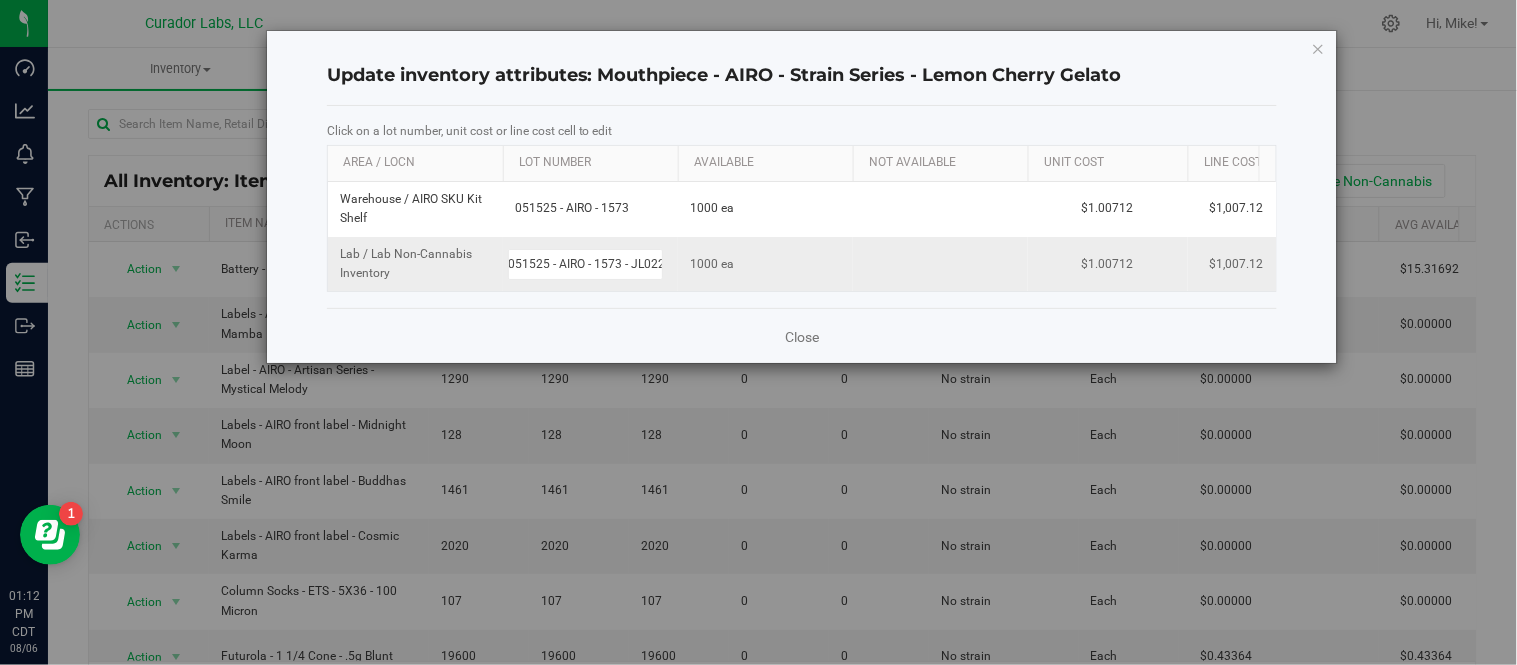 type on "051525 - AIRO - 1573 - JL0225" 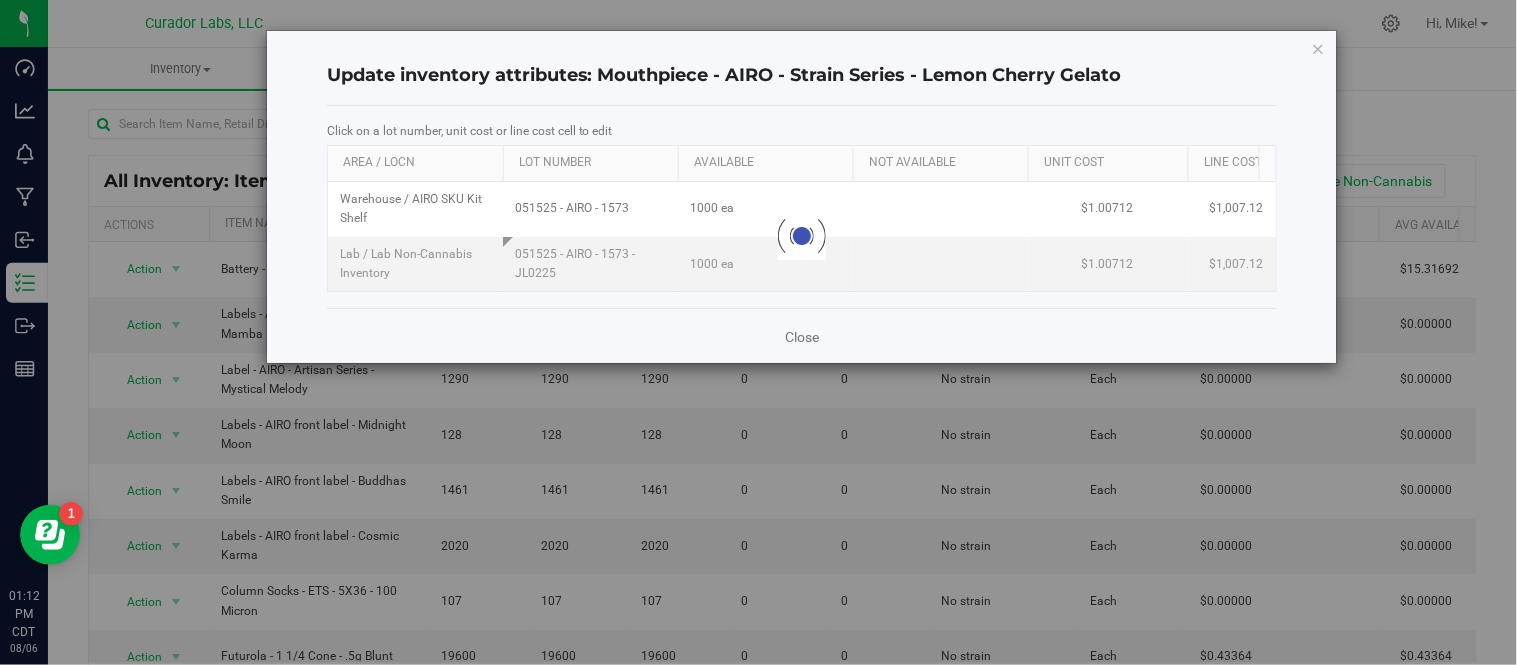 click on "051525 - AIRO - 1573 - JL0225" at bounding box center [802, 237] 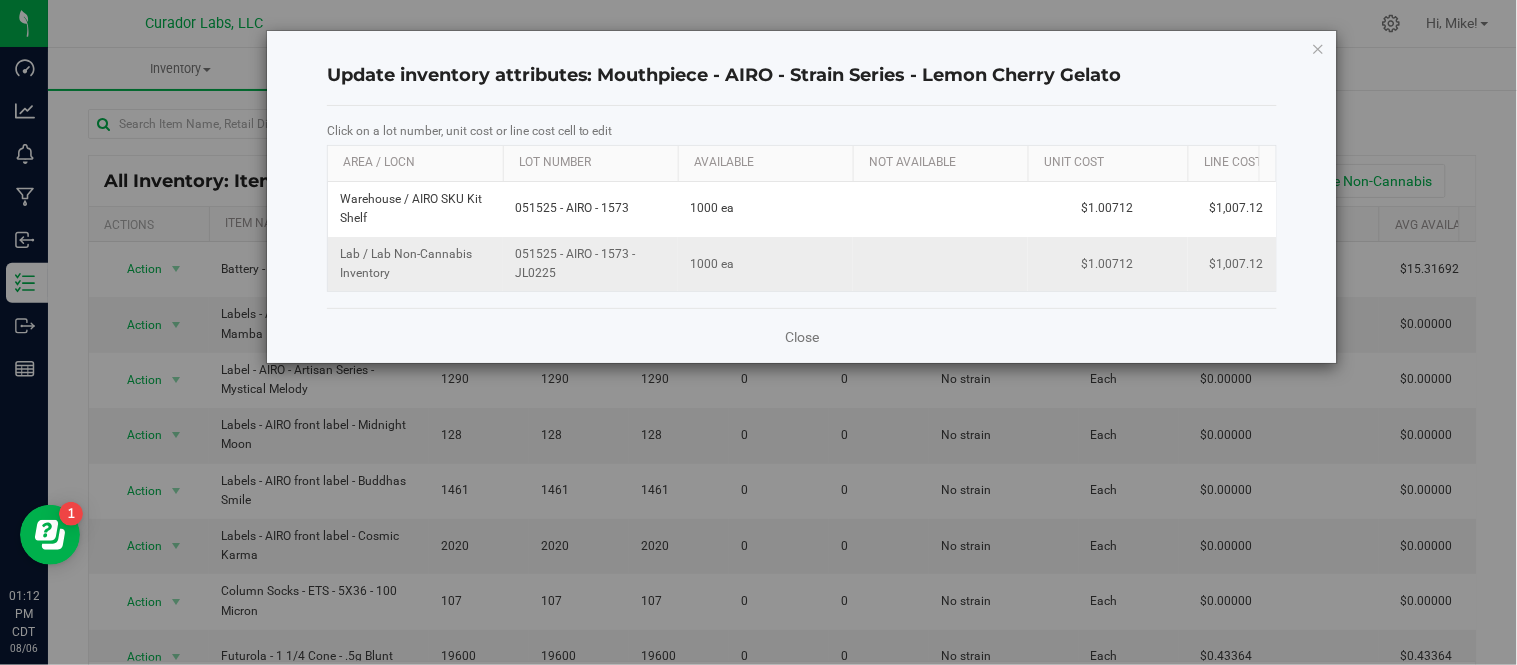 click on "051525 - AIRO - 1573 - JL0225" at bounding box center (590, 264) 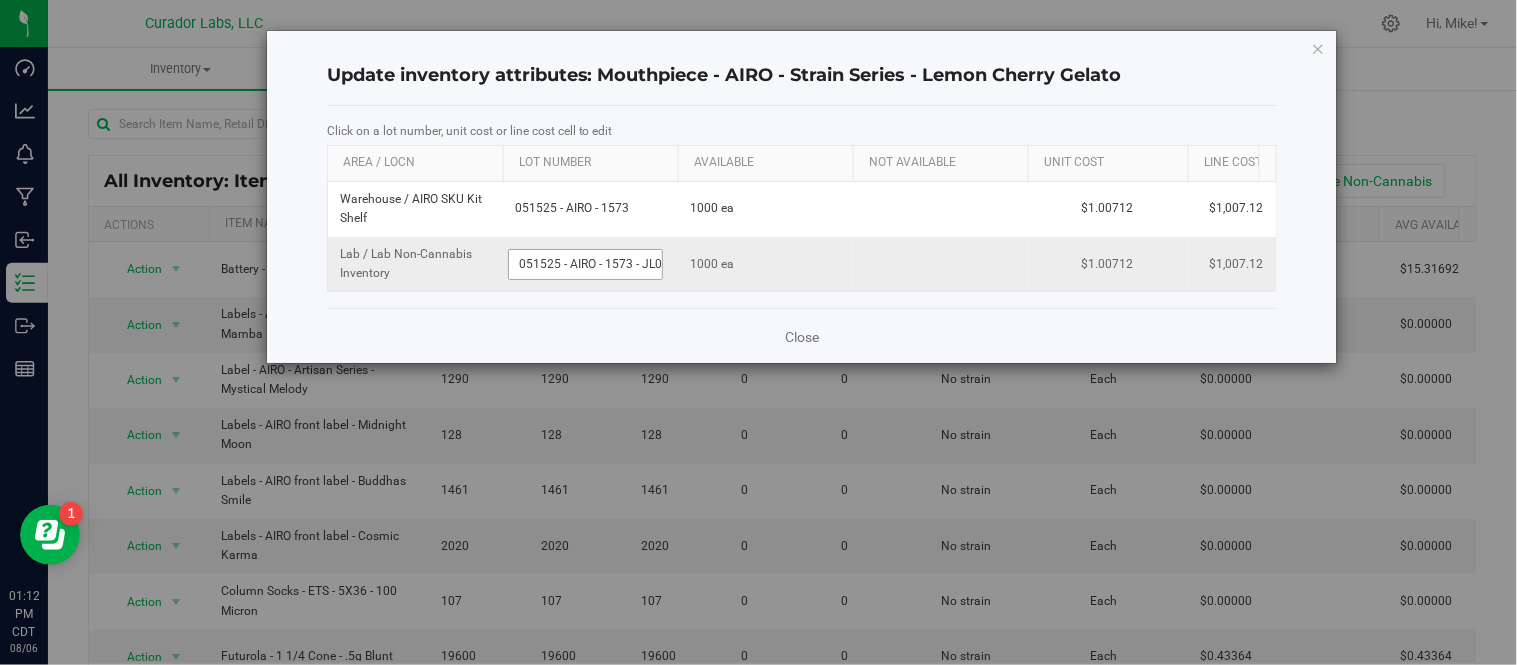 scroll, scrollTop: 0, scrollLeft: 5, axis: horizontal 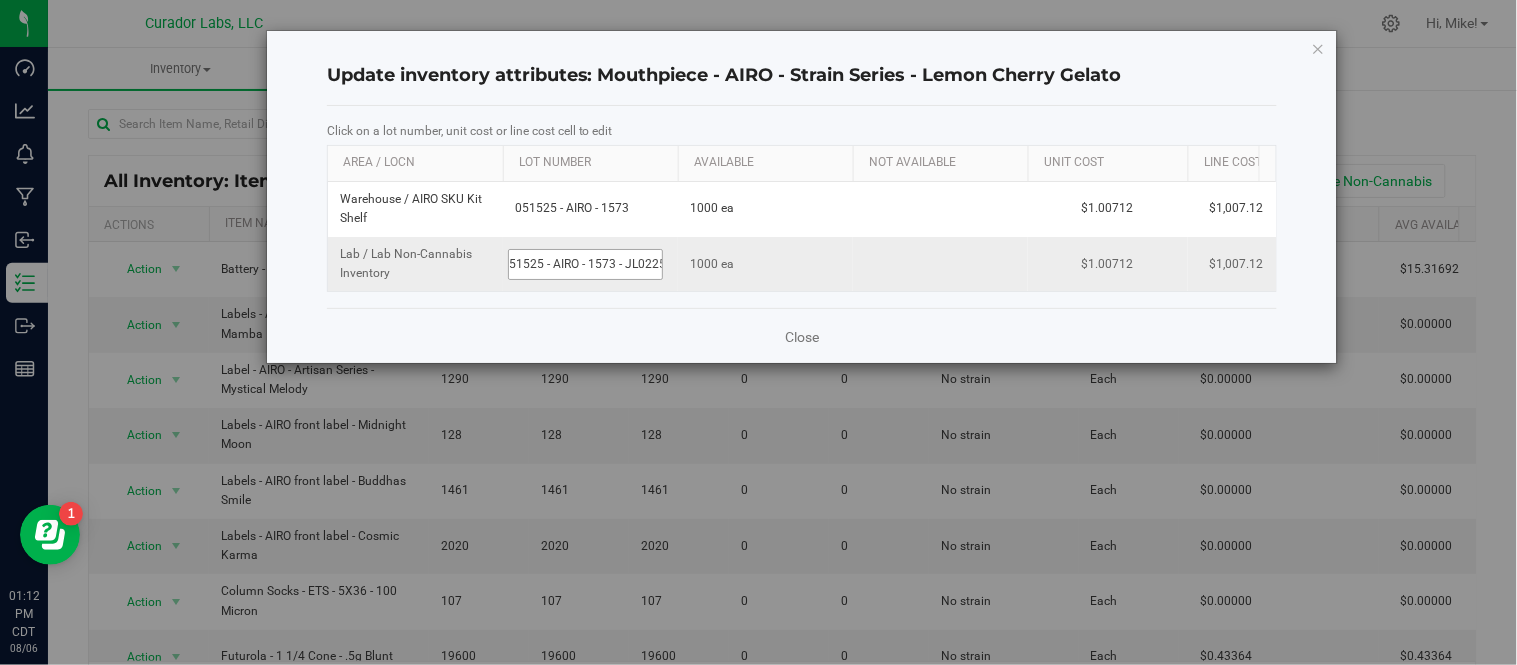 drag, startPoint x: 512, startPoint y: 264, endPoint x: 618, endPoint y: 267, distance: 106.04244 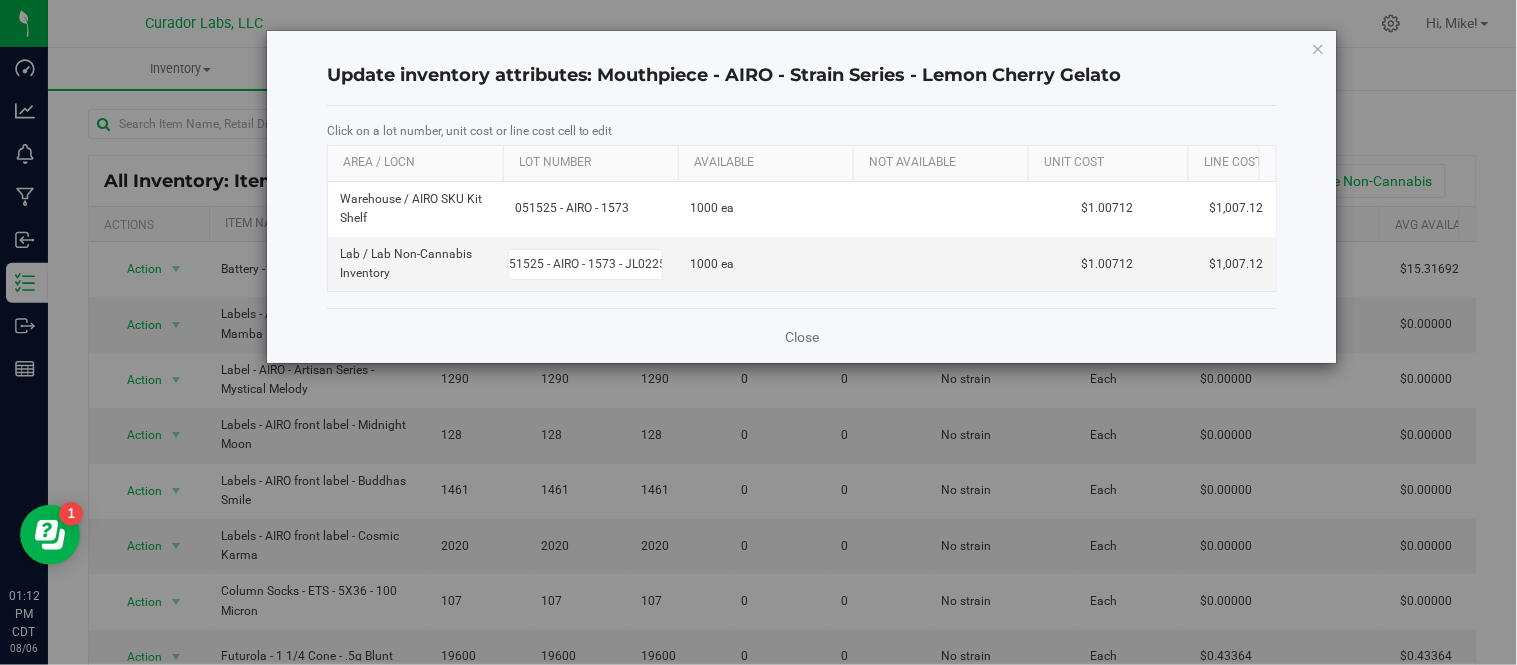 scroll, scrollTop: 0, scrollLeft: 0, axis: both 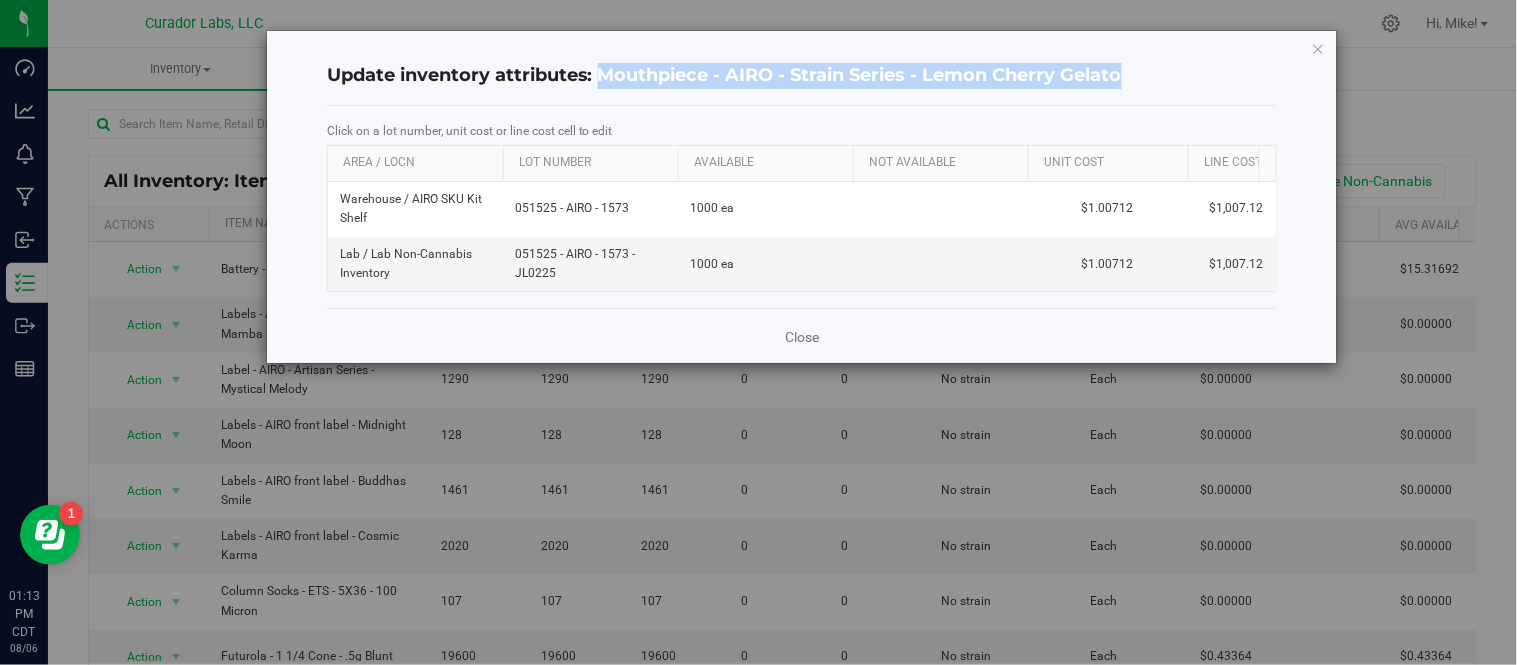 drag, startPoint x: 600, startPoint y: 78, endPoint x: 1130, endPoint y: 90, distance: 530.1358 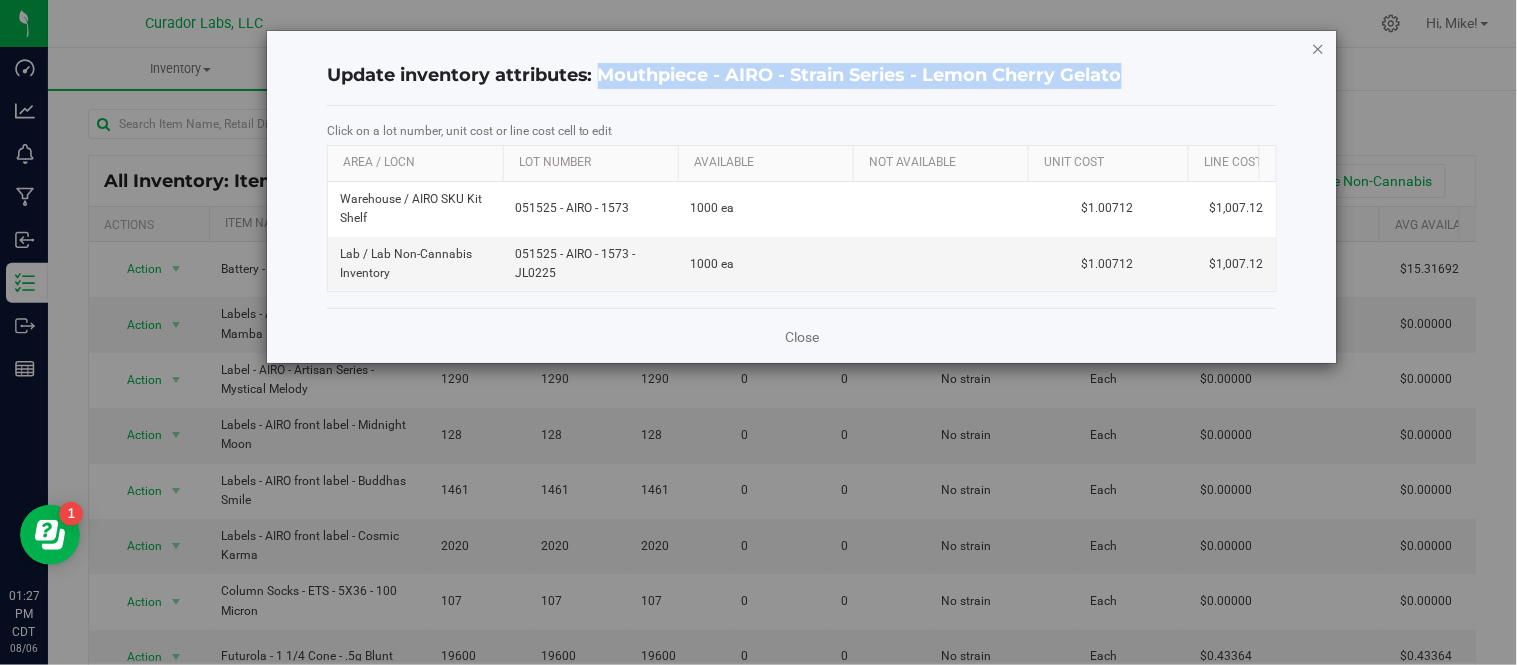 click at bounding box center (1319, 48) 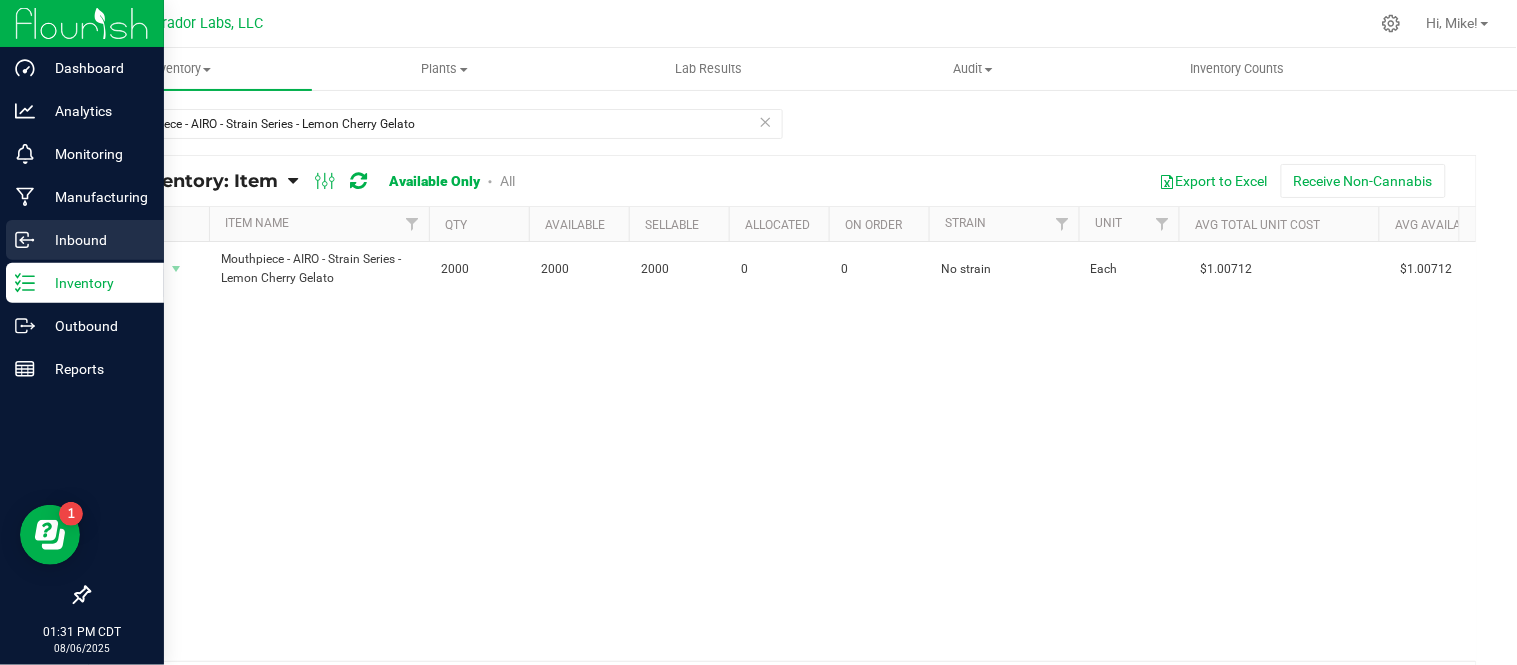 click on "Inbound" at bounding box center [95, 240] 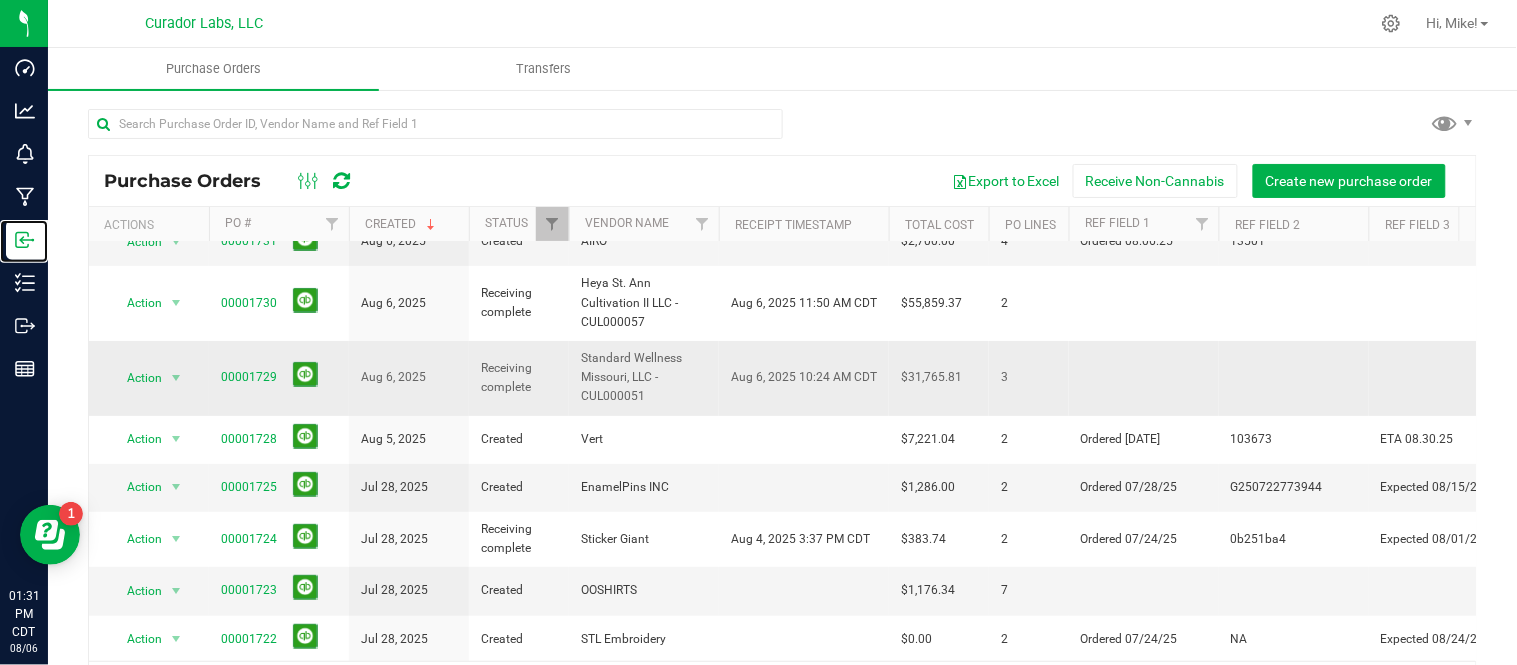 scroll, scrollTop: 111, scrollLeft: 0, axis: vertical 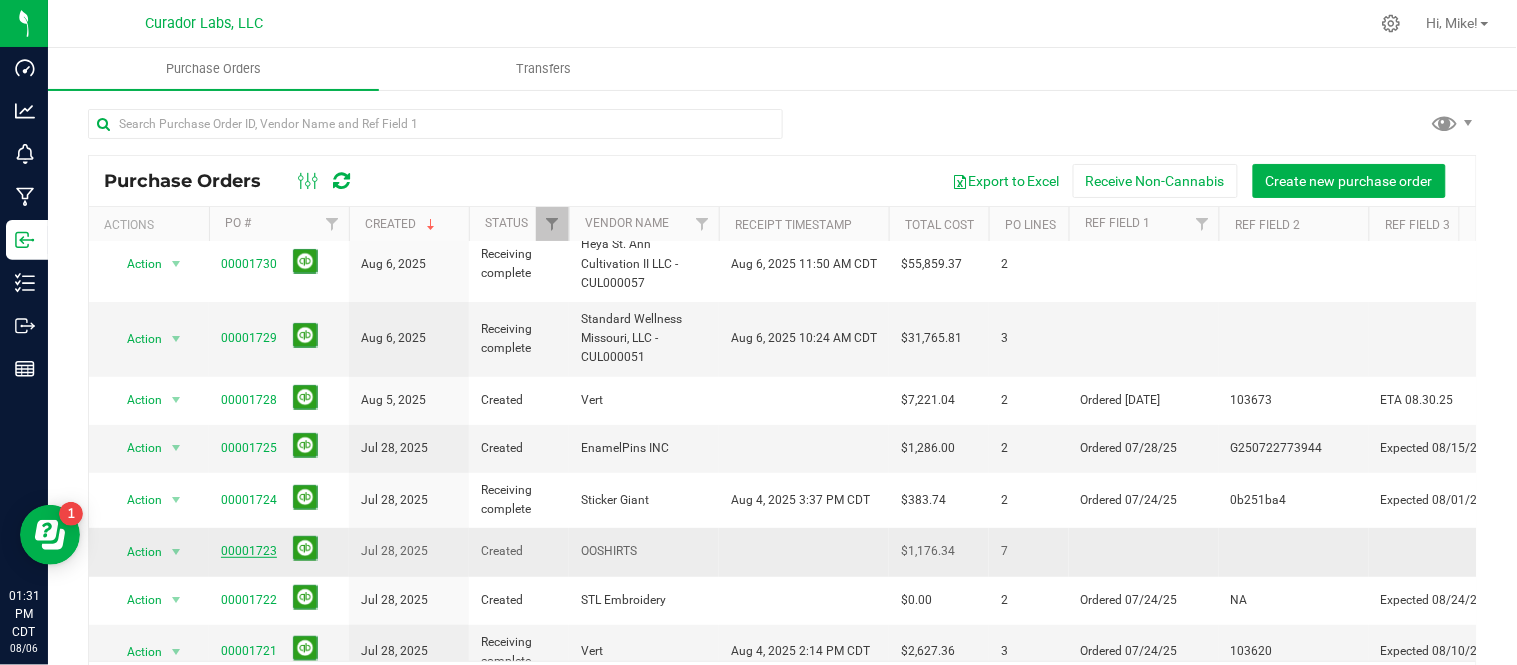 click on "00001723" at bounding box center [249, 551] 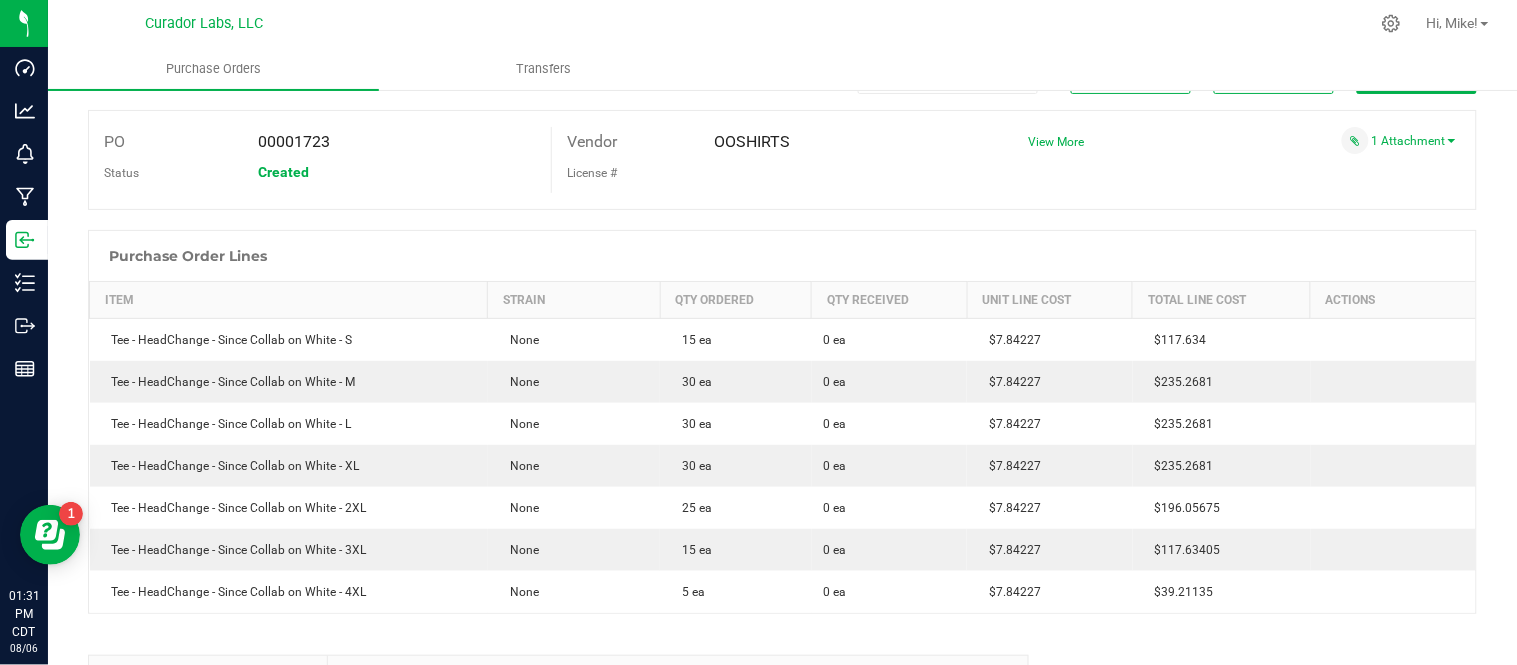 scroll, scrollTop: 0, scrollLeft: 0, axis: both 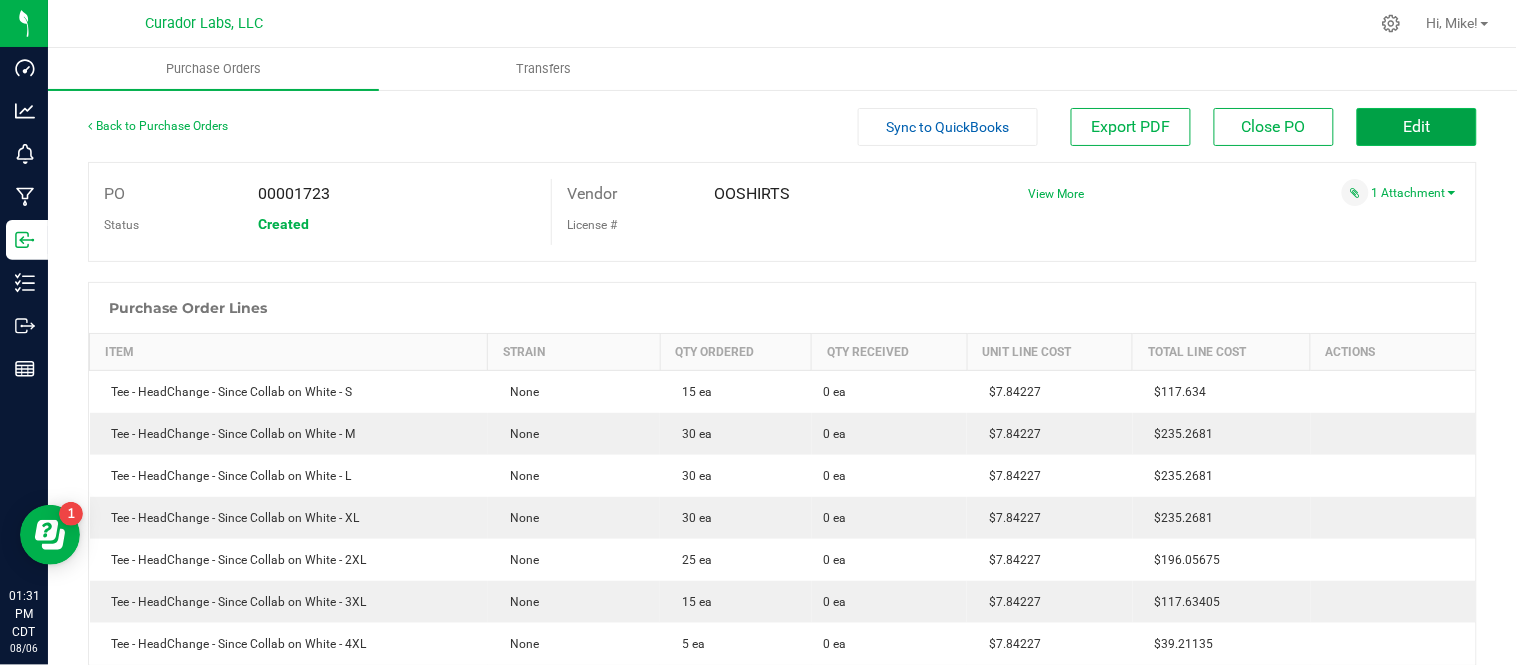 click on "Edit" at bounding box center [1417, 127] 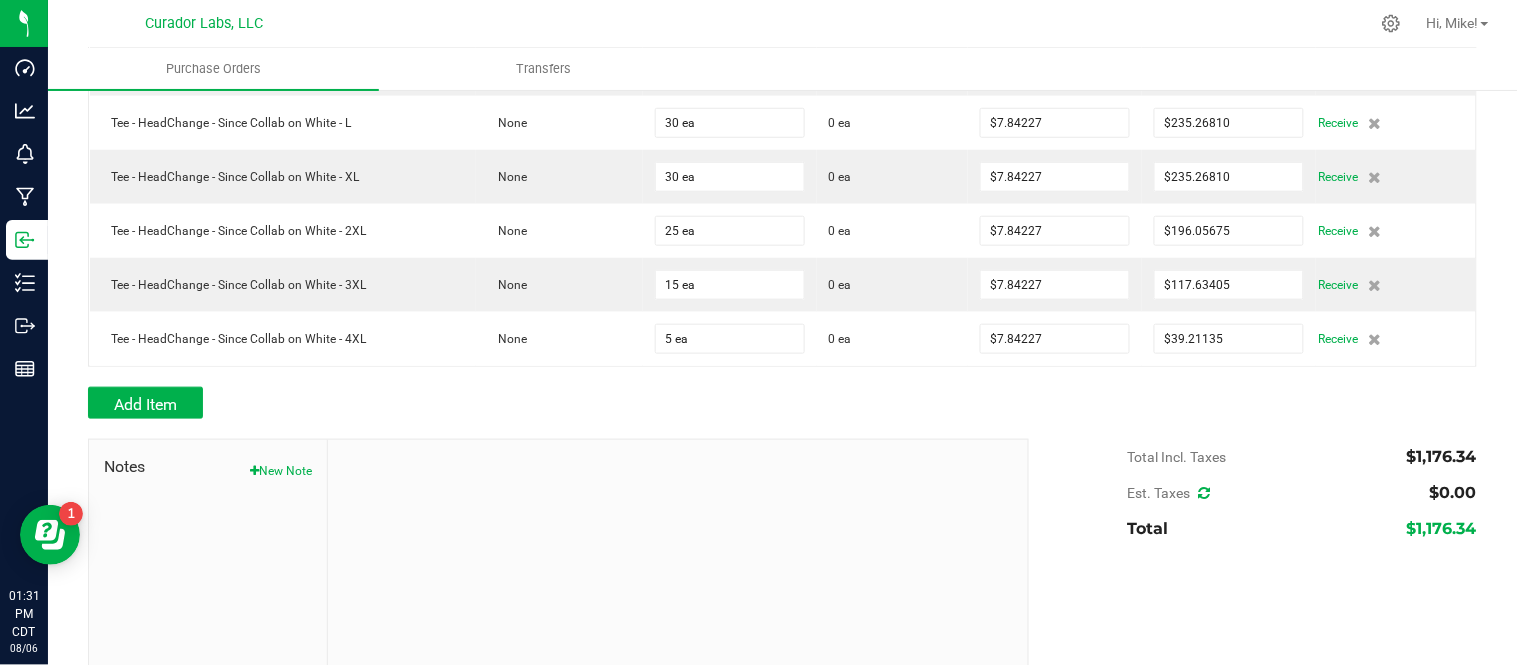 scroll, scrollTop: 444, scrollLeft: 0, axis: vertical 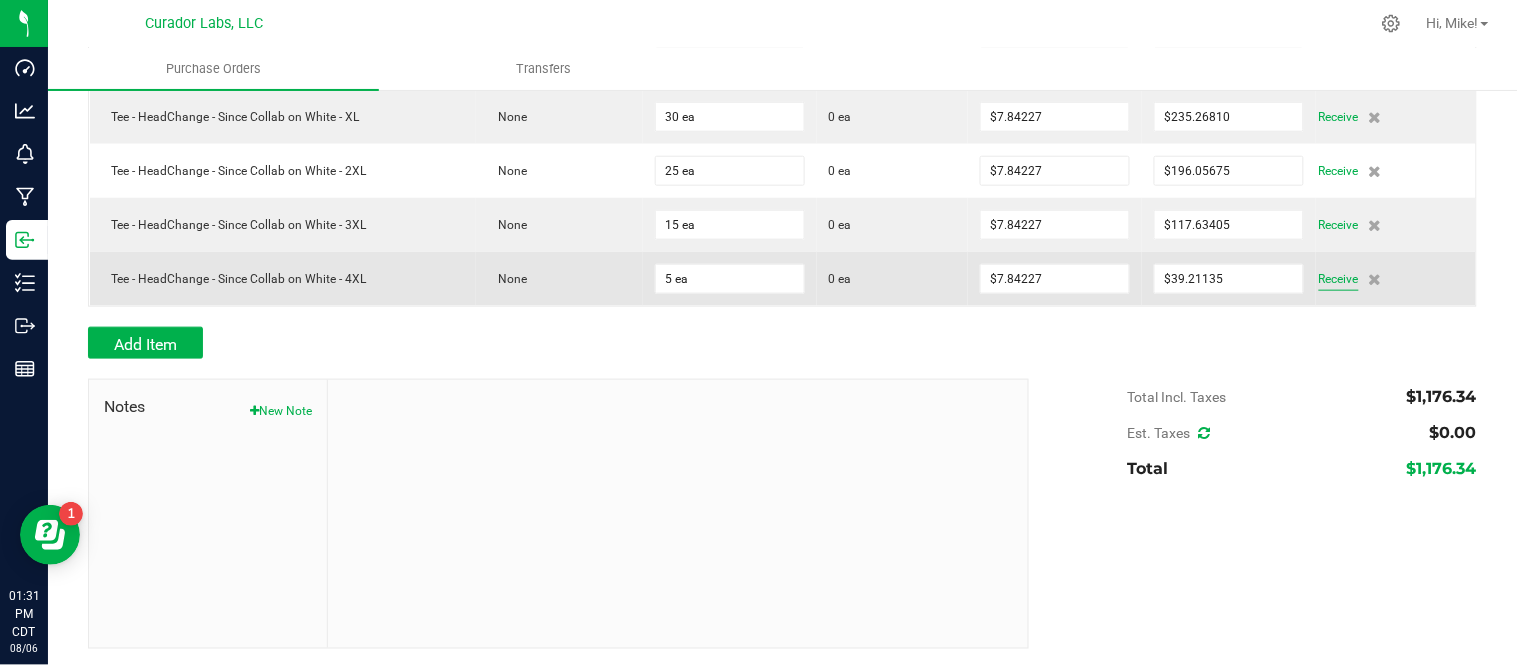 click on "Receive" at bounding box center (1339, 279) 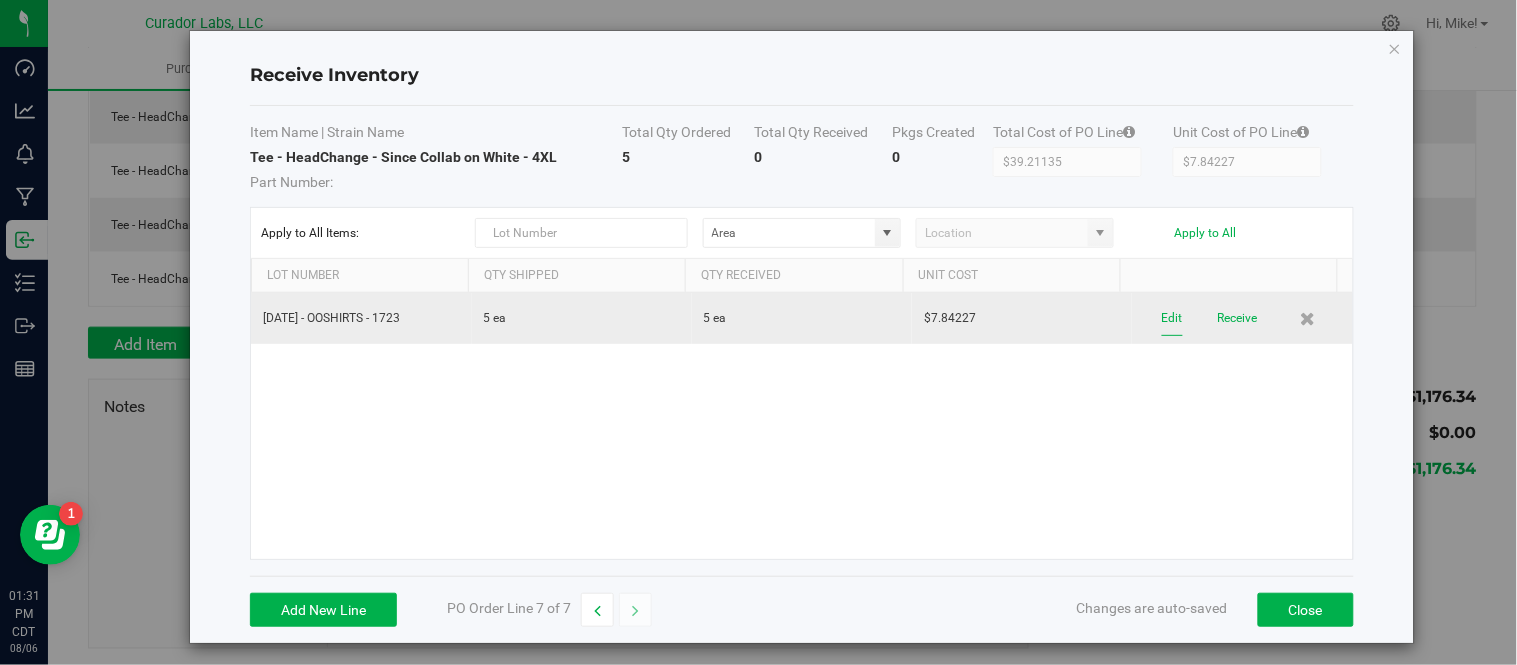 click on "Edit" at bounding box center (1172, 318) 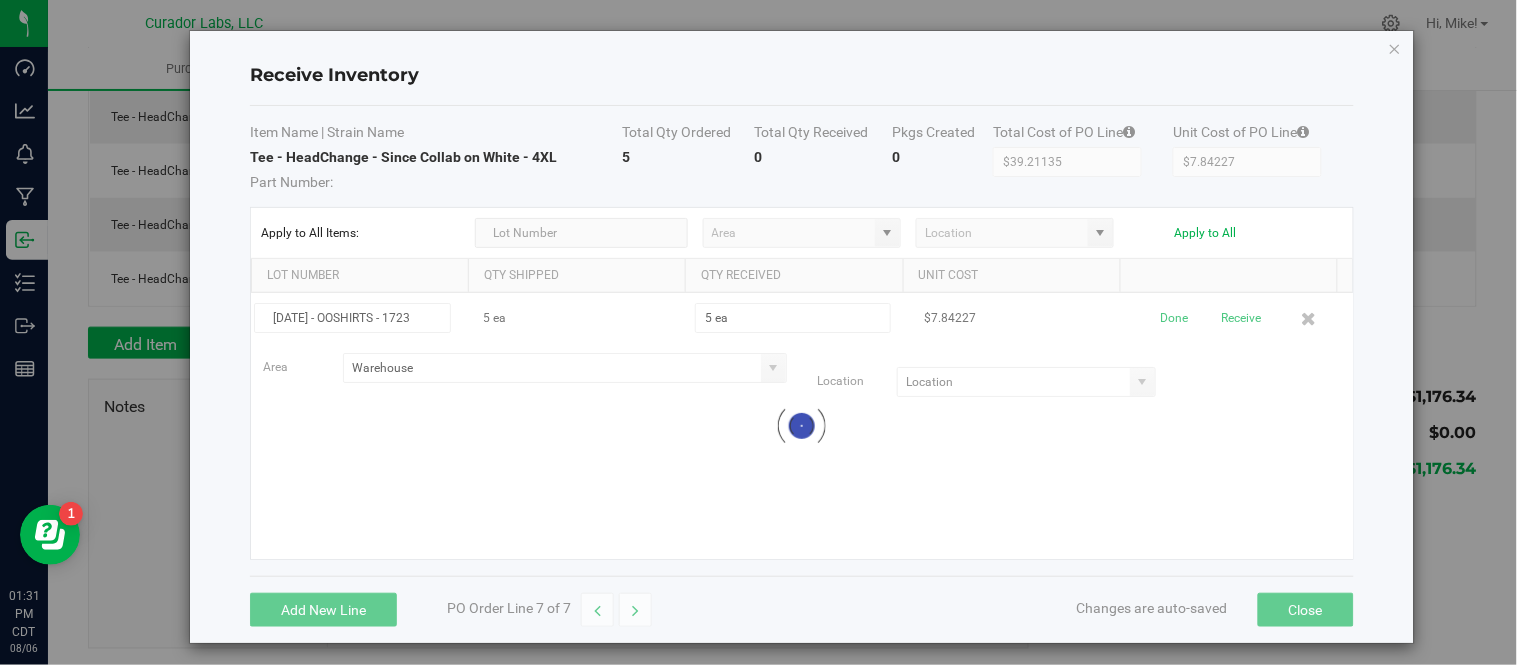 type on "Sales + Marketing + Promo Rack 1" 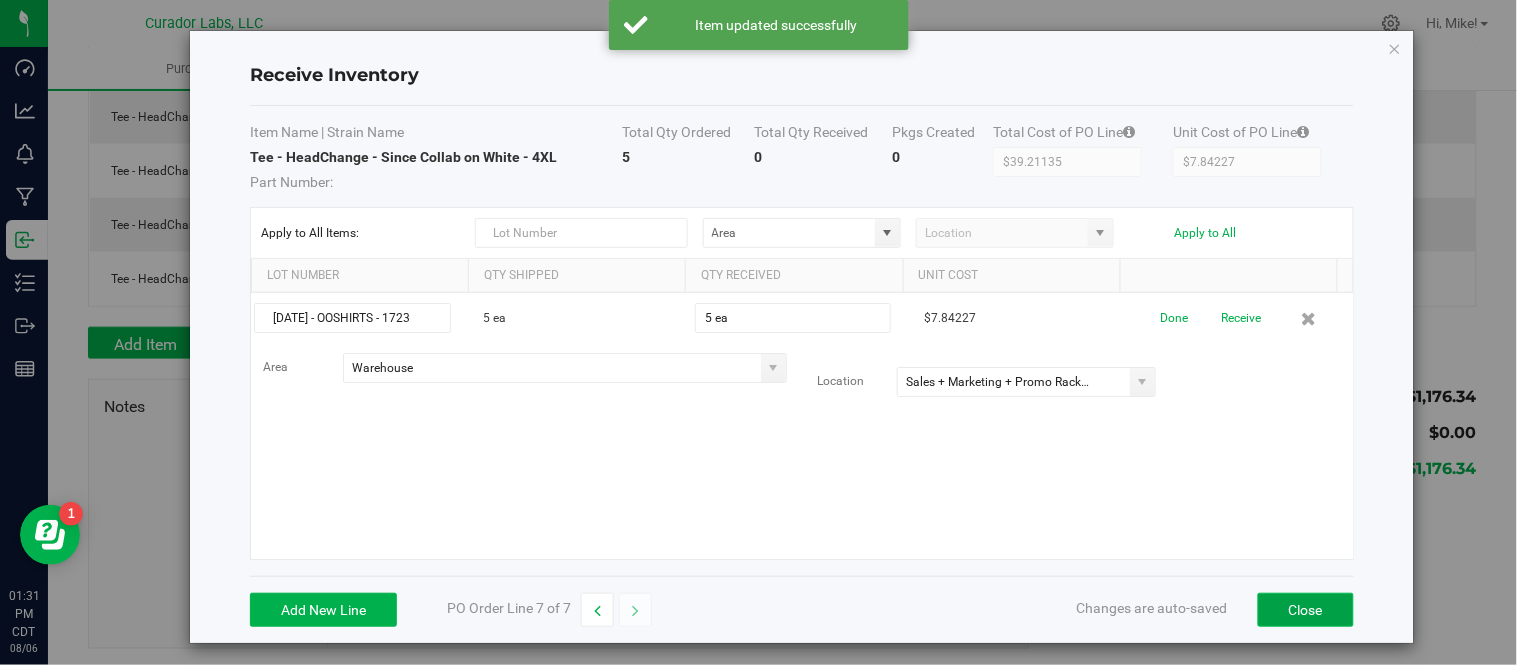click on "Close" at bounding box center [1306, 610] 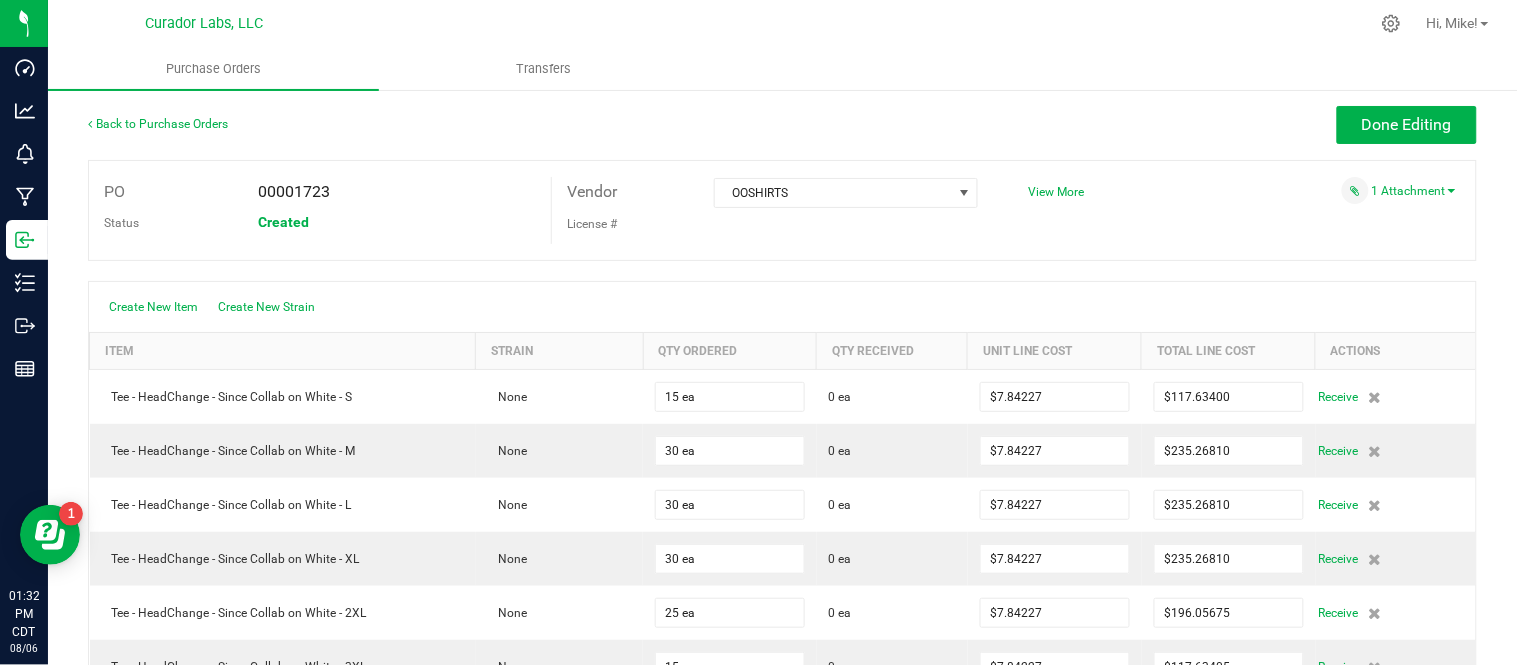 scroll, scrollTop: 0, scrollLeft: 0, axis: both 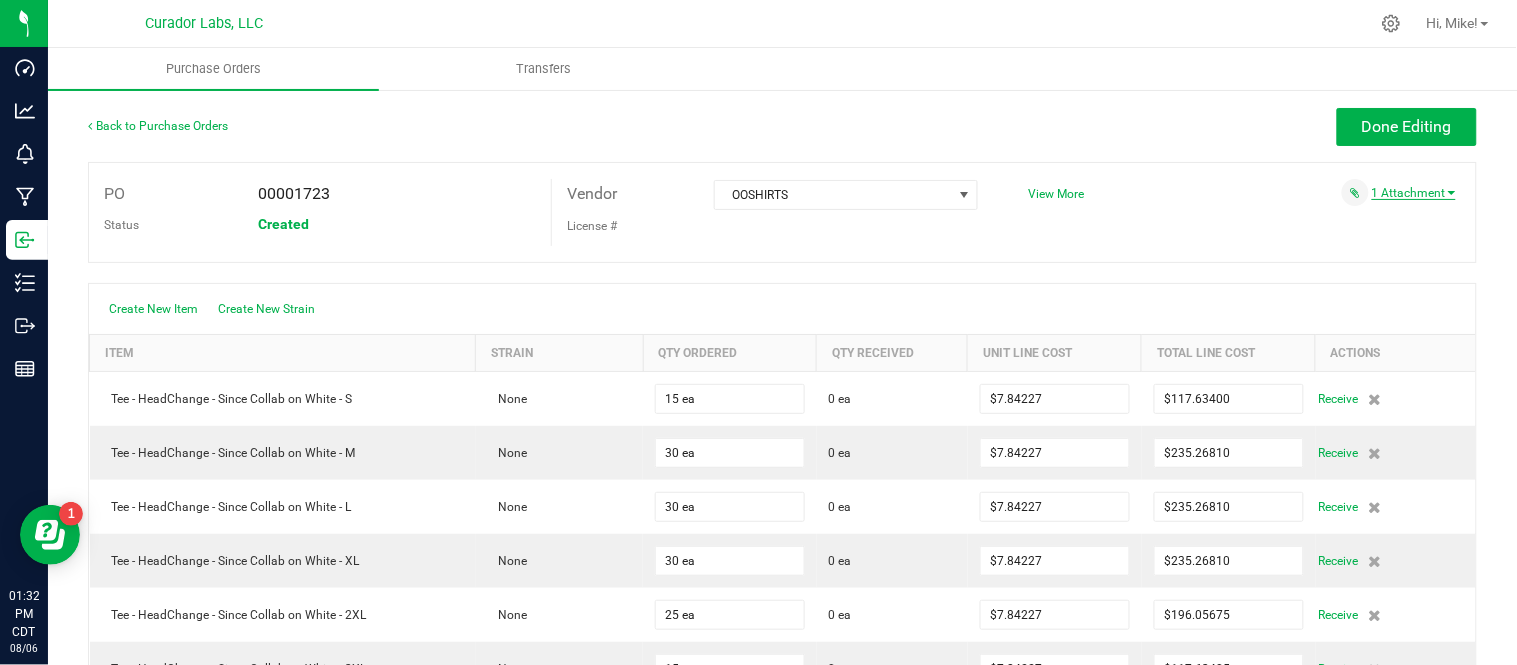 click on "1
Attachment" at bounding box center (1414, 193) 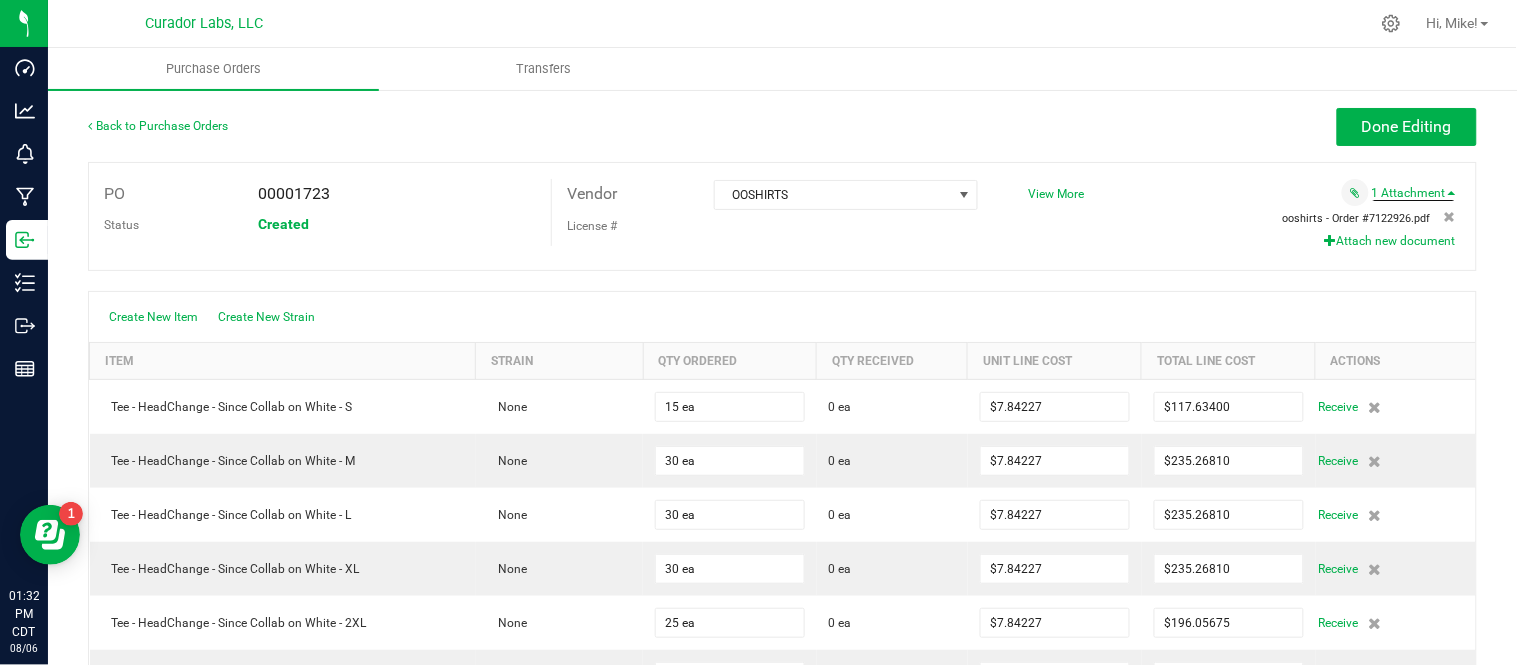 click on "ooshirts - Order #7122926.pdf" at bounding box center [1357, 218] 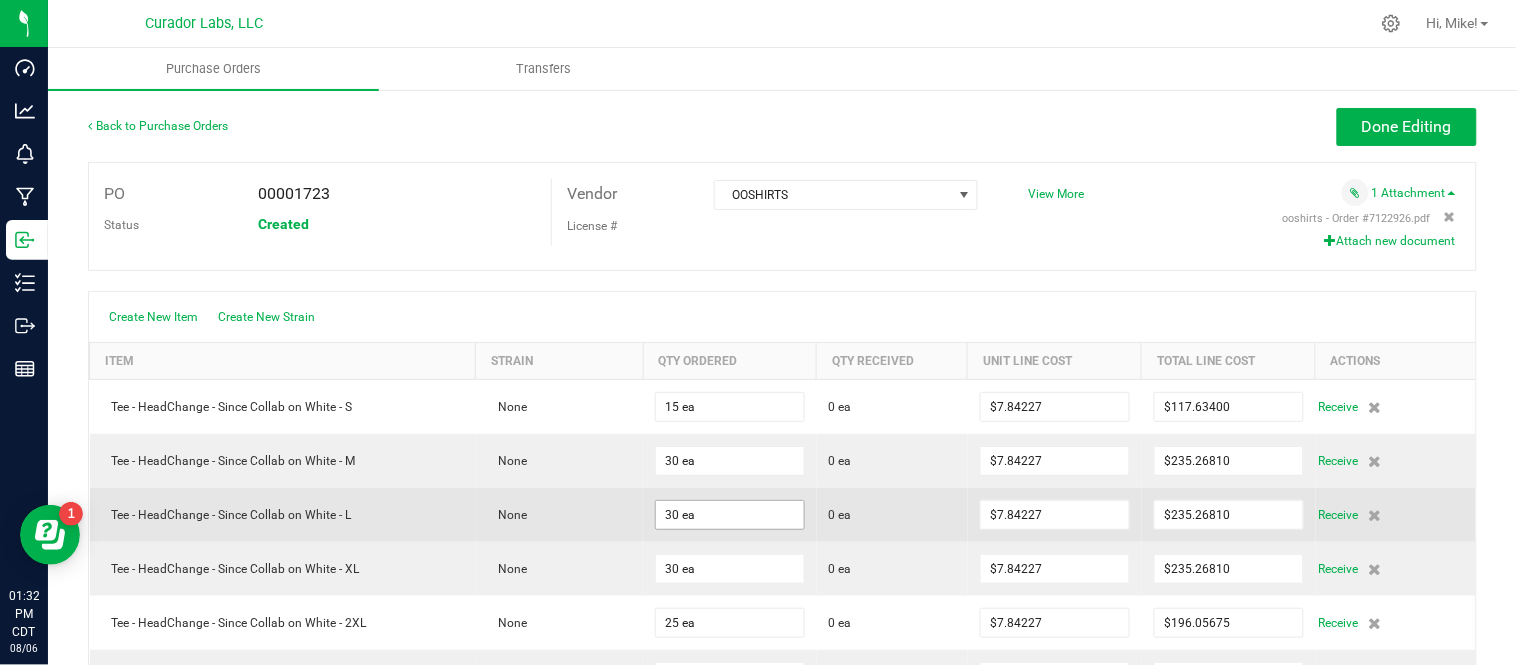 scroll, scrollTop: 444, scrollLeft: 0, axis: vertical 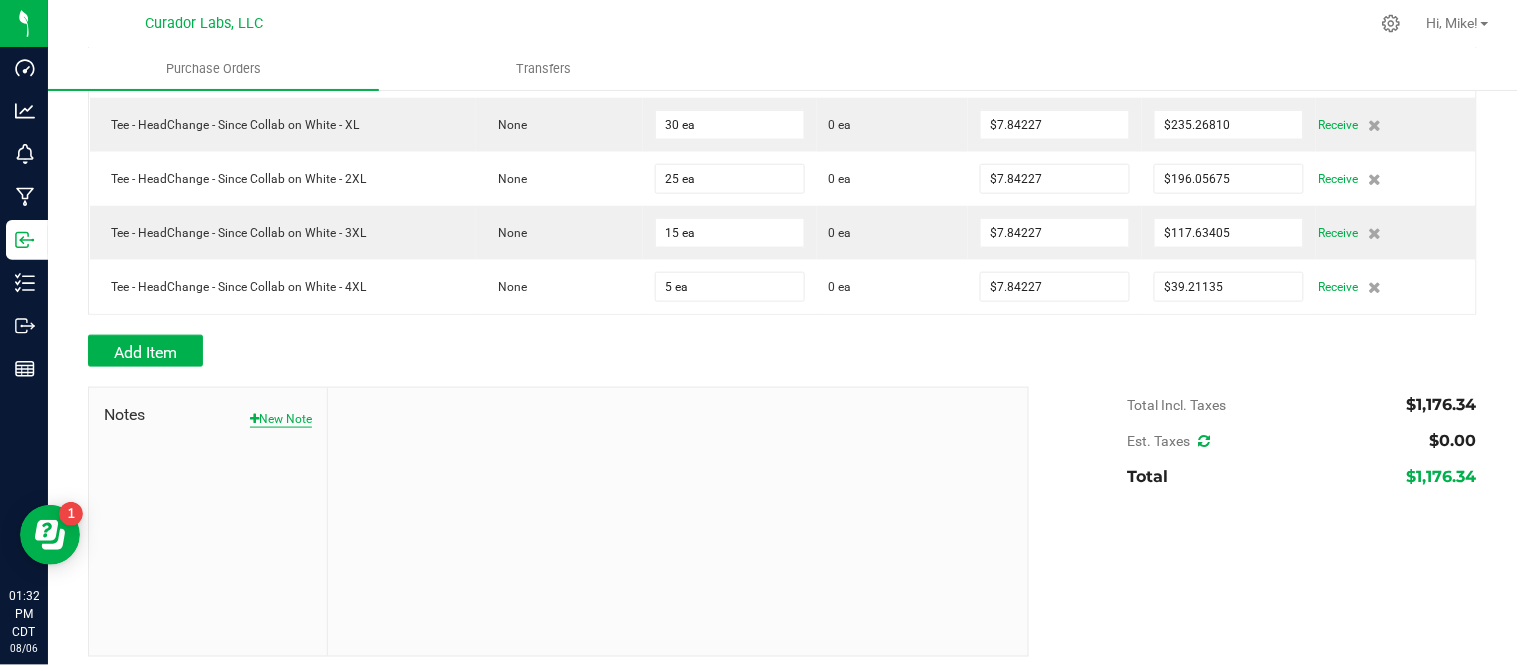 click on "New Note" at bounding box center (281, 419) 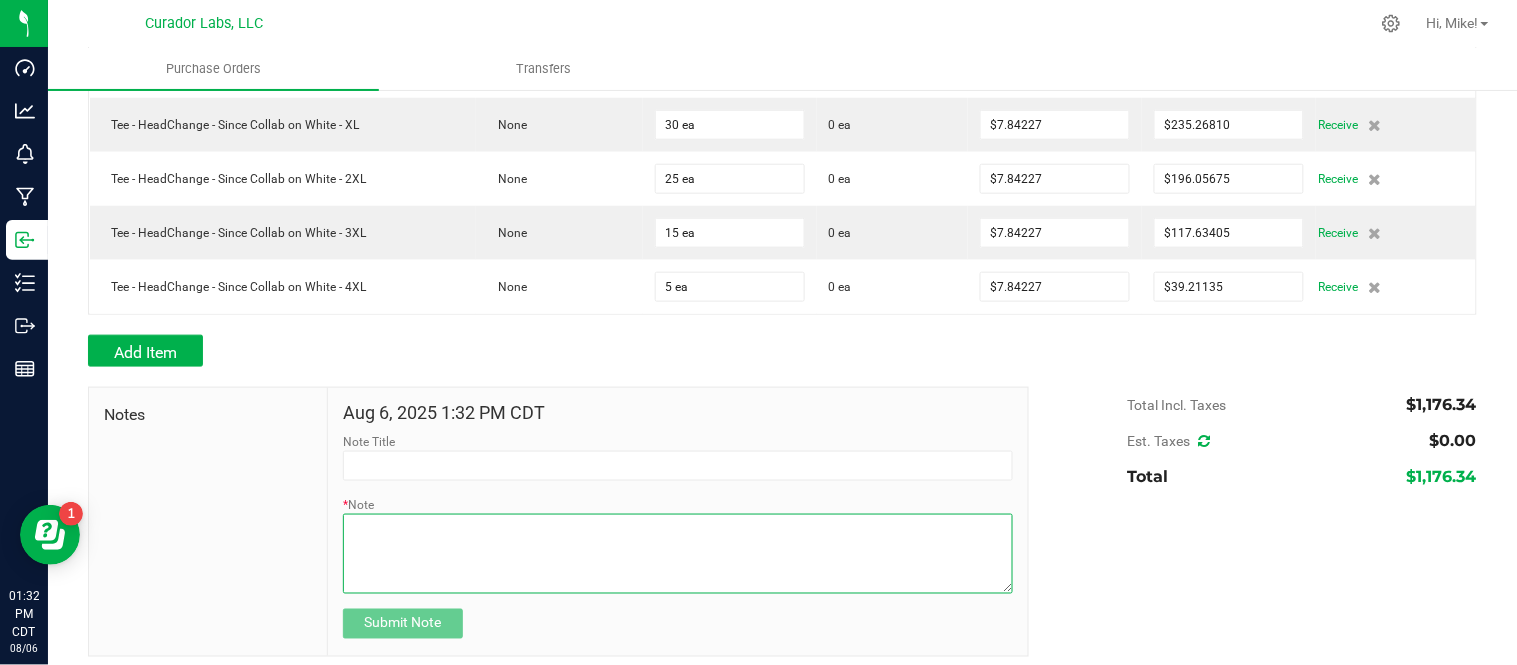 click on "*
Note" at bounding box center (678, 554) 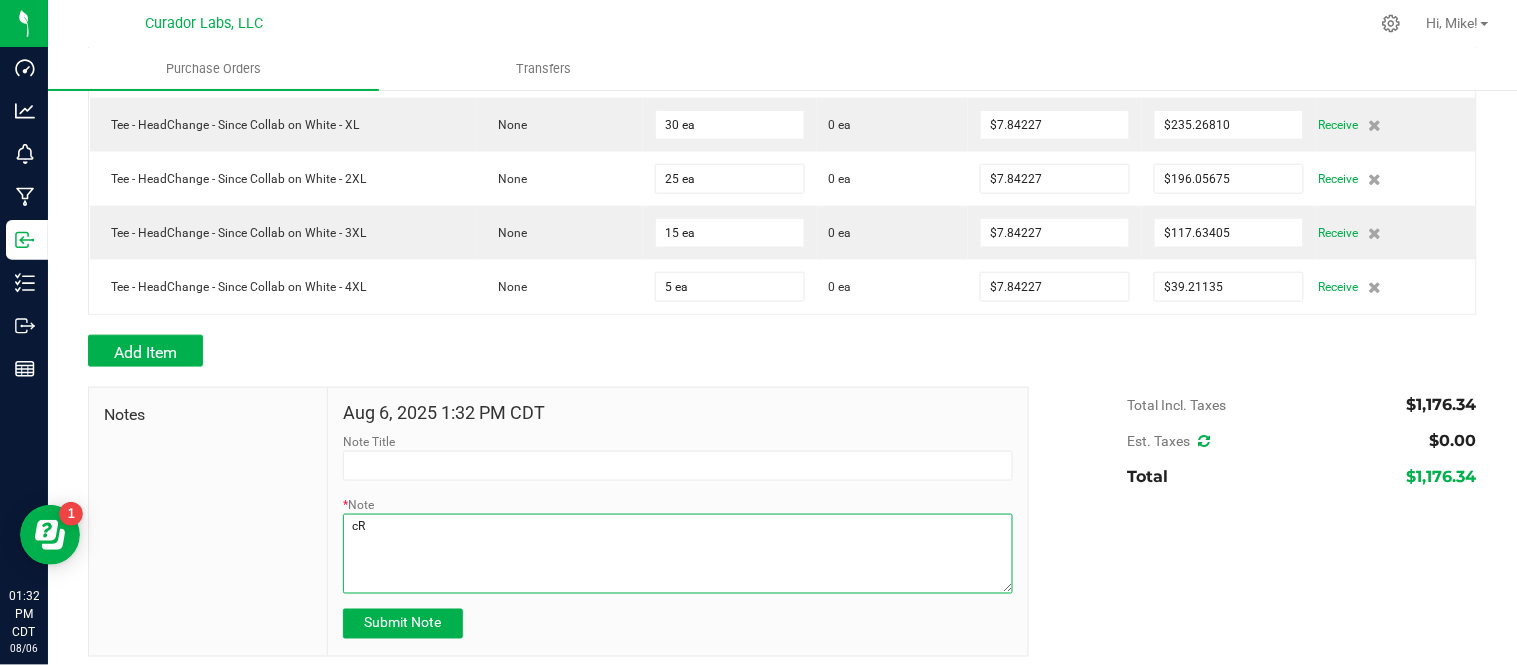 type on "c" 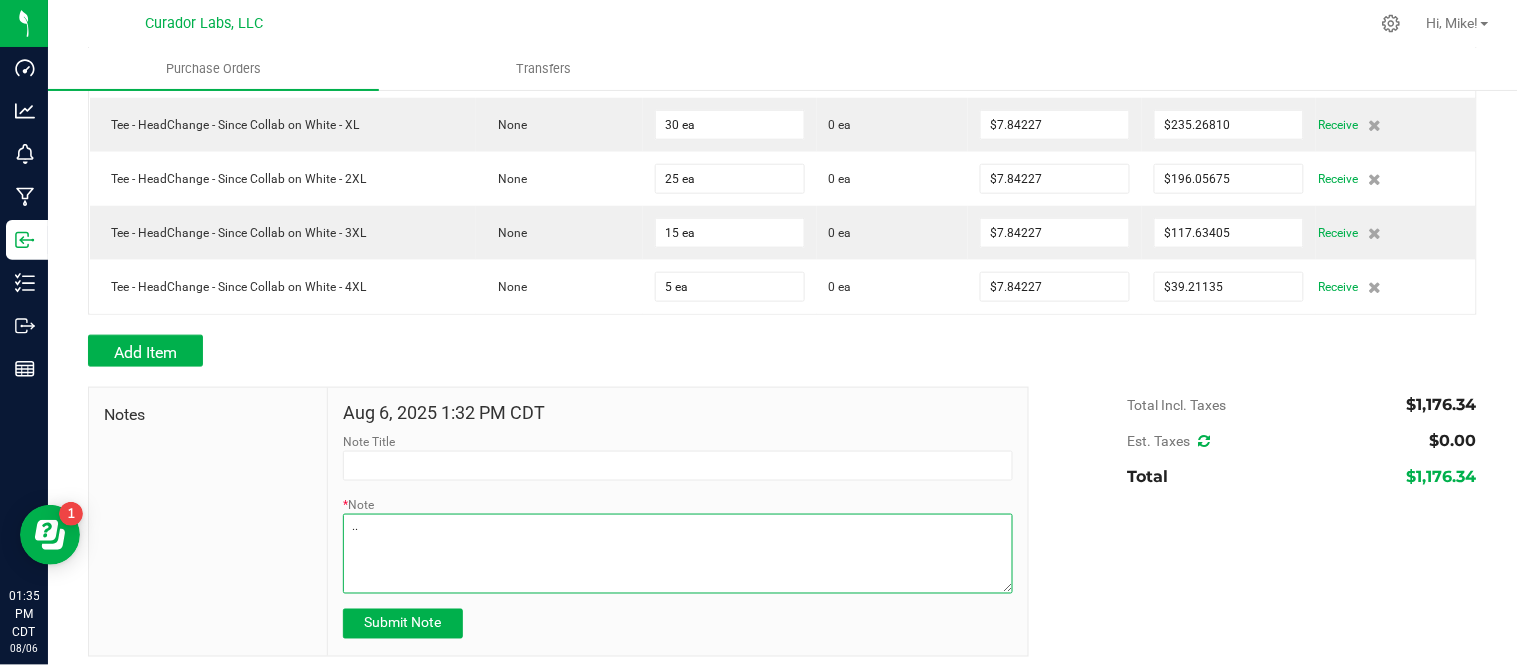 type on "." 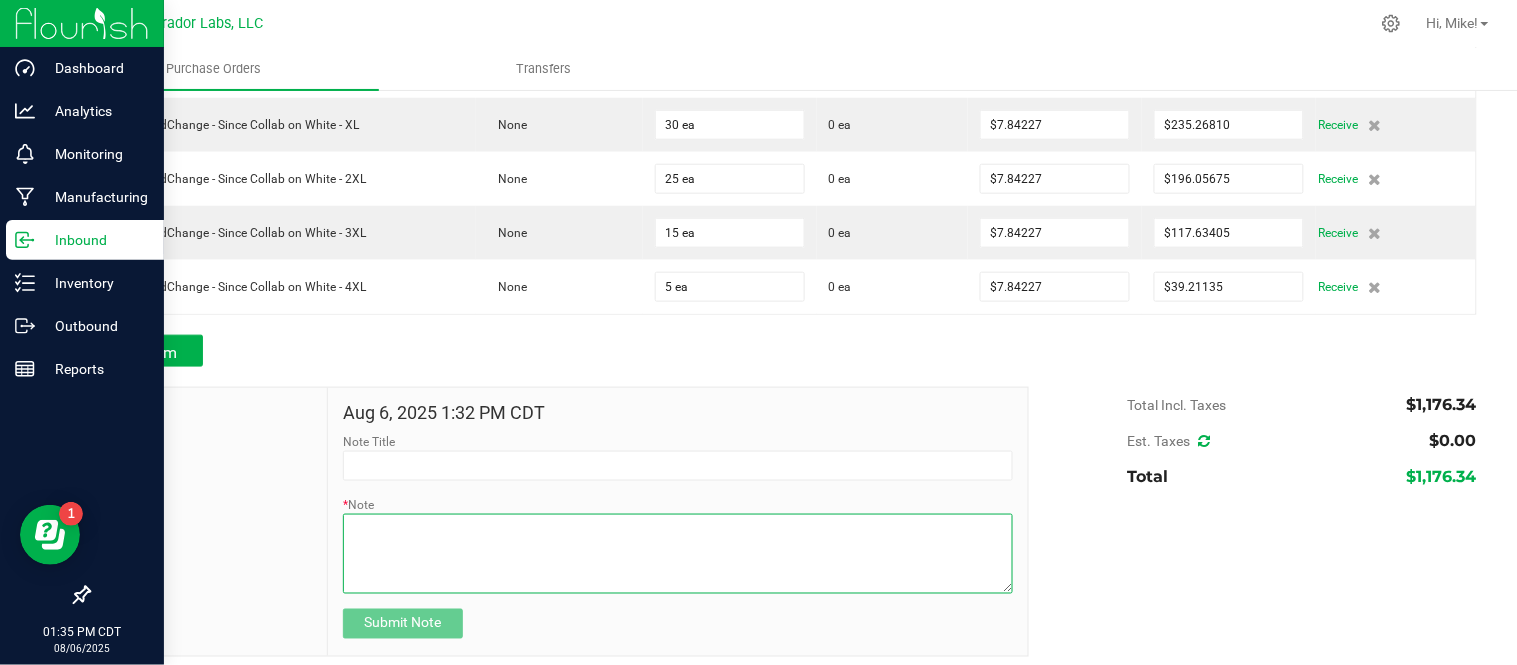 drag, startPoint x: 480, startPoint y: 535, endPoint x: 0, endPoint y: 588, distance: 482.91718 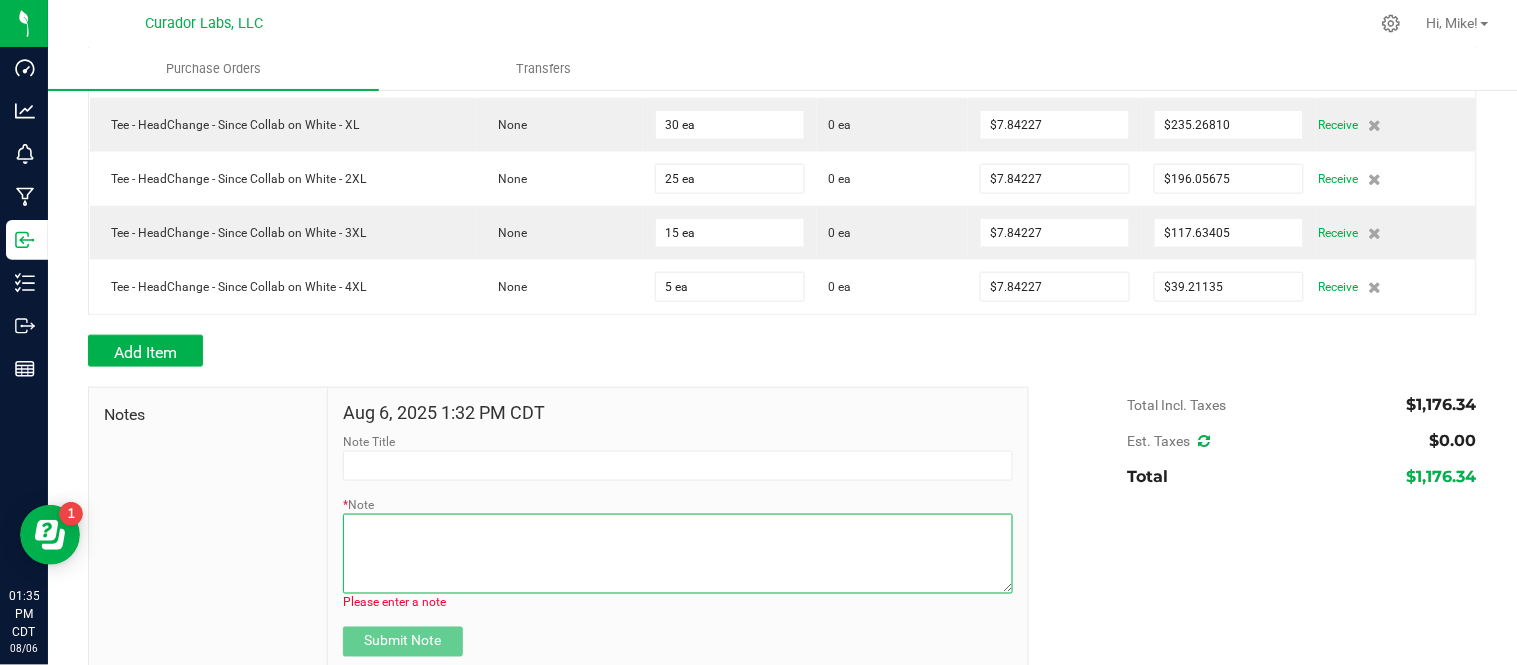 drag, startPoint x: 0, startPoint y: 586, endPoint x: 755, endPoint y: 585, distance: 755.0007 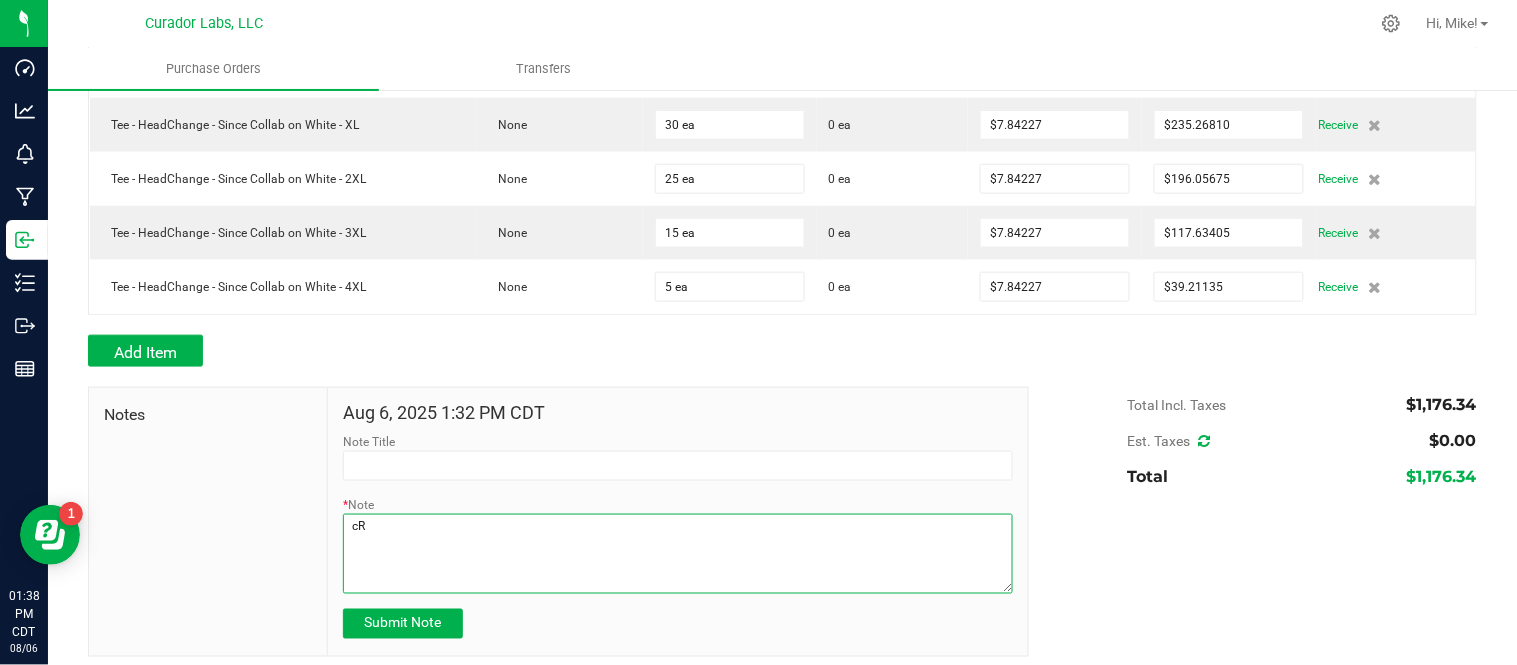 type on "c" 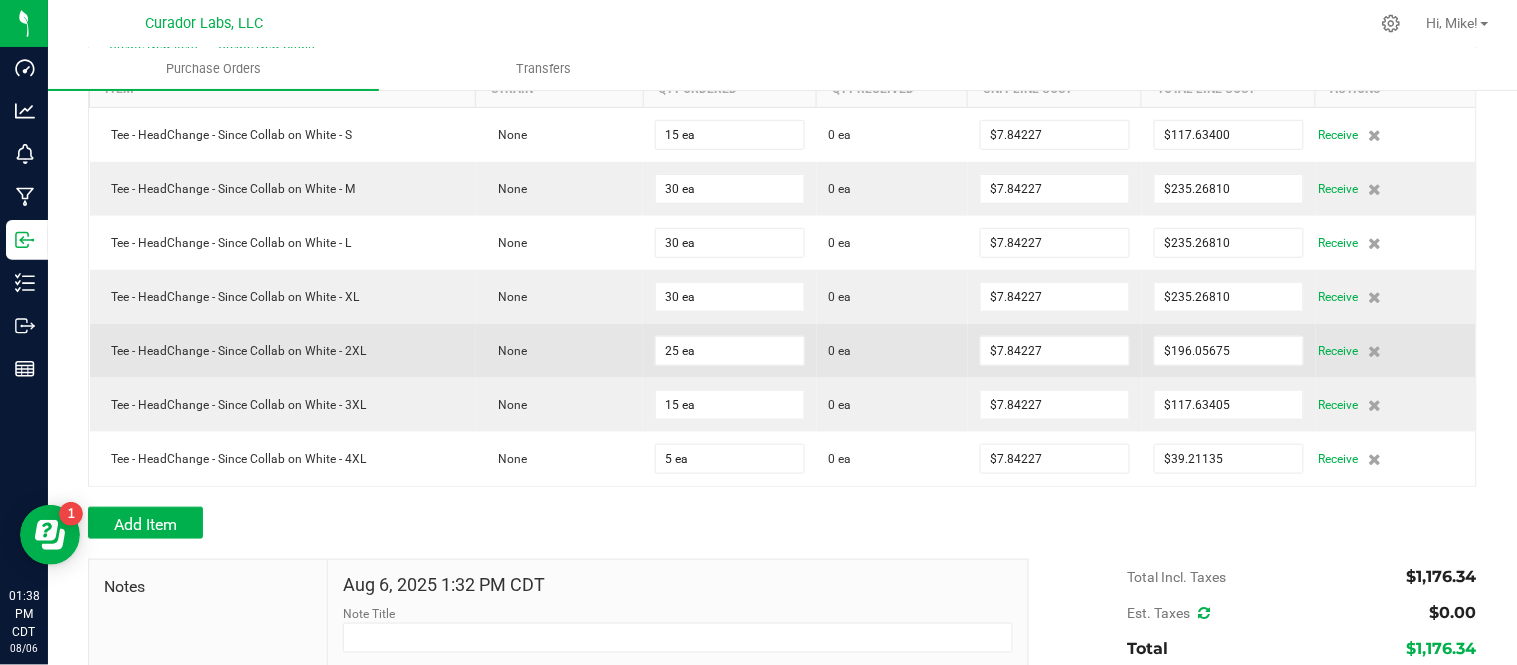 scroll, scrollTop: 458, scrollLeft: 0, axis: vertical 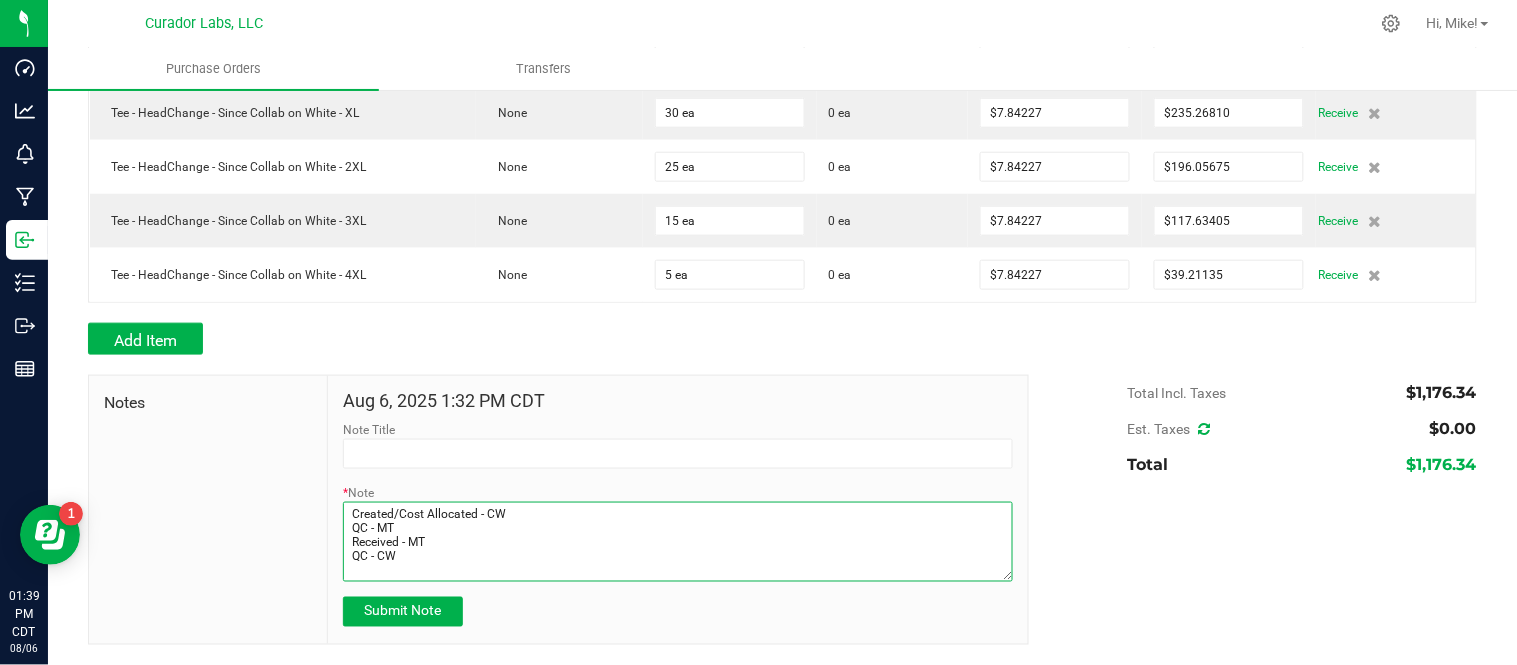 type on "Created/Cost Allocated - CW
QC - MT
Received - MT
QC - CW" 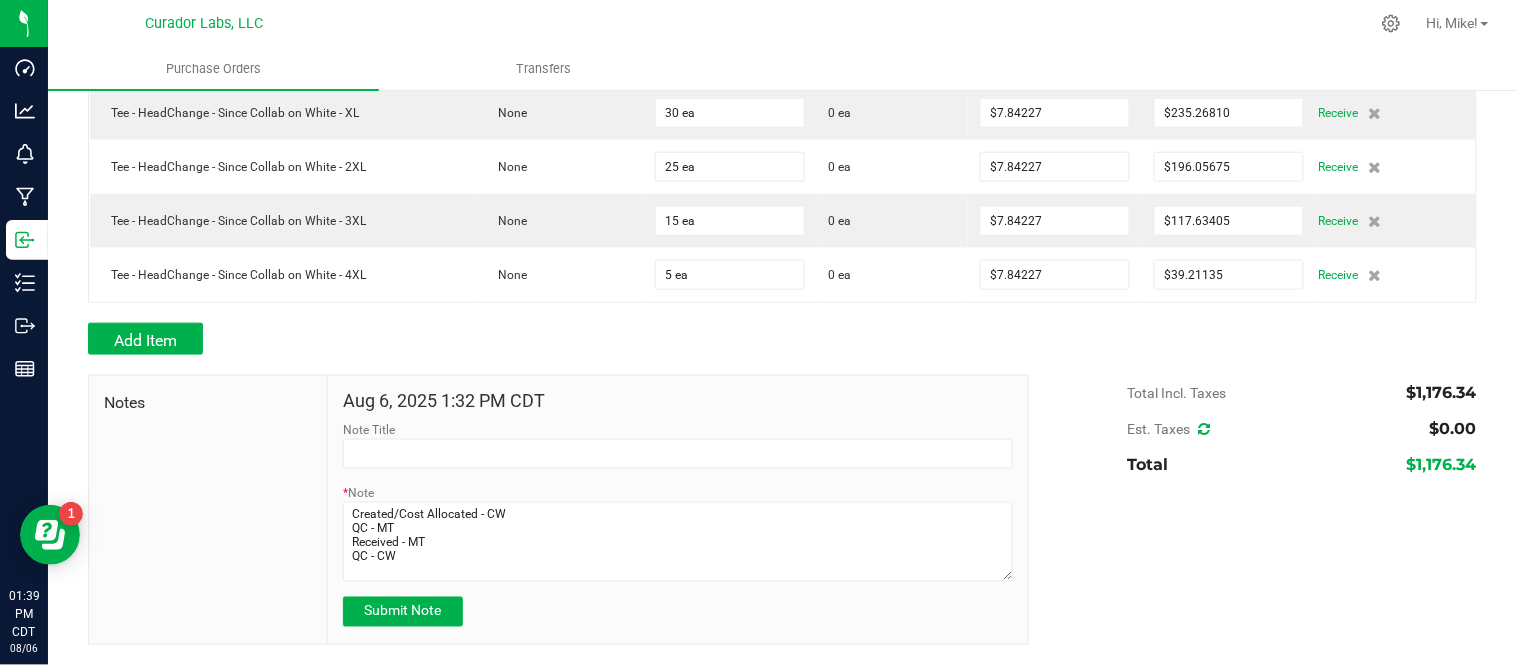 click on "Submit Note" at bounding box center [678, 612] 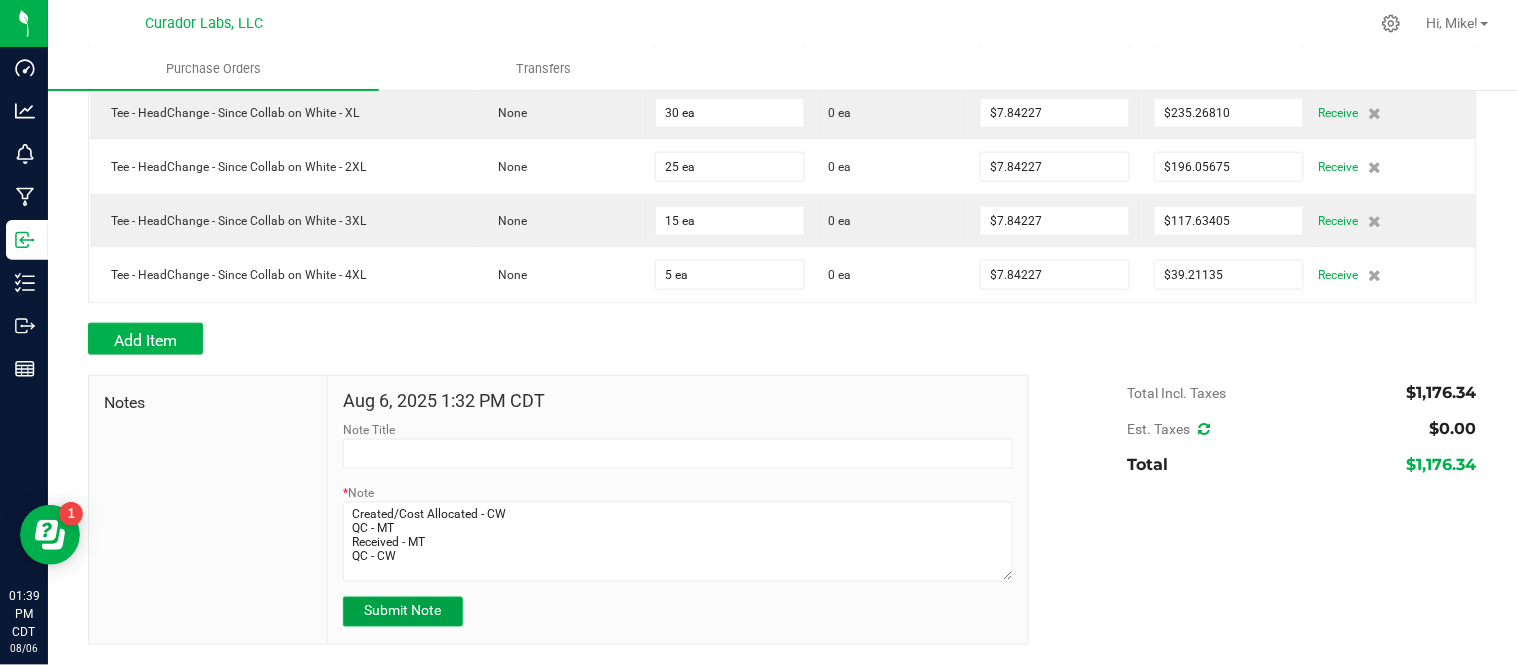 click on "Submit Note" at bounding box center [403, 612] 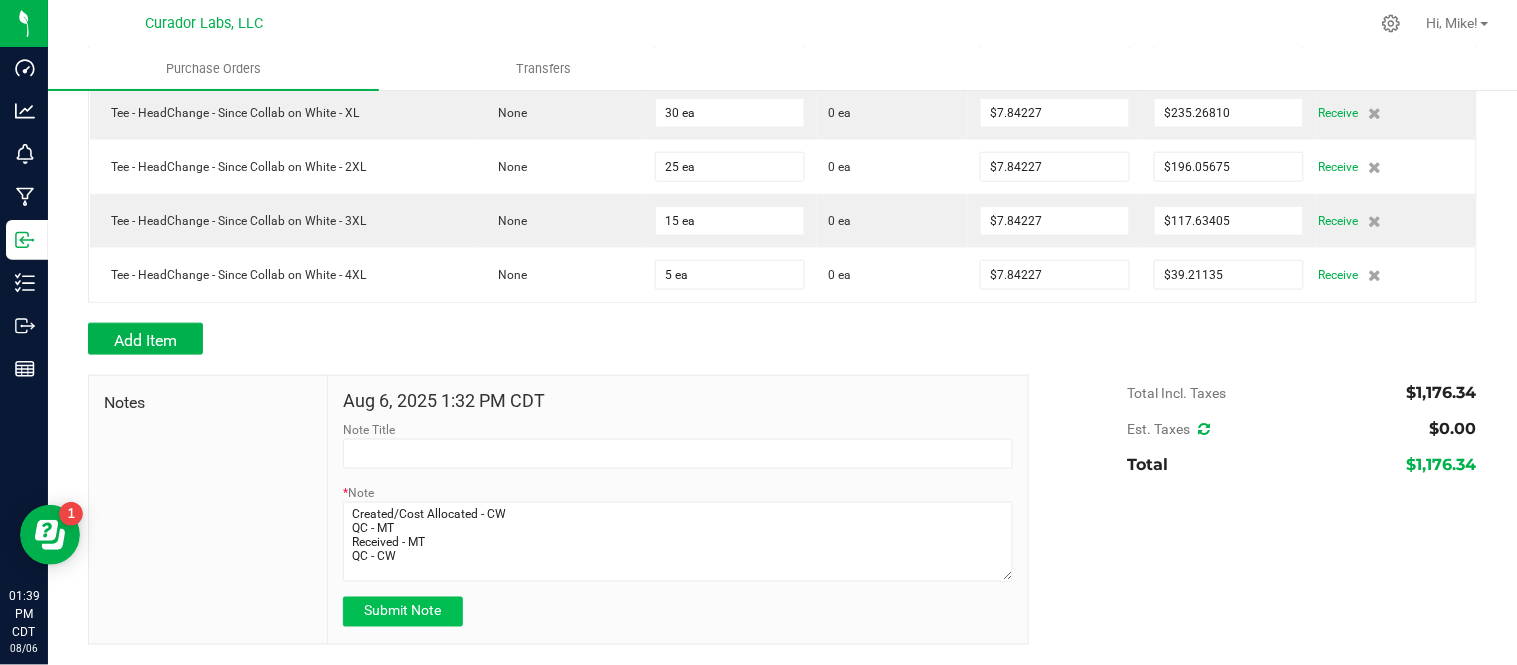 type on "8/6/2025 13:39 PM CDT" 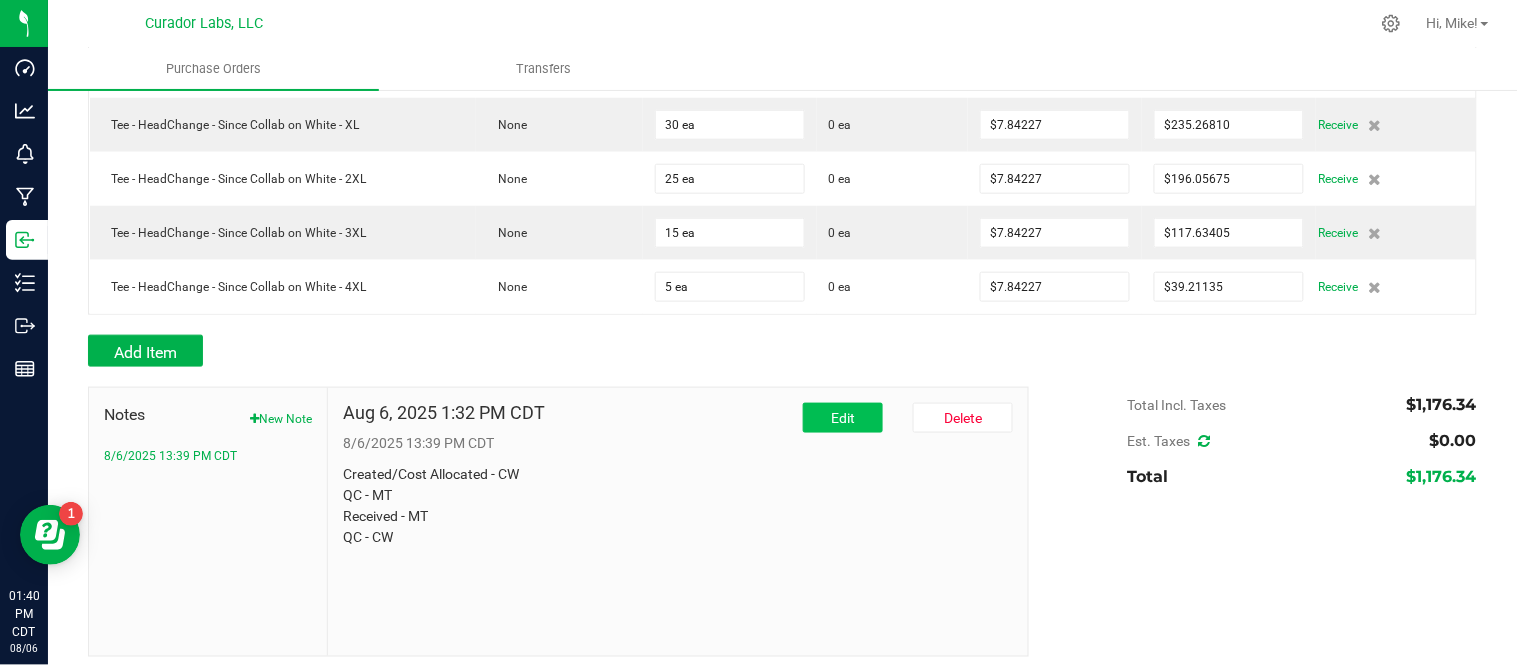 scroll, scrollTop: 0, scrollLeft: 0, axis: both 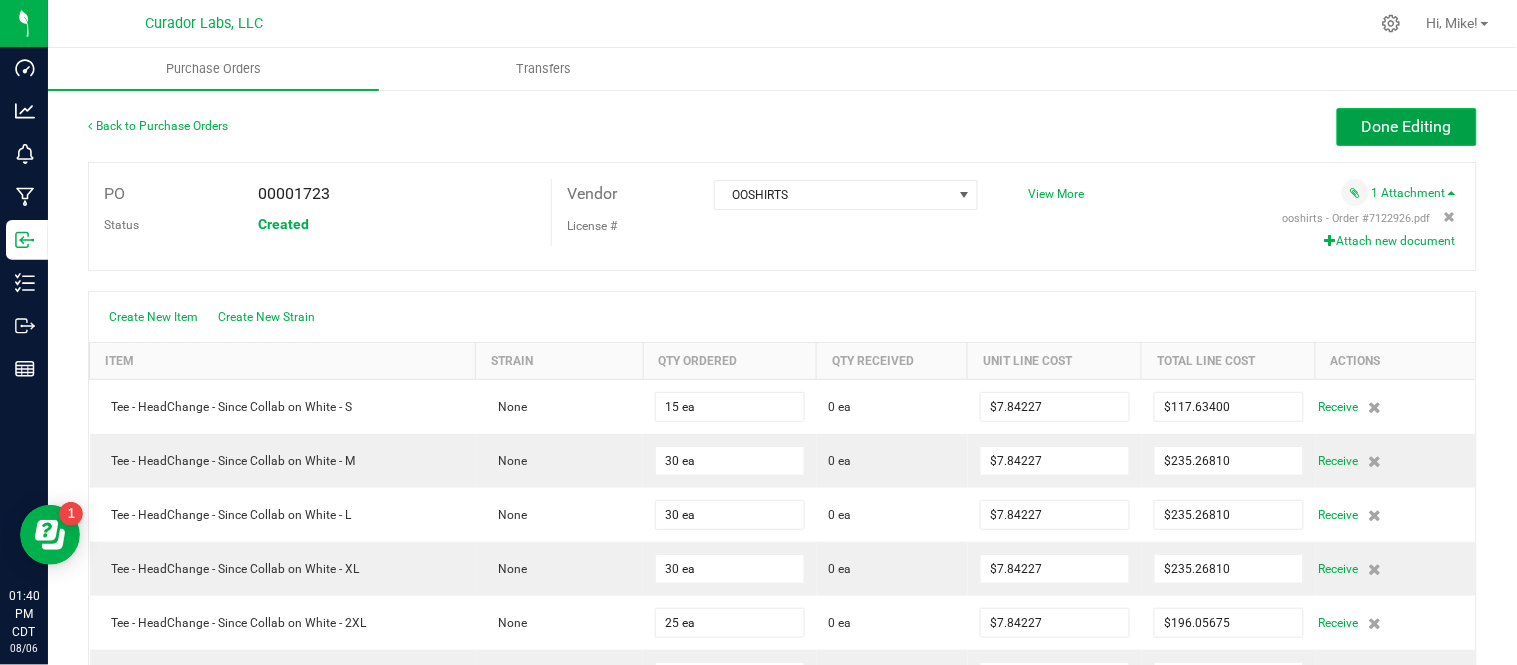 click on "Done Editing" at bounding box center [1407, 127] 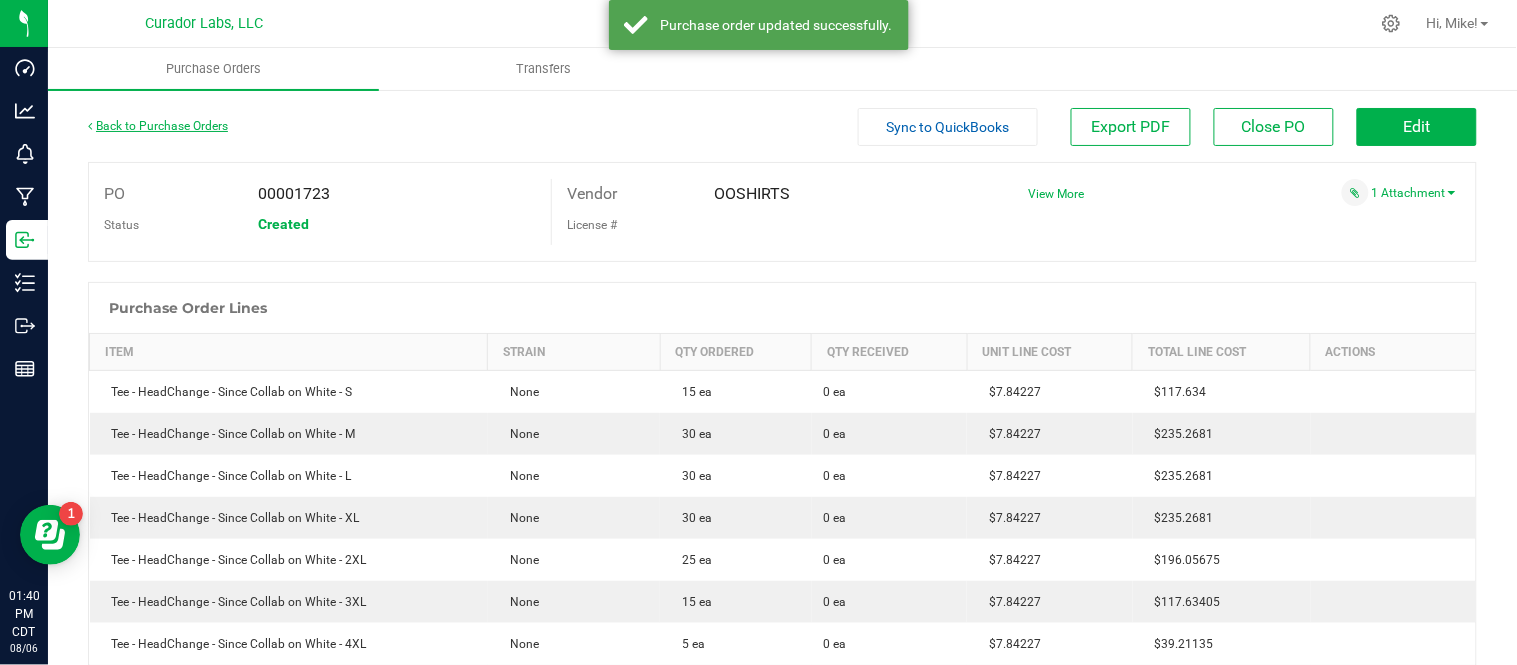 click on "Back to Purchase Orders" at bounding box center [158, 126] 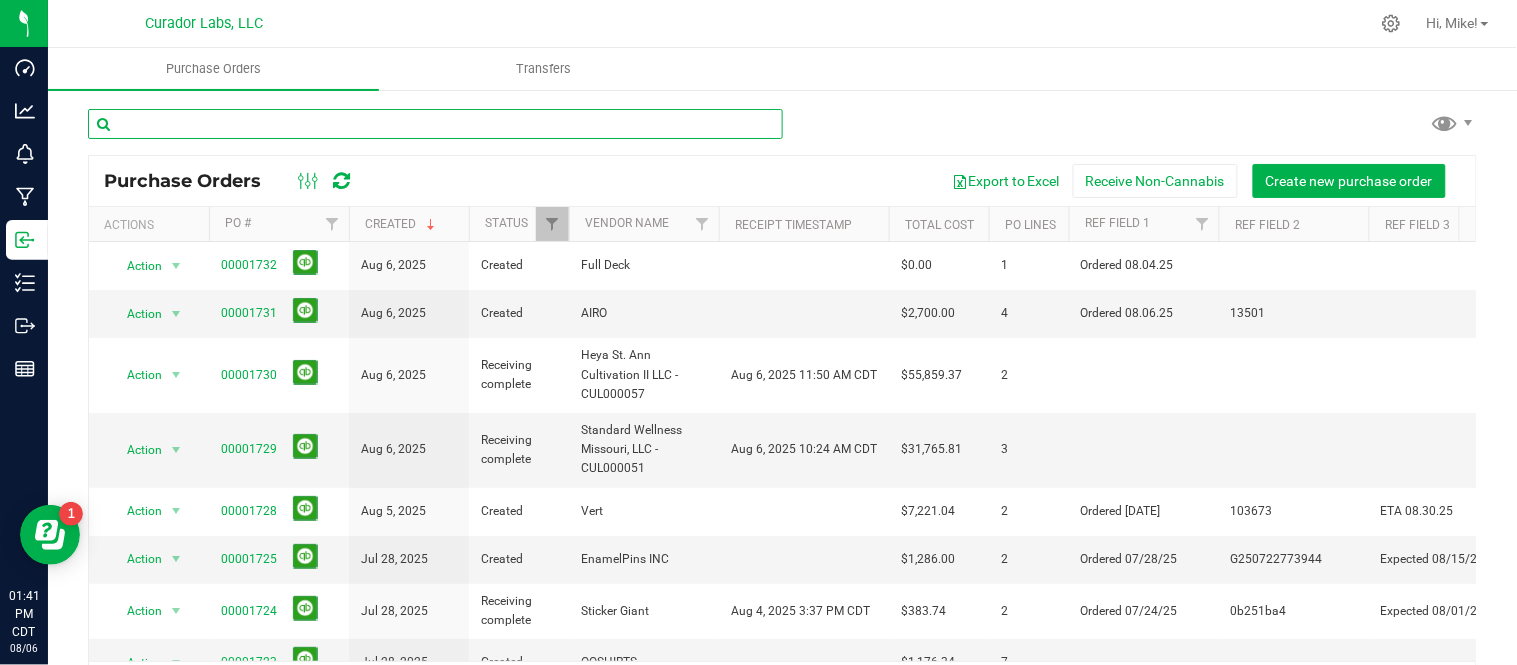 click at bounding box center (435, 124) 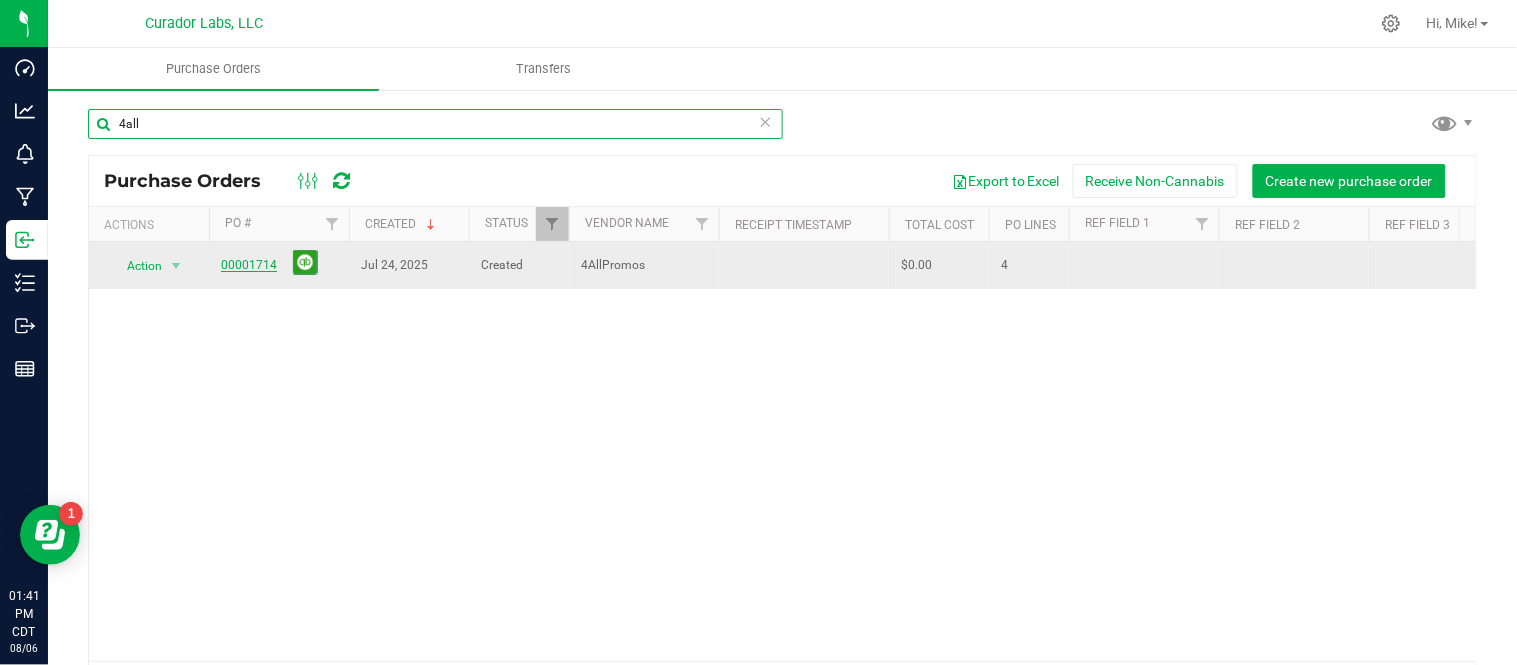 type on "4all" 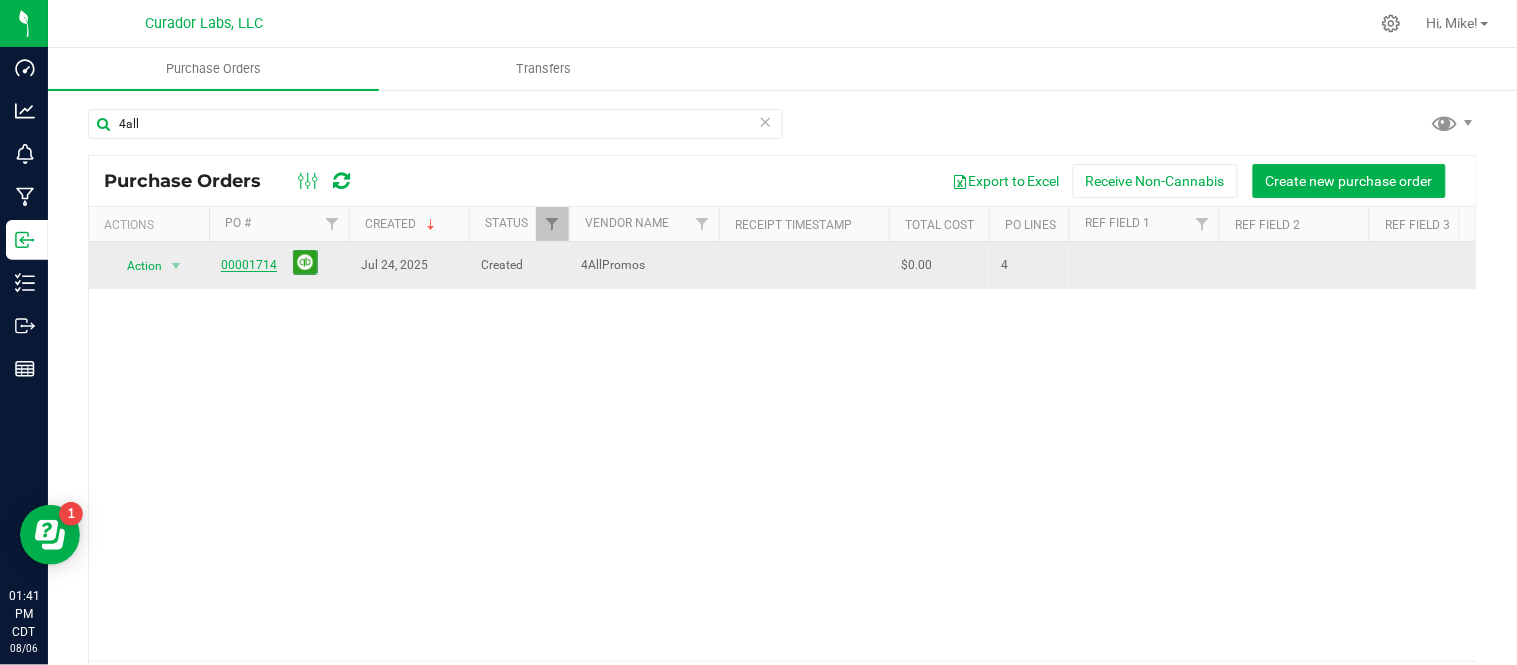 click on "00001714" at bounding box center [249, 265] 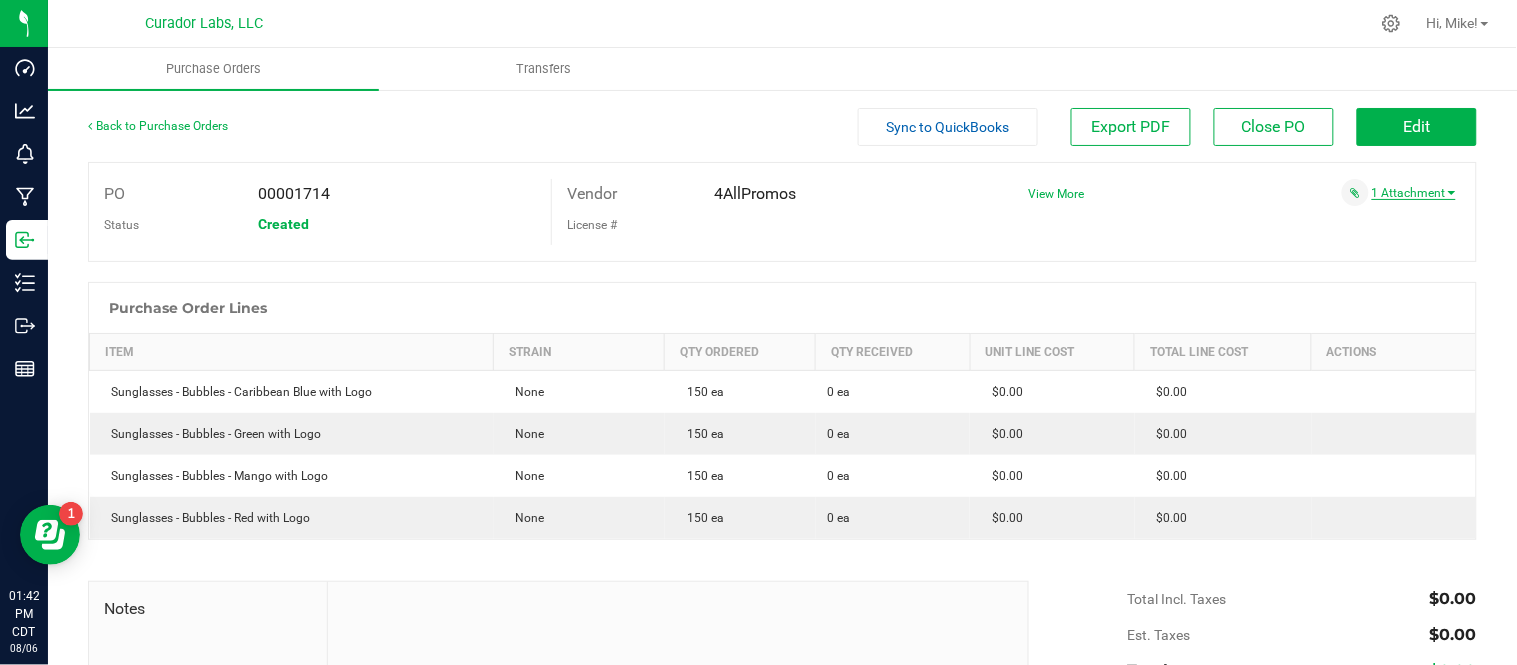 click on "1
Attachment" at bounding box center [1414, 193] 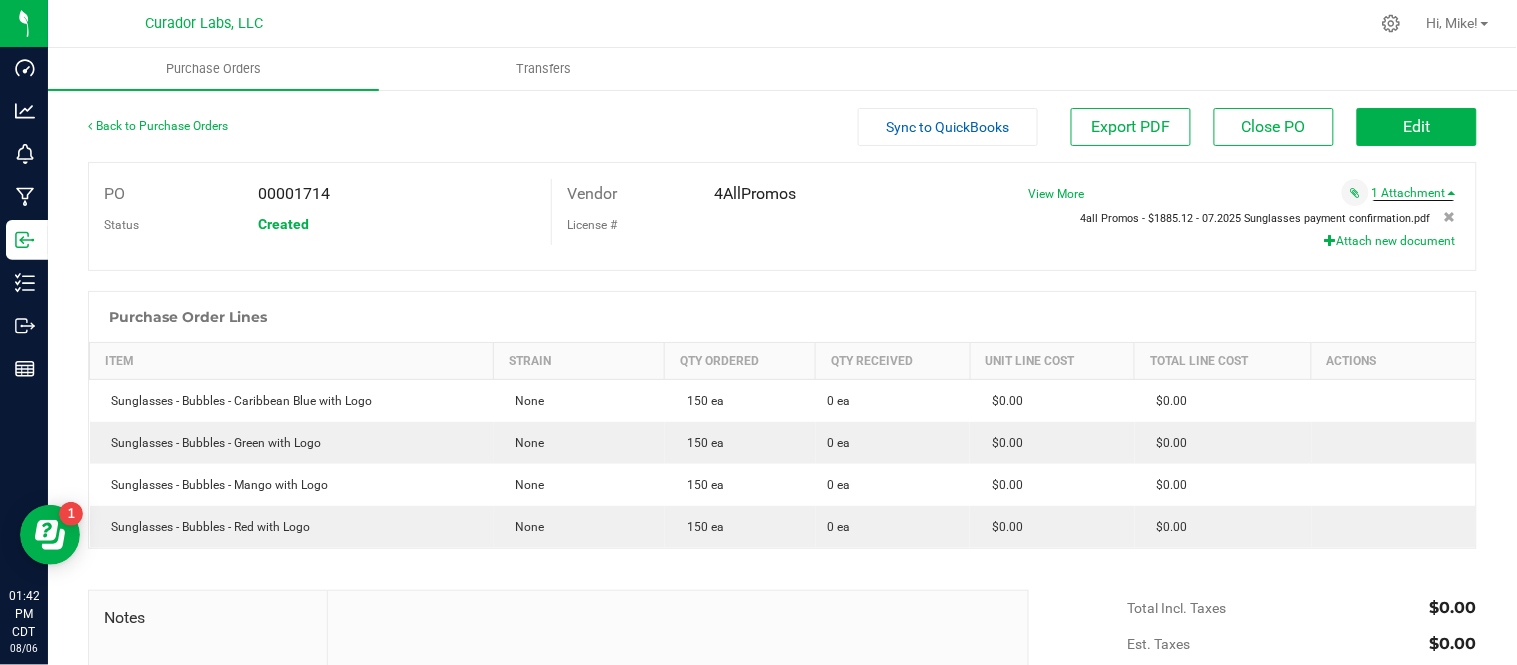 click on "4all Promos - $1885.12 - 07.2025 Sunglasses payment confirmation.pdf" at bounding box center (1256, 218) 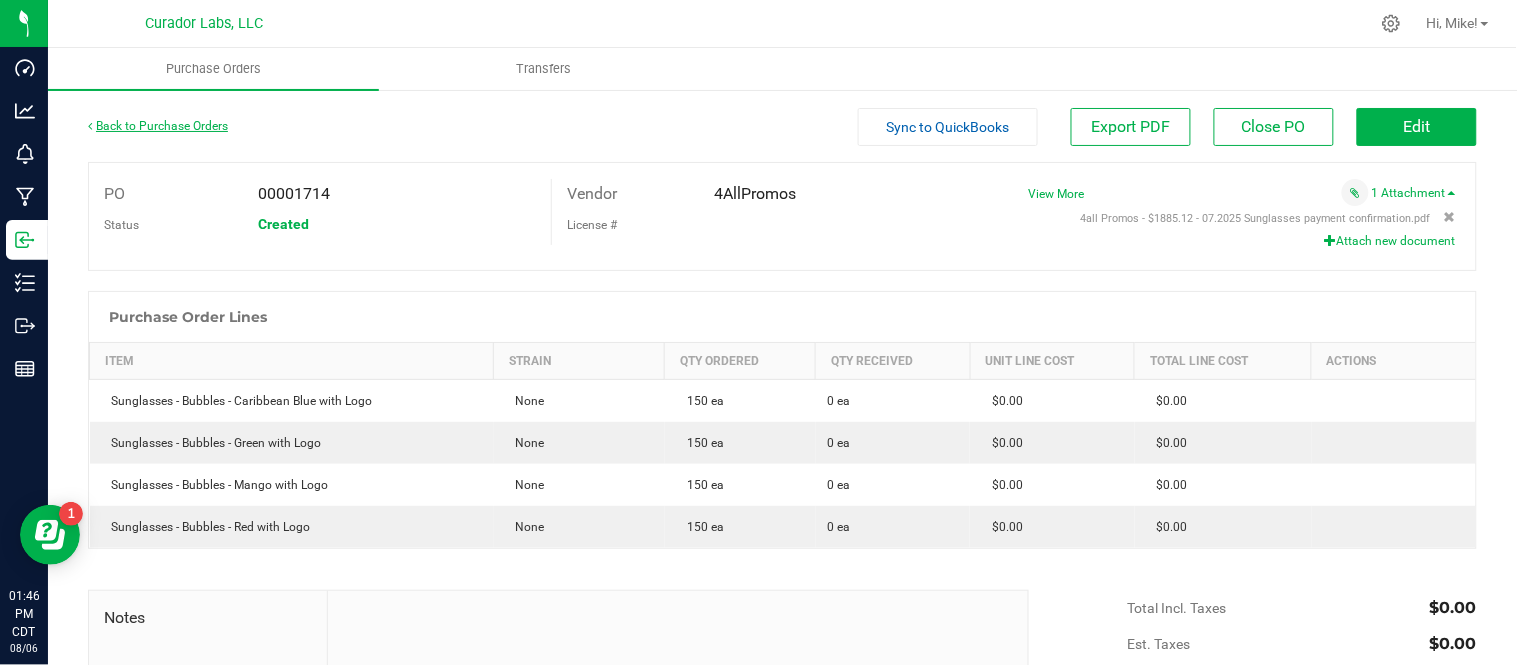 click on "Back to Purchase Orders" at bounding box center (158, 126) 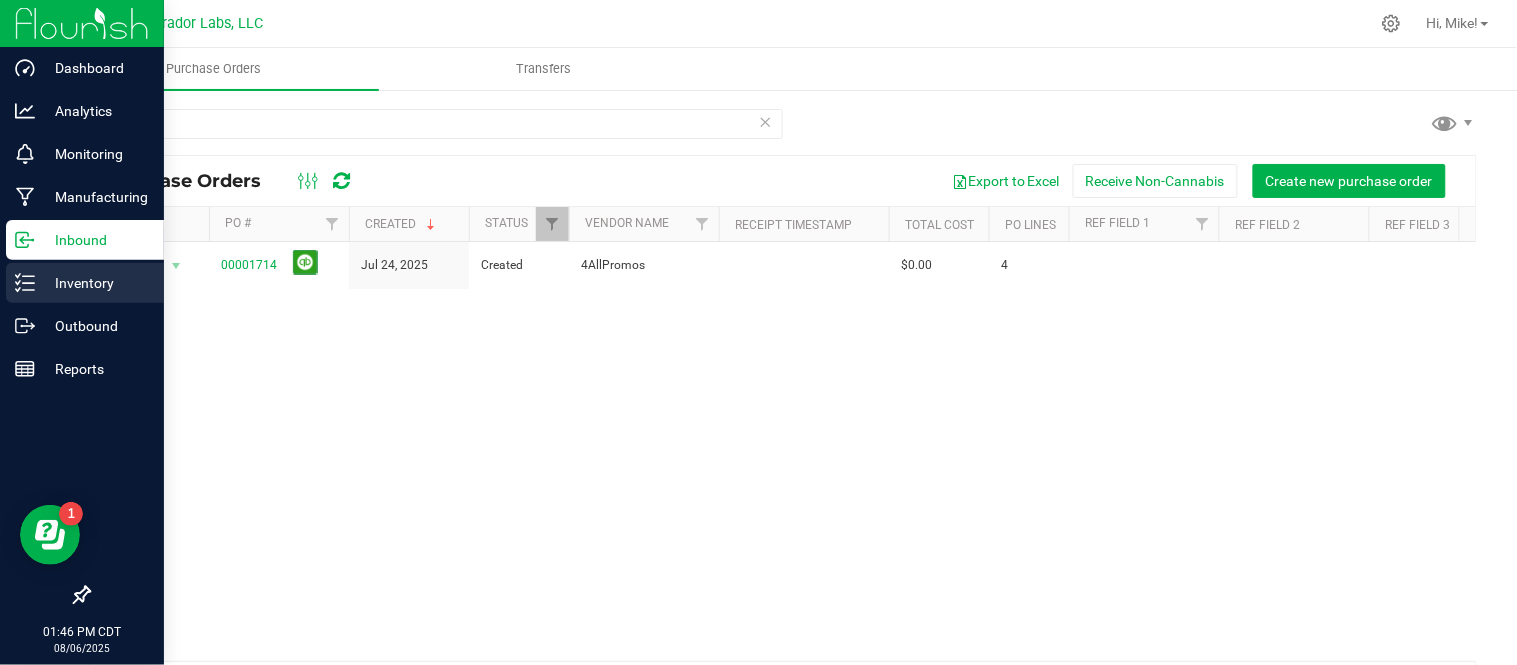 click on "Inventory" at bounding box center (85, 283) 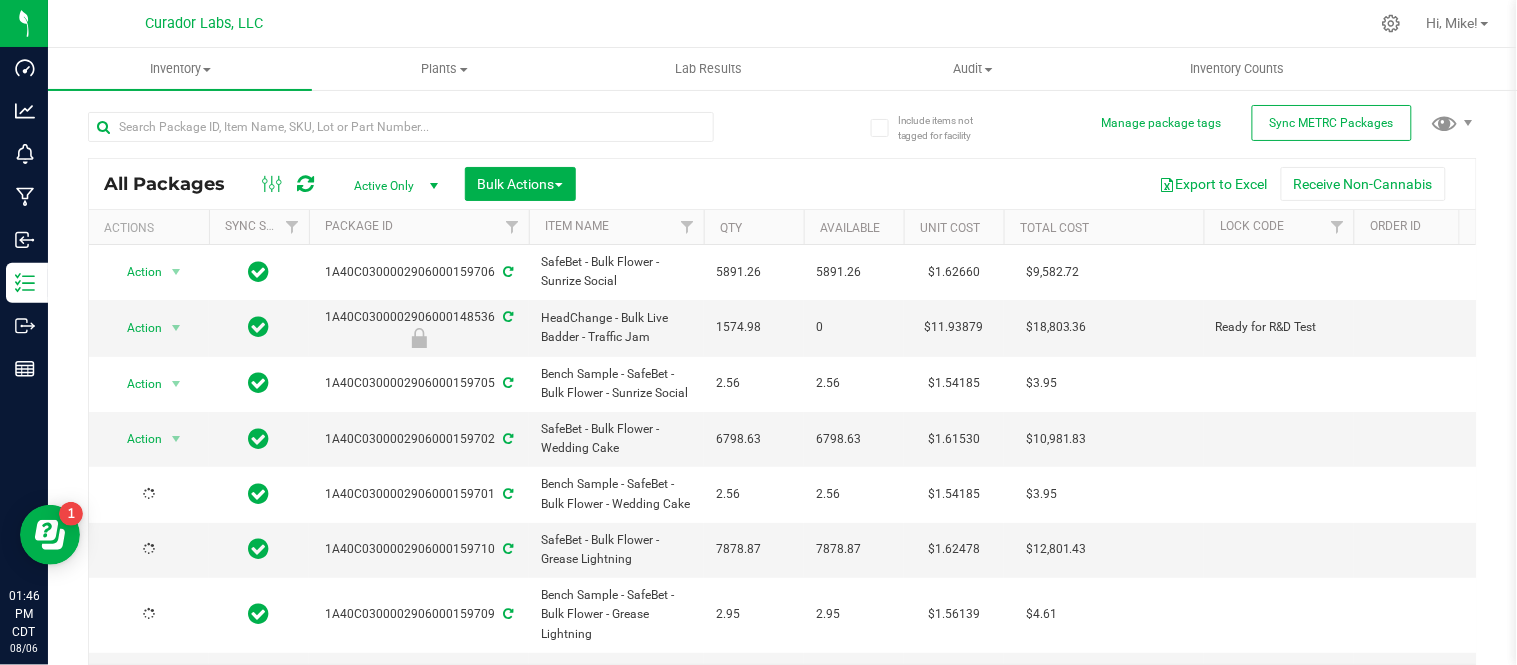 type on "2026-08-06" 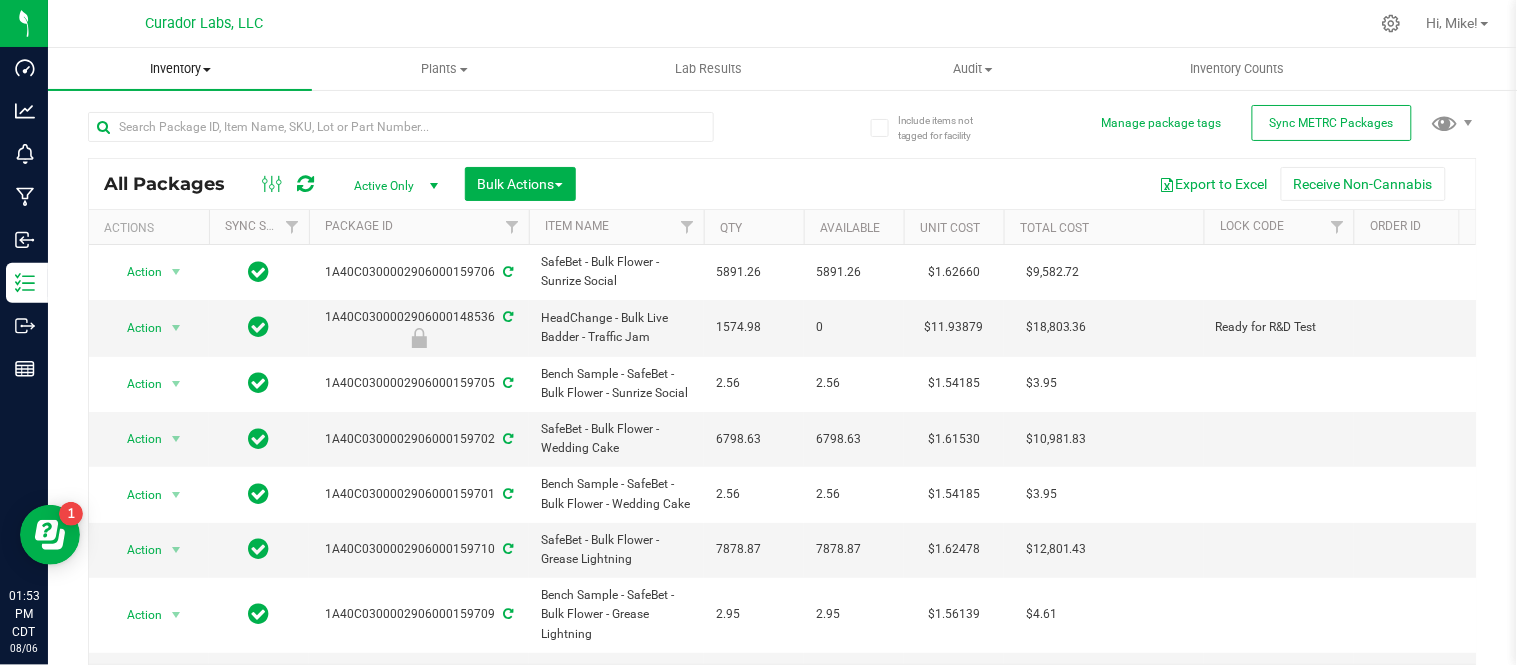 click on "Inventory
All packages
All inventory
Waste log
Create inventory" at bounding box center [180, 69] 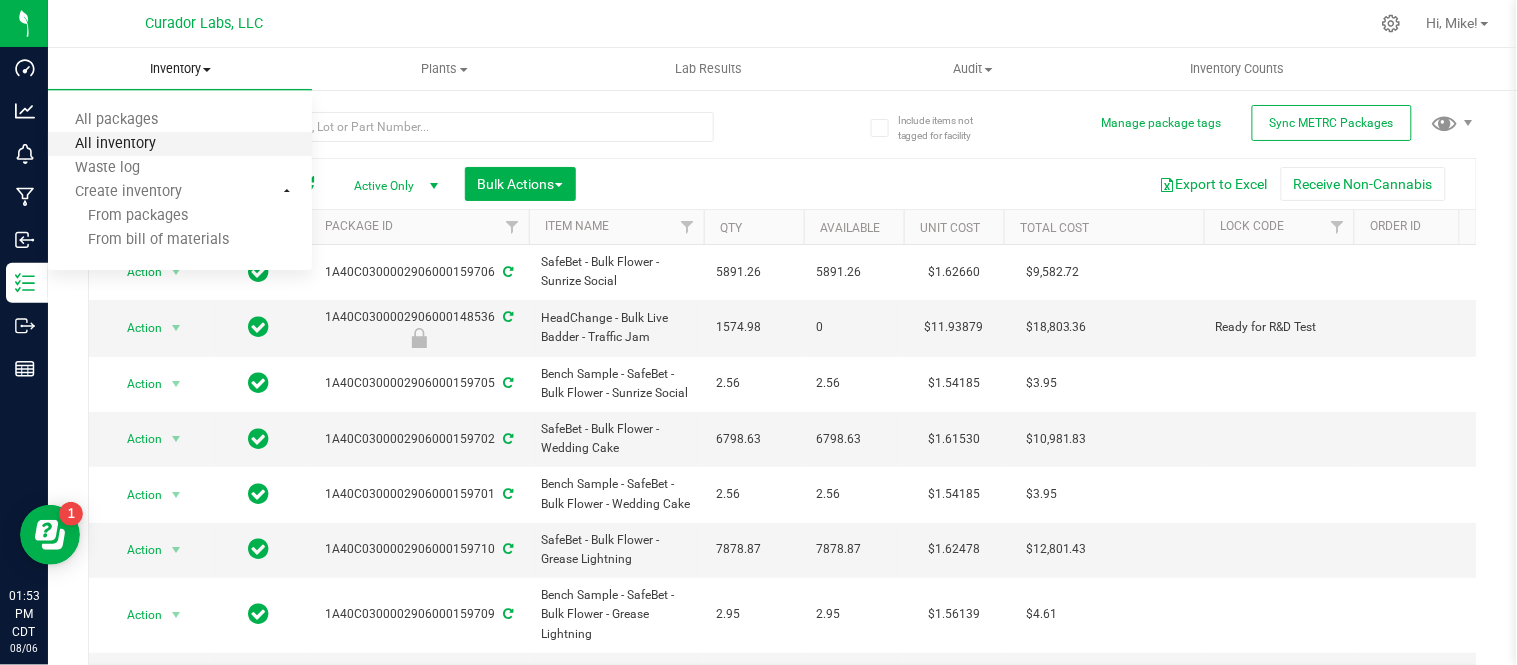 click on "All inventory" at bounding box center (115, 144) 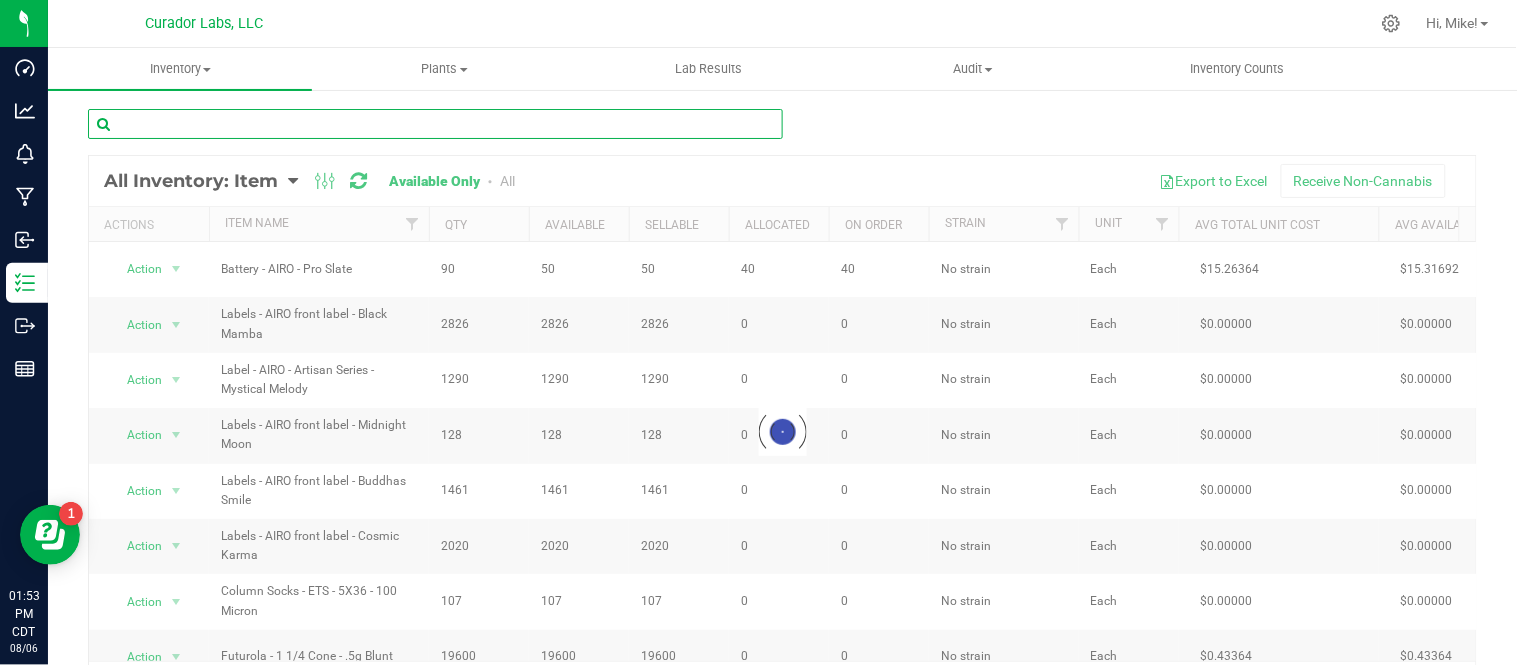 click at bounding box center (435, 124) 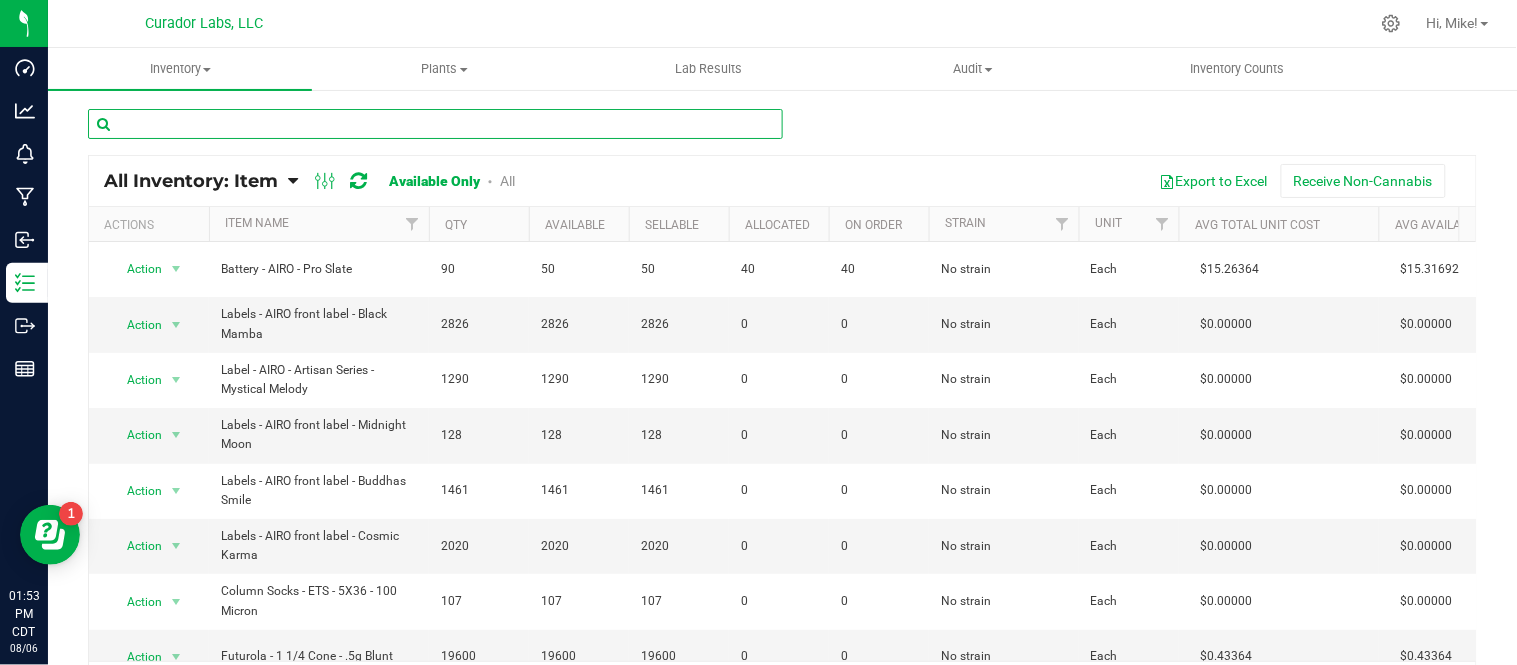 paste on "Concentrate Jar - Glass Glossy Black 9ml" 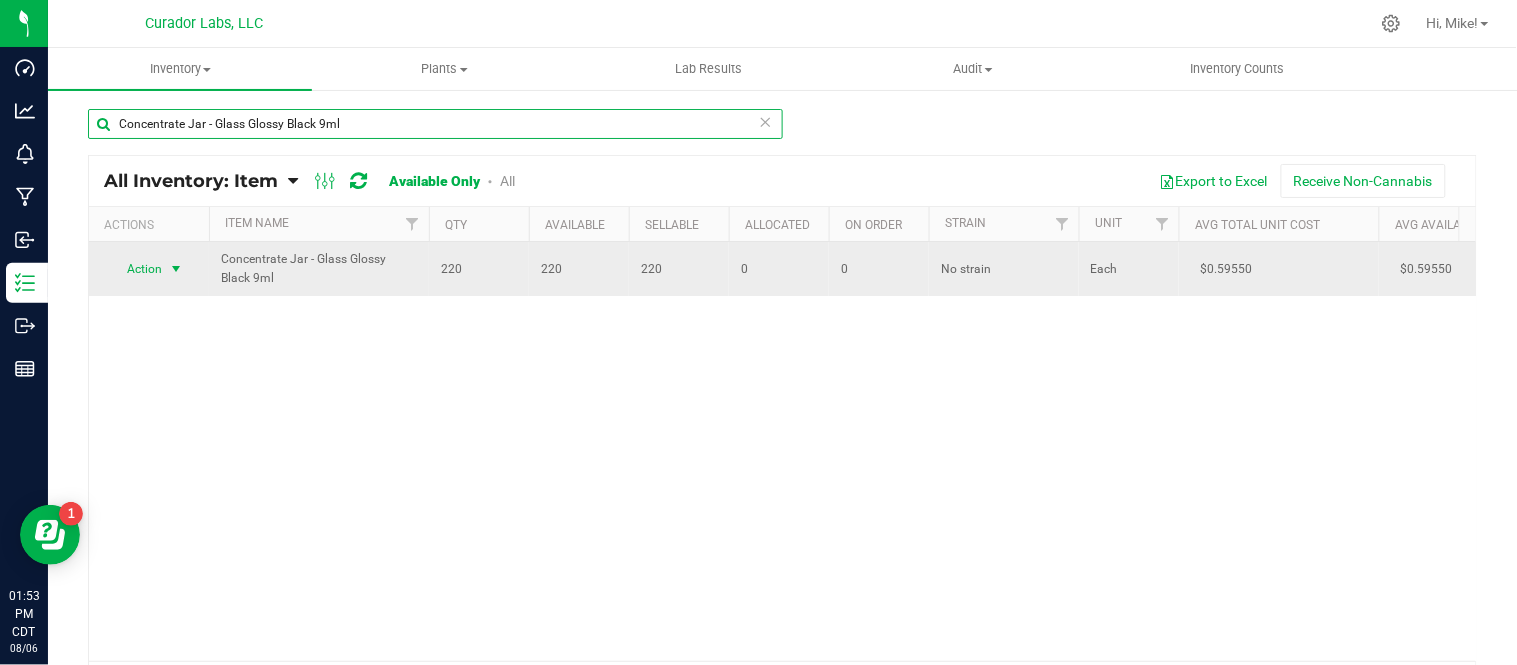 type on "Concentrate Jar - Glass Glossy Black 9ml" 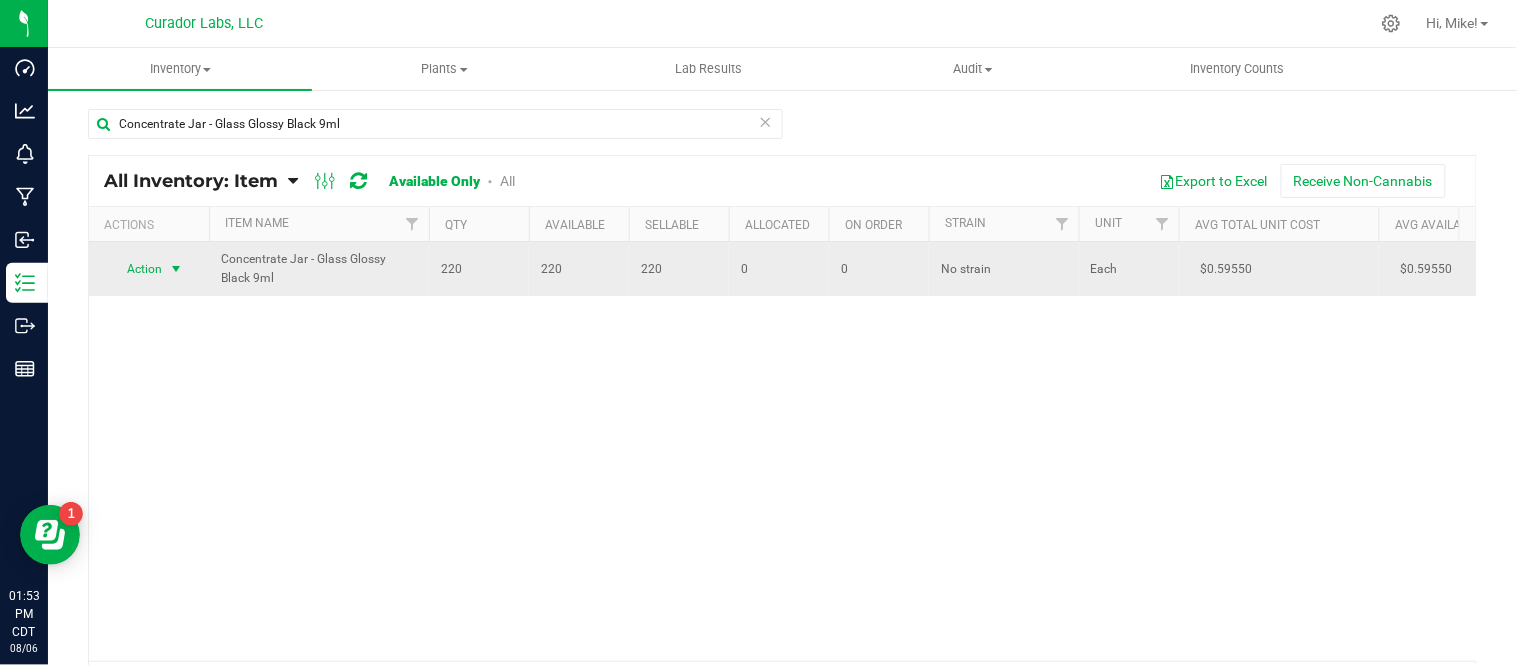 click at bounding box center [176, 269] 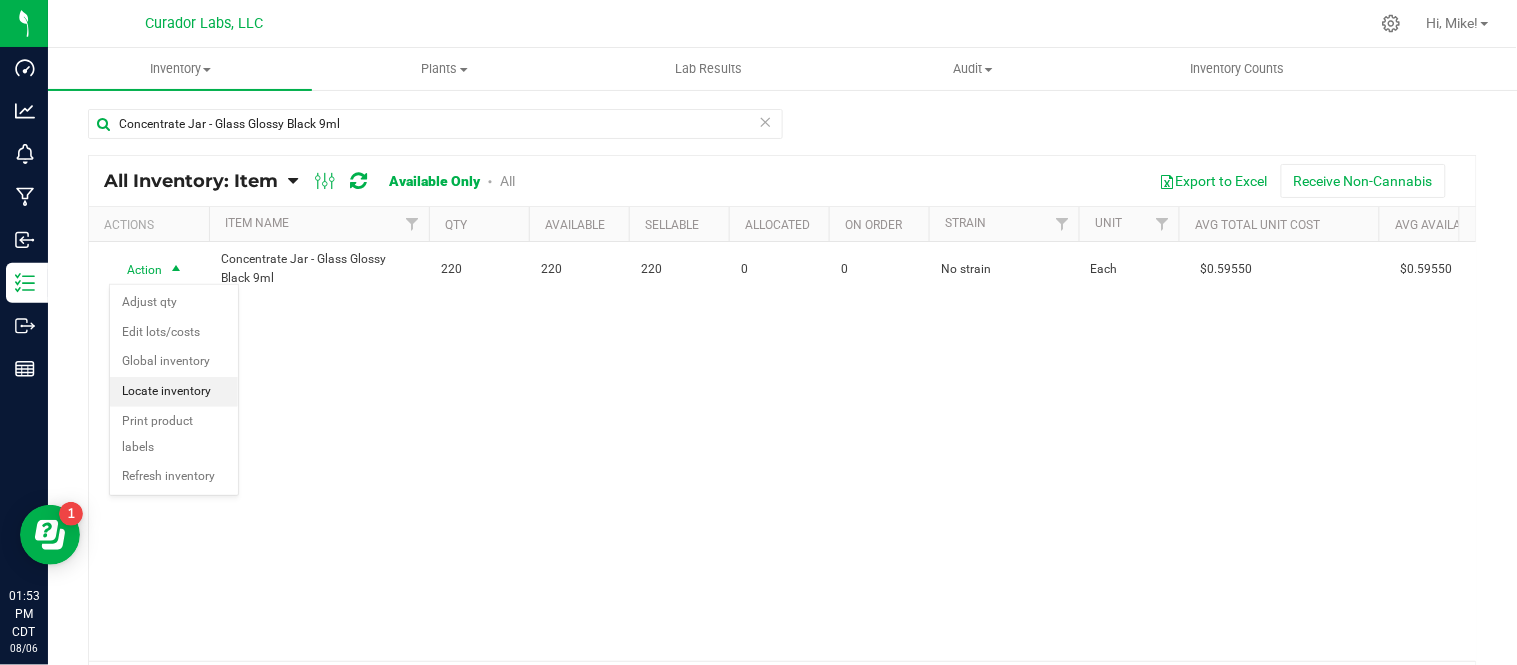 click on "Locate inventory" at bounding box center [174, 392] 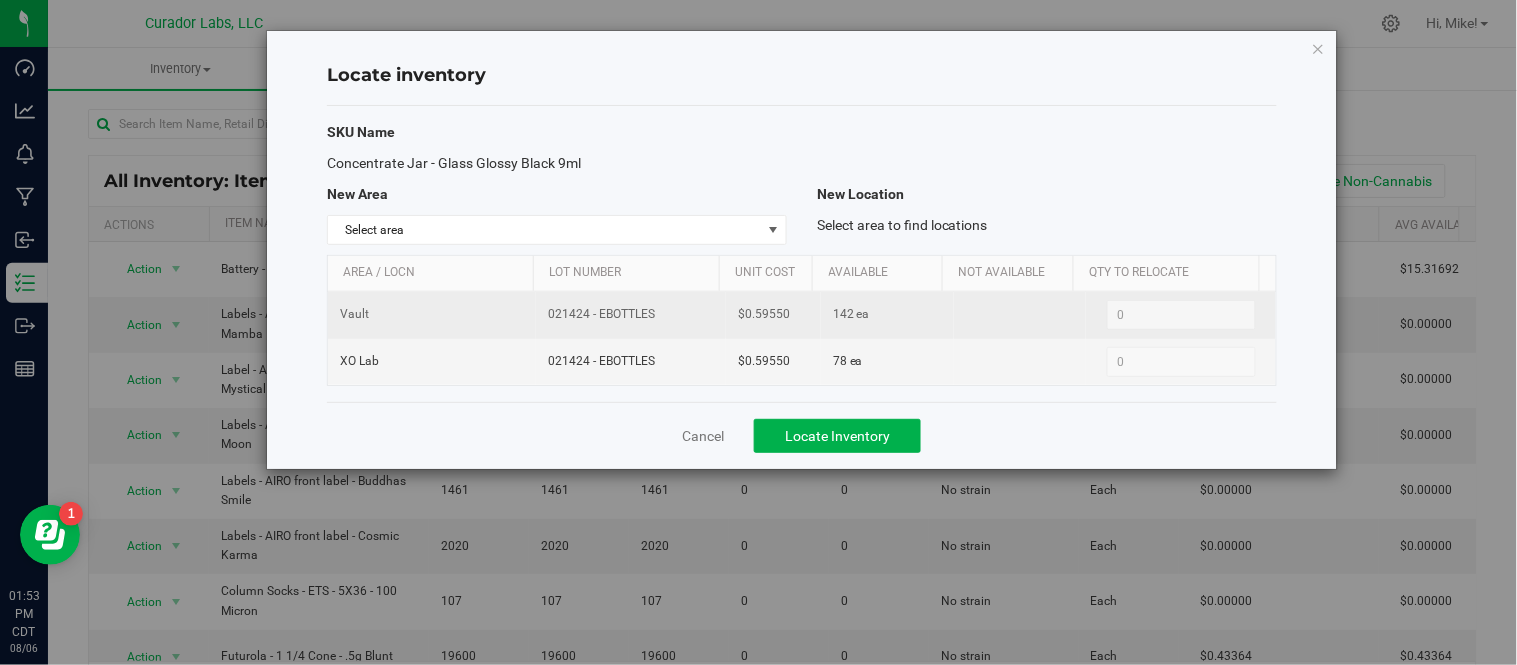 drag, startPoint x: 545, startPoint y: 315, endPoint x: 651, endPoint y: 320, distance: 106.11786 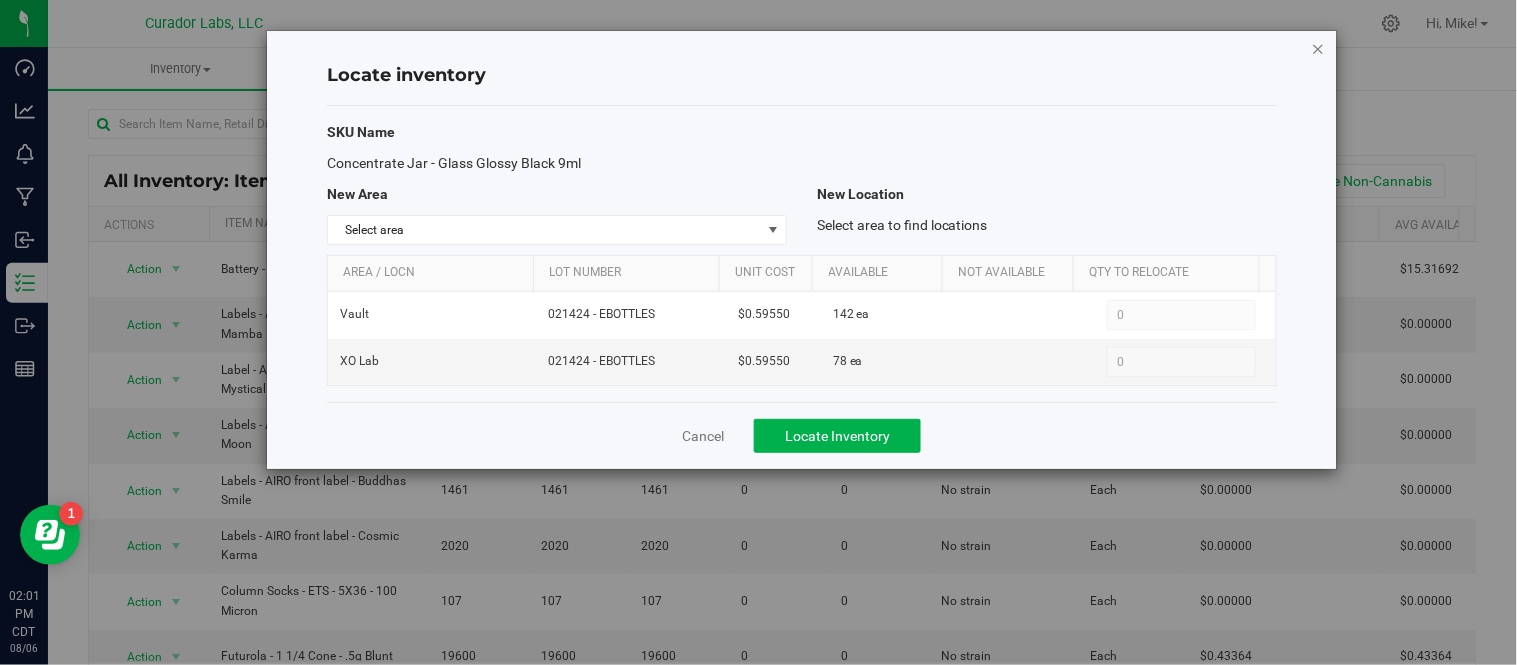 click at bounding box center [1319, 48] 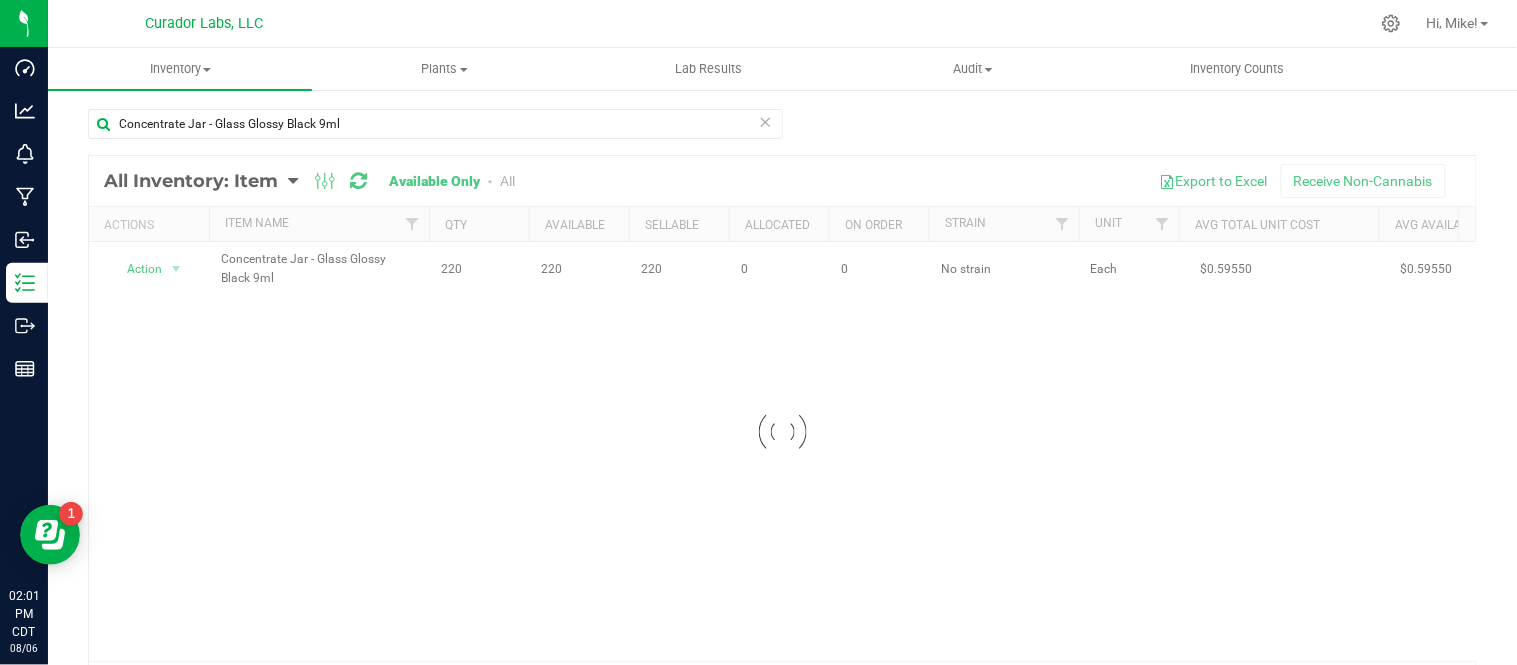 click at bounding box center [766, 121] 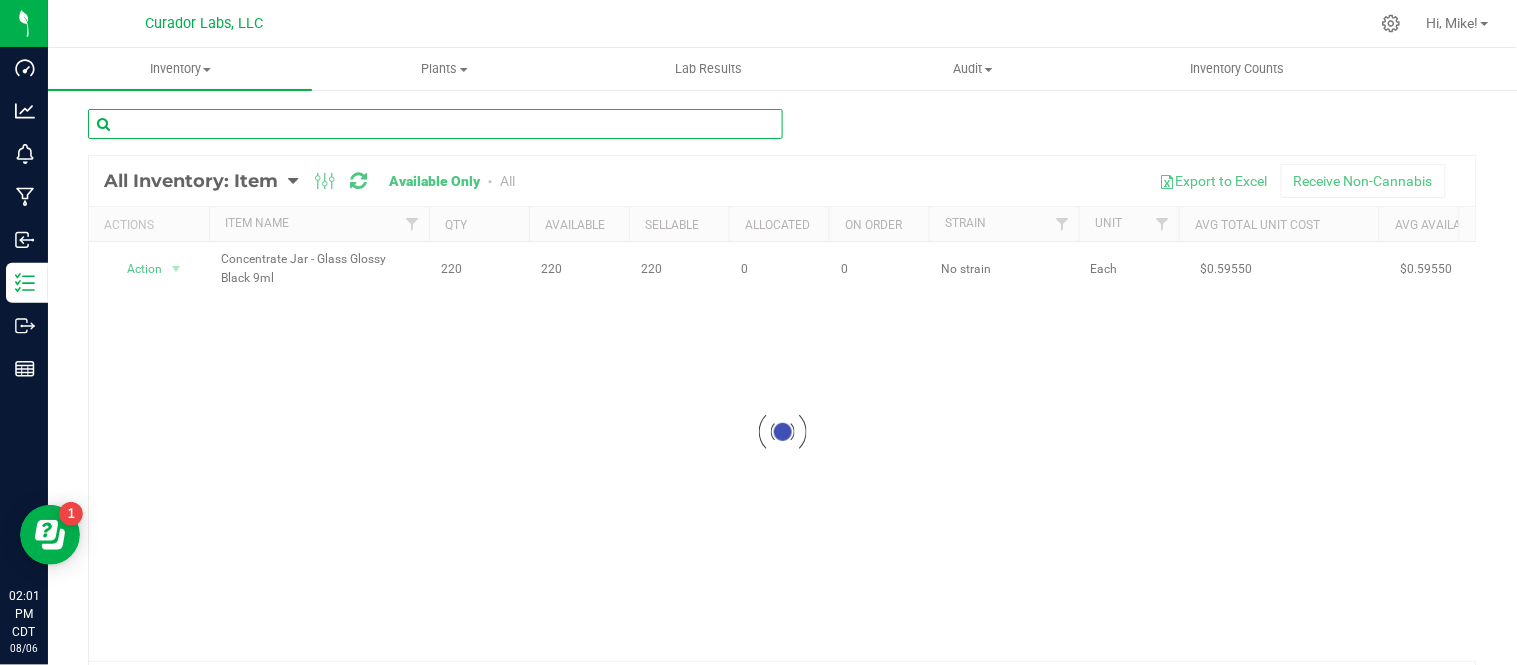 click at bounding box center (435, 124) 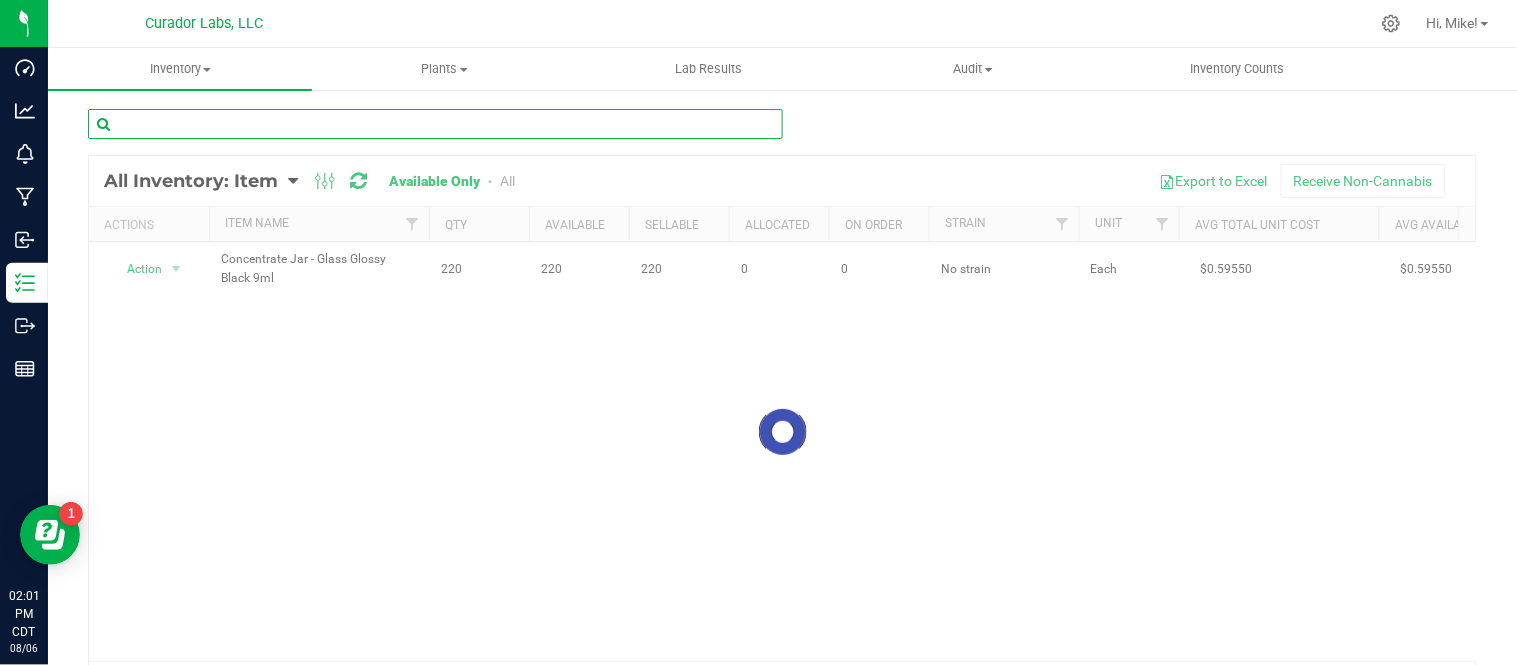 paste on "Concentrate Jar - Kushco - Ecliptic White Base 5ml" 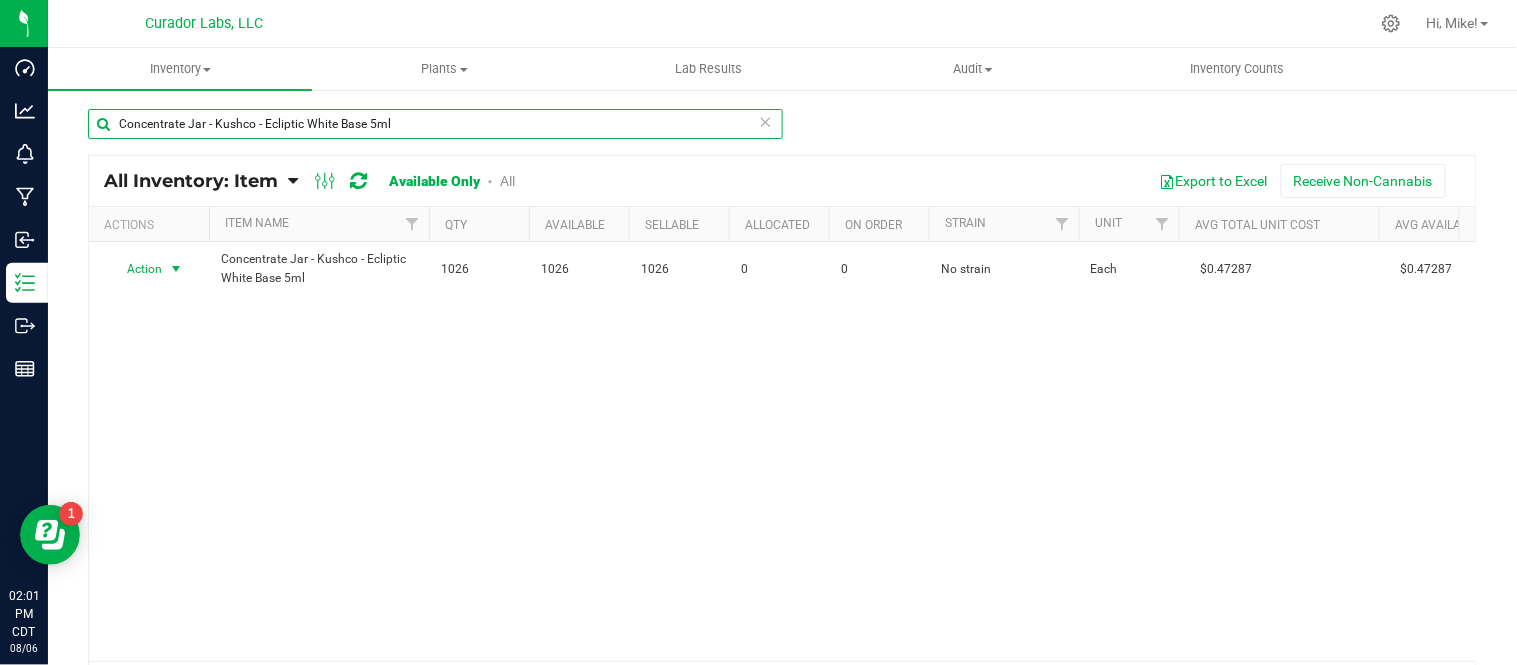 type on "Concentrate Jar - Kushco - Ecliptic White Base 5ml" 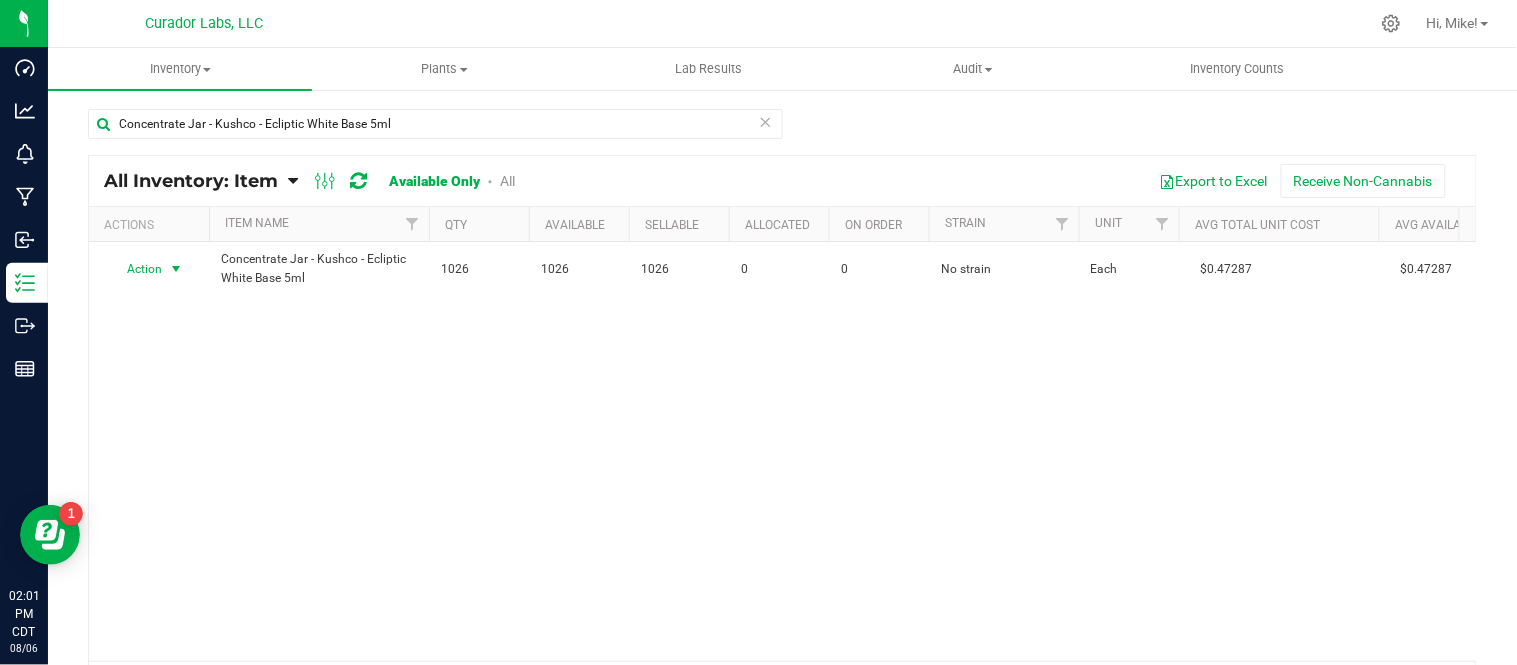 click at bounding box center [176, 269] 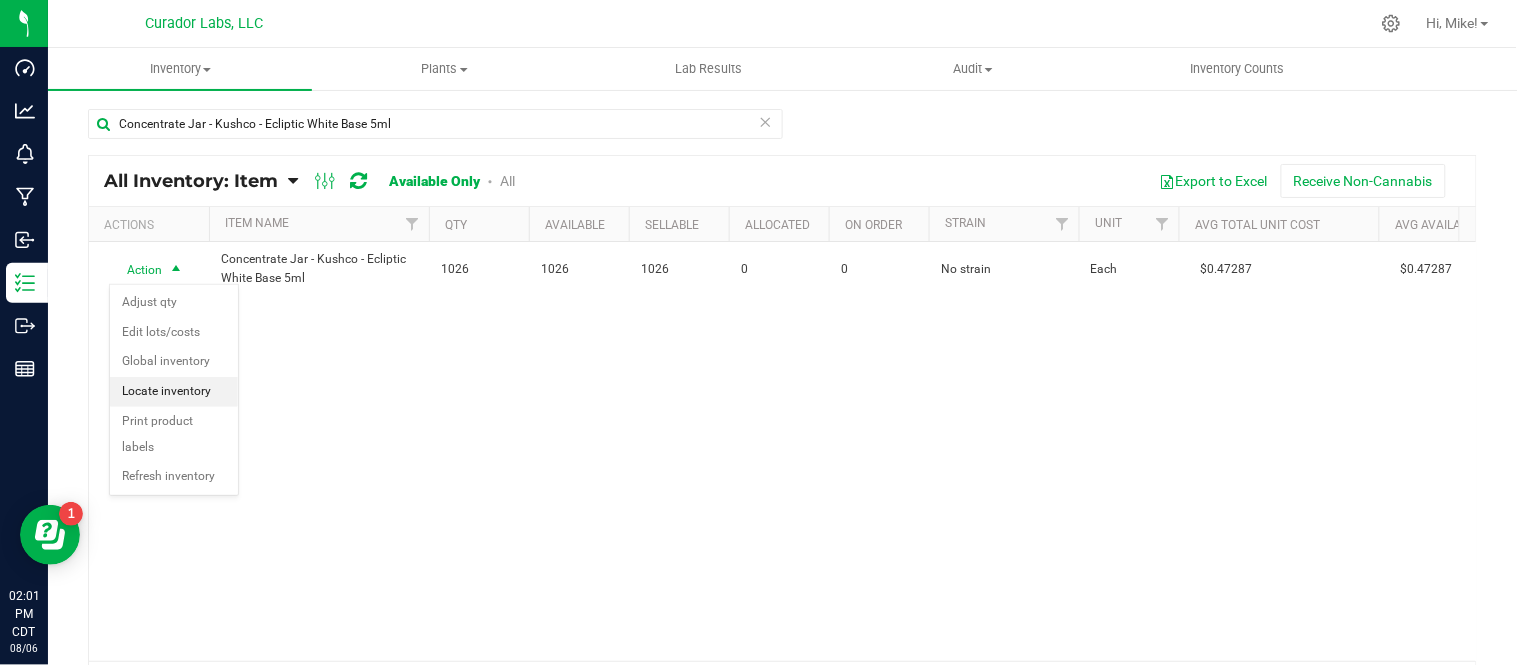 click on "Locate inventory" at bounding box center (174, 392) 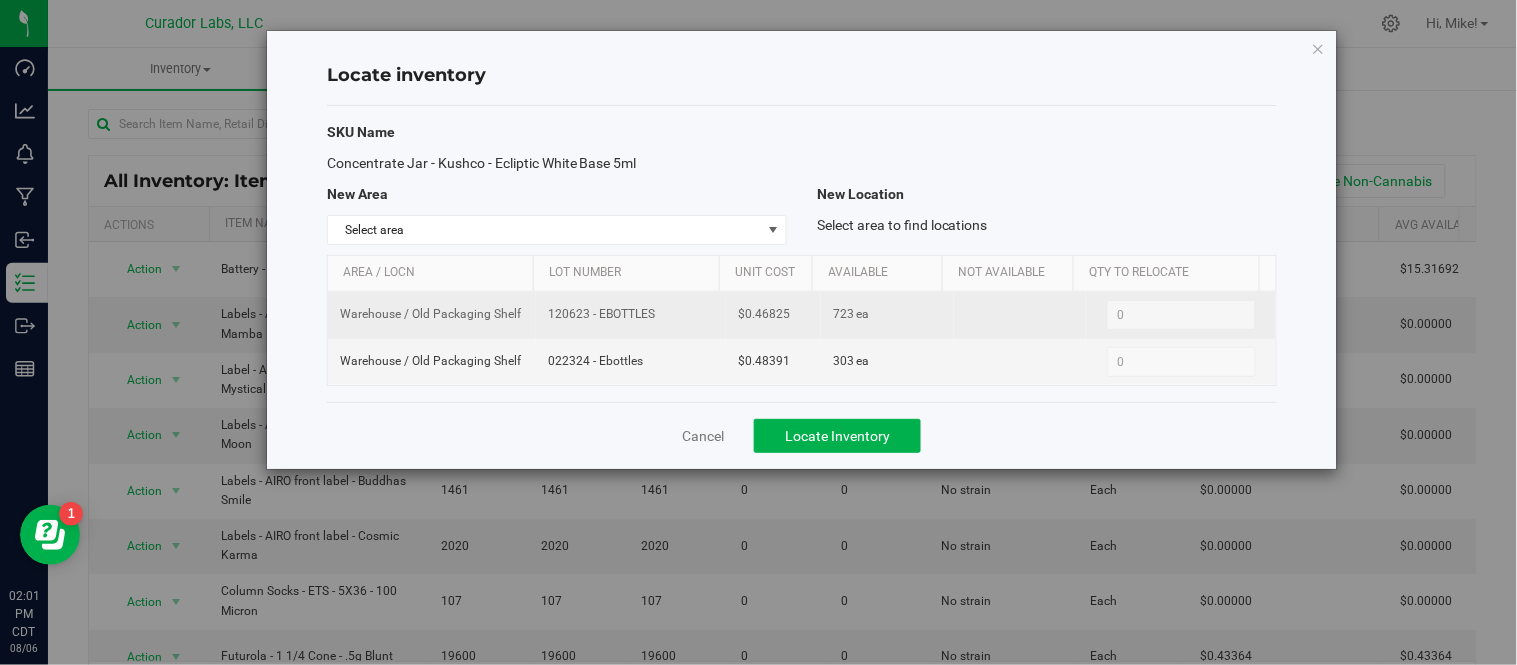 drag, startPoint x: 556, startPoint y: 315, endPoint x: 671, endPoint y: 322, distance: 115.212845 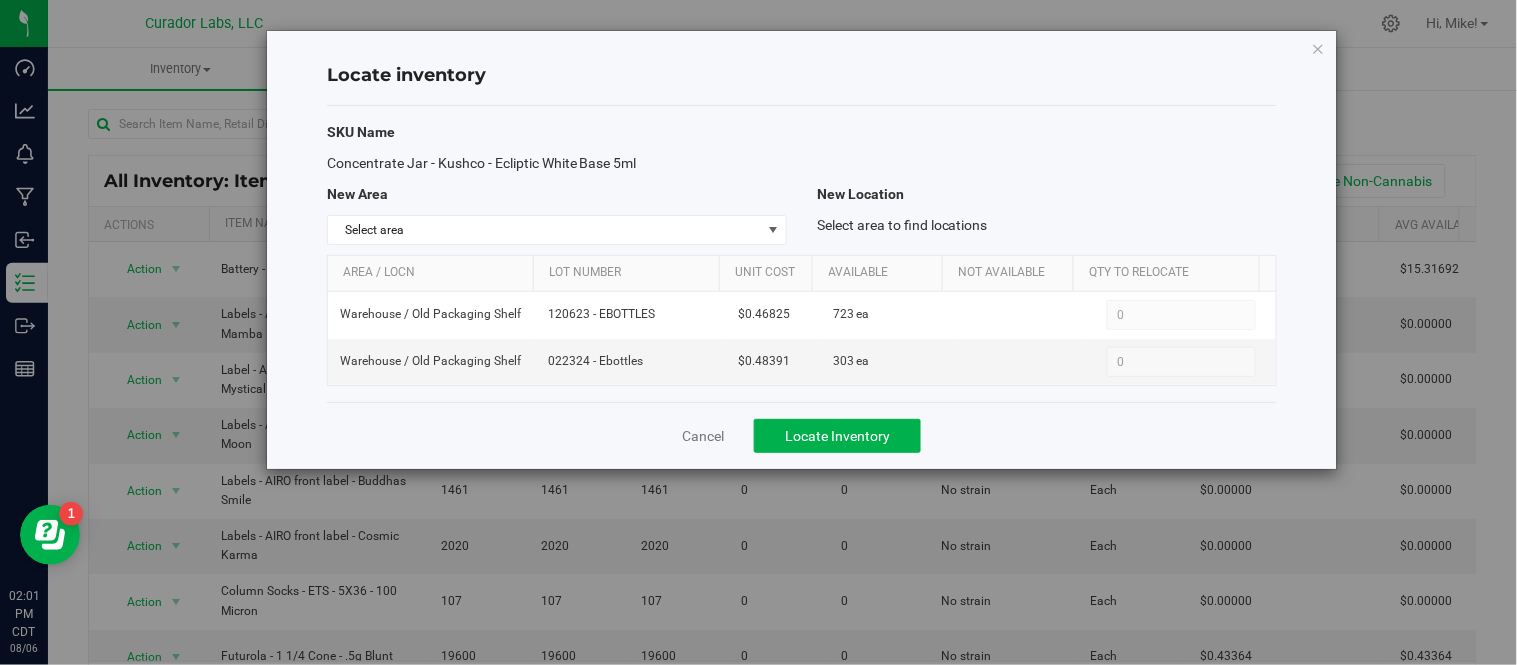 click on "Cancel
Locate Inventory" at bounding box center [802, 435] 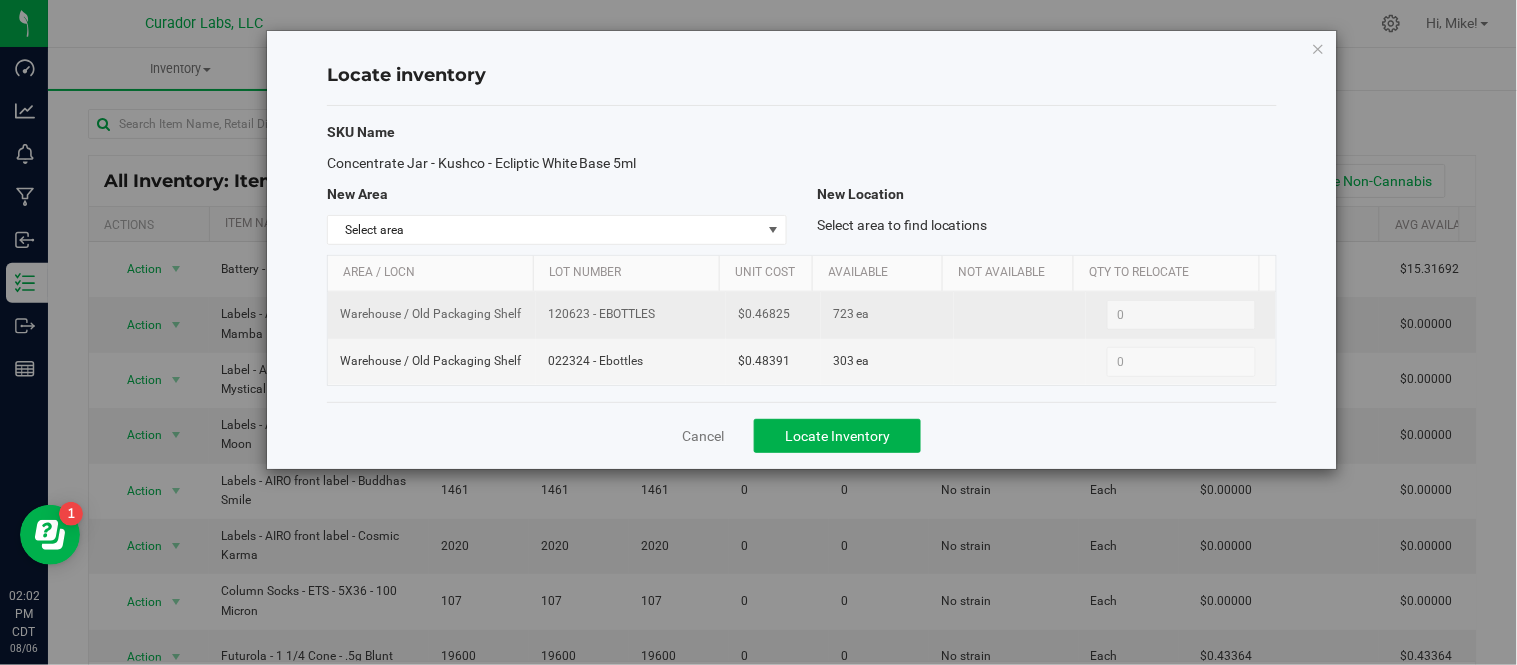 drag, startPoint x: 544, startPoint y: 315, endPoint x: 664, endPoint y: 317, distance: 120.01666 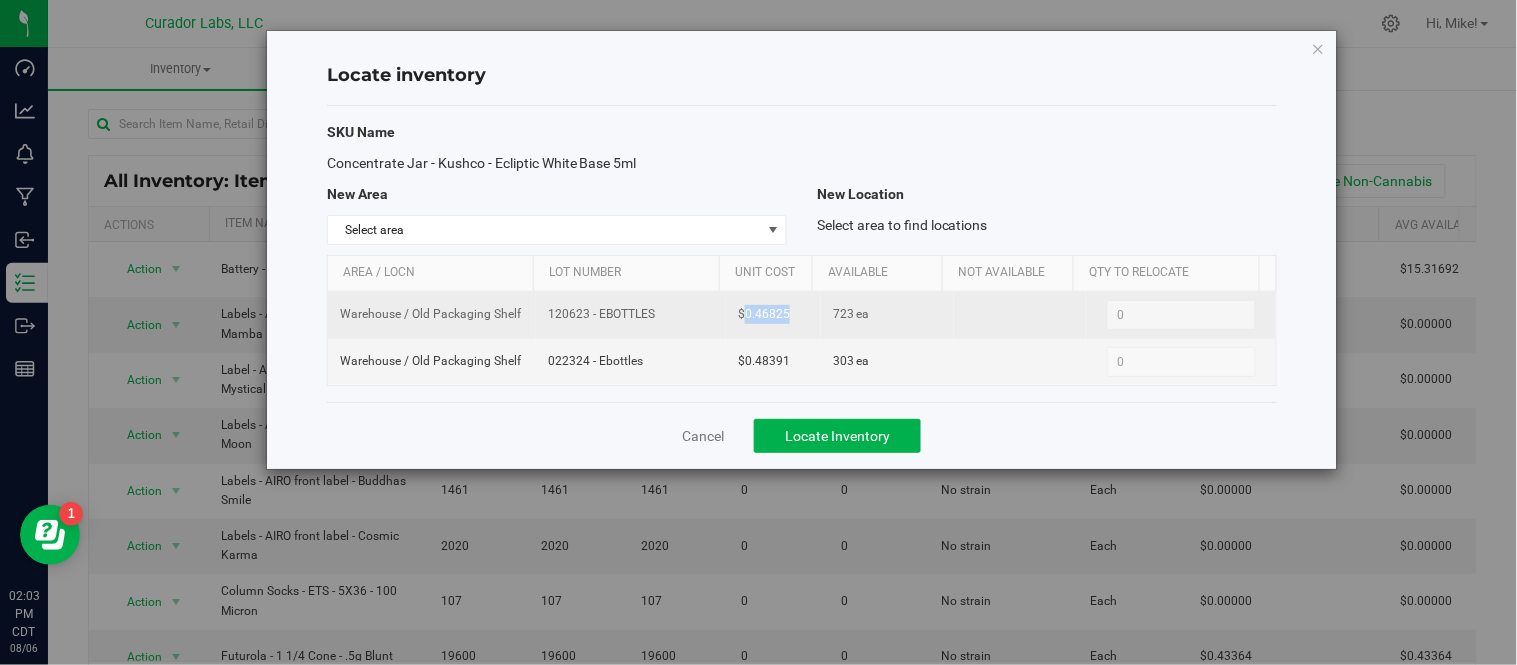 drag, startPoint x: 737, startPoint y: 317, endPoint x: 800, endPoint y: 314, distance: 63.07139 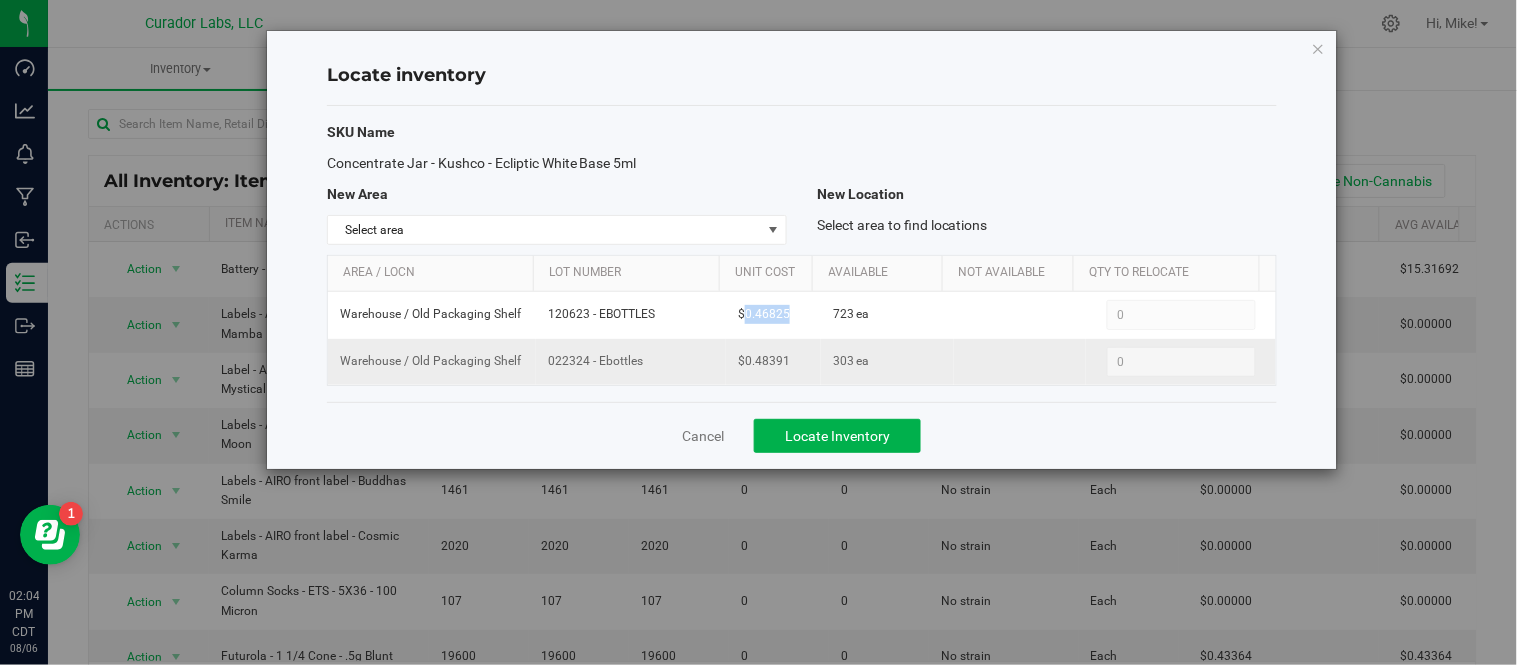 drag, startPoint x: 544, startPoint y: 361, endPoint x: 665, endPoint y: 364, distance: 121.037186 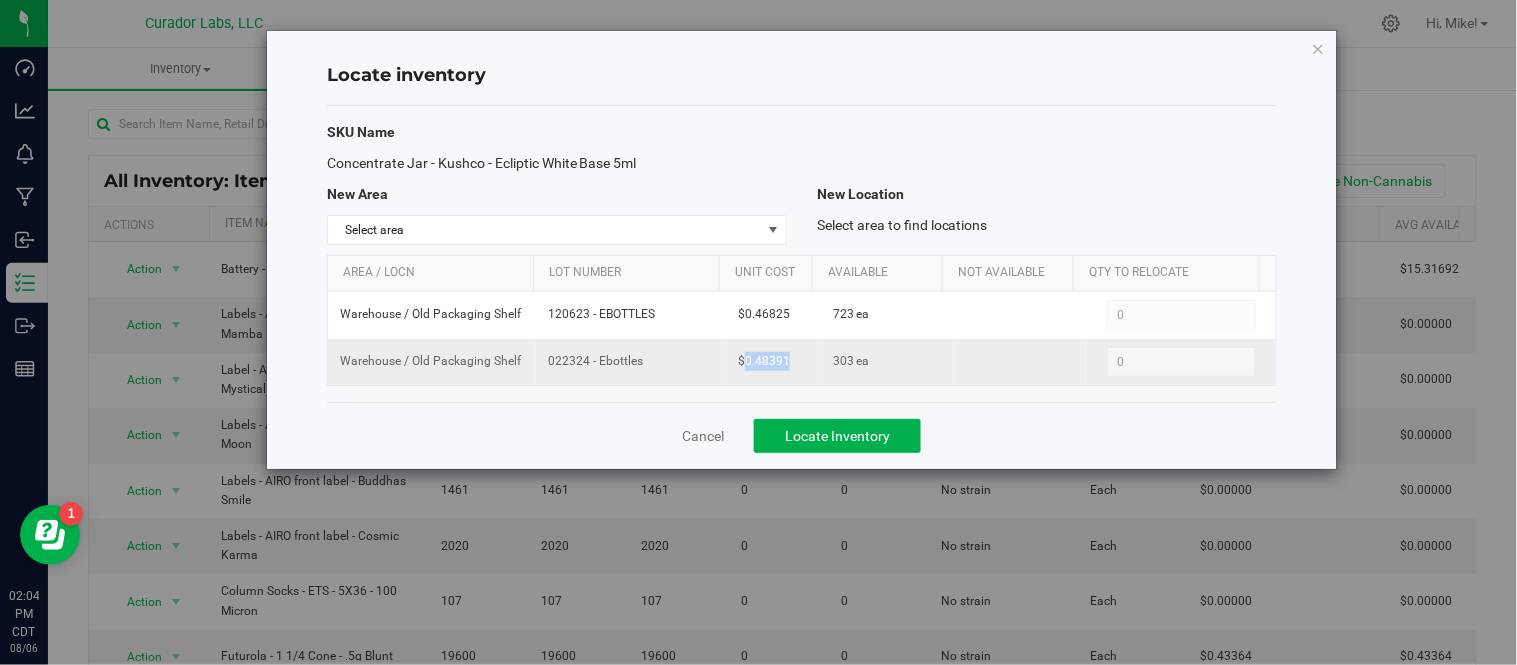 drag, startPoint x: 736, startPoint y: 363, endPoint x: 786, endPoint y: 366, distance: 50.08992 